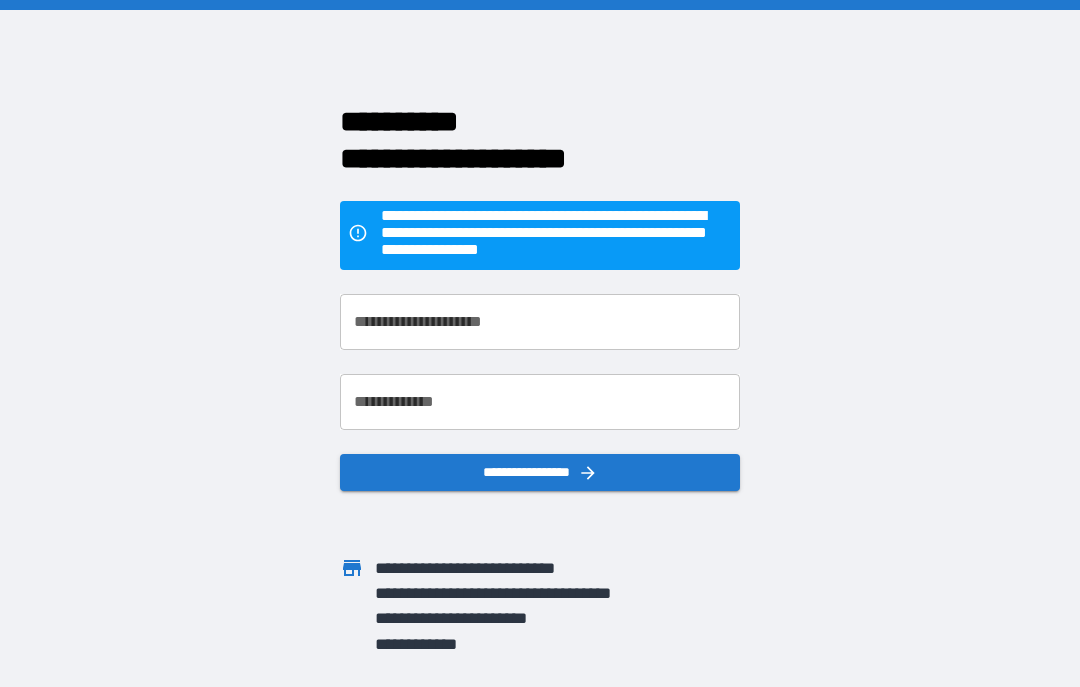 scroll, scrollTop: 0, scrollLeft: 0, axis: both 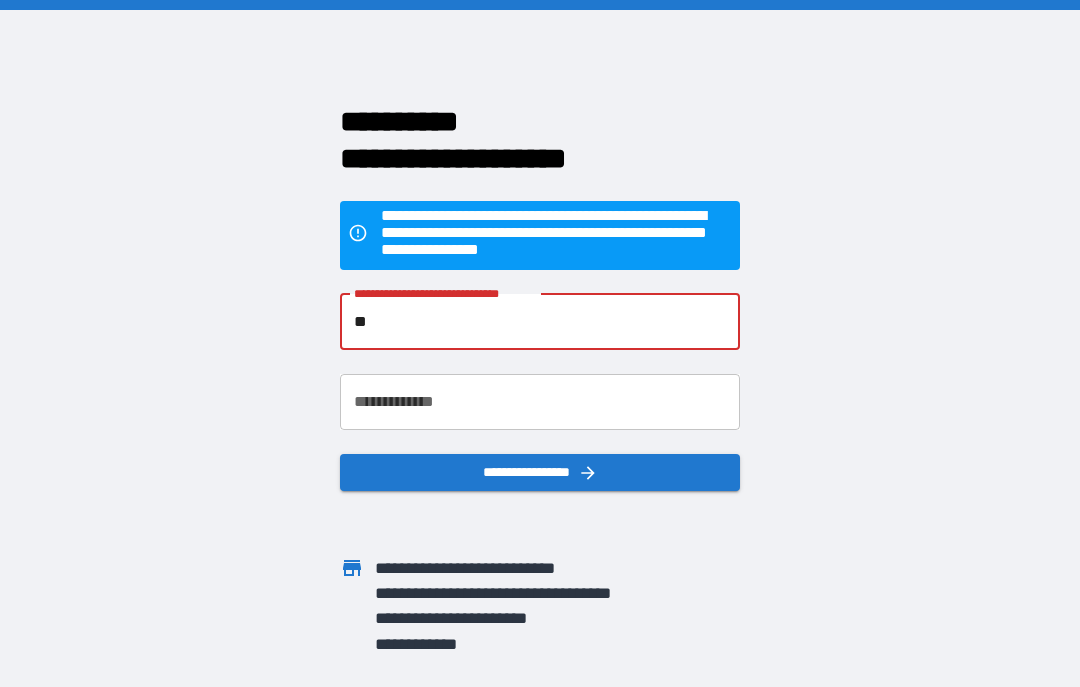 type on "*" 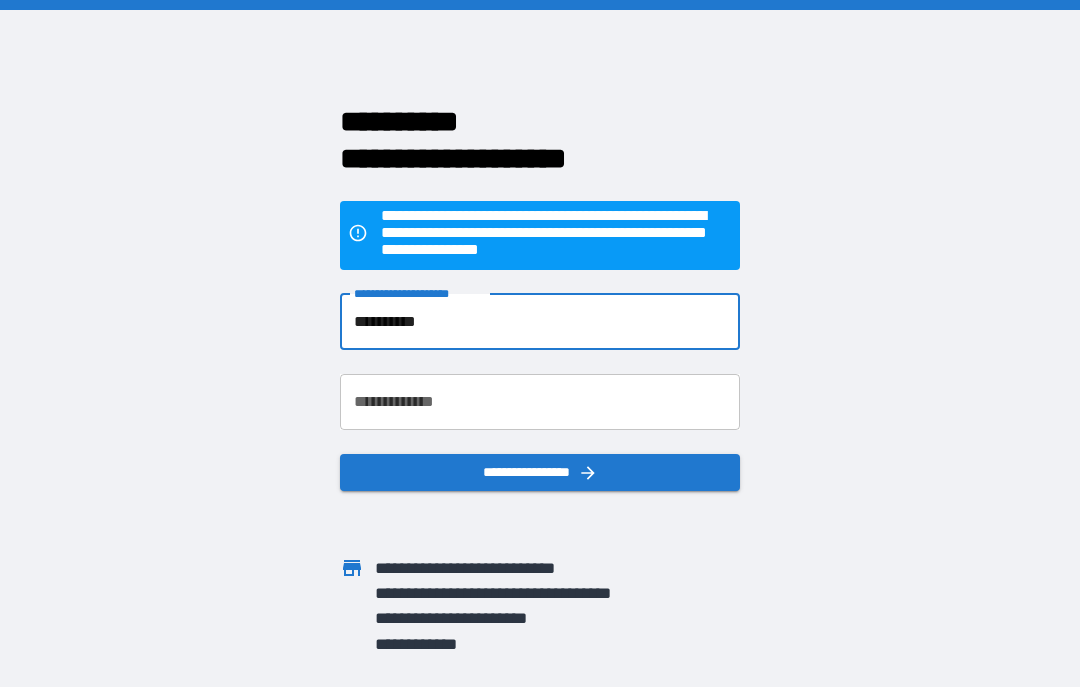 type on "**********" 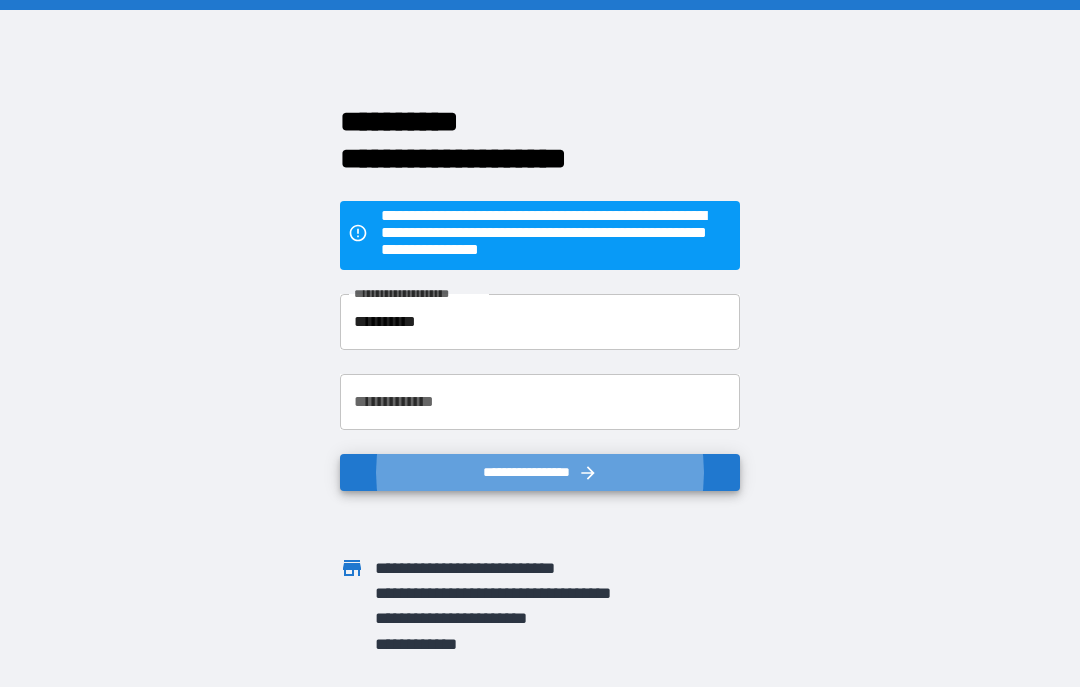 click on "**********" at bounding box center (540, 402) 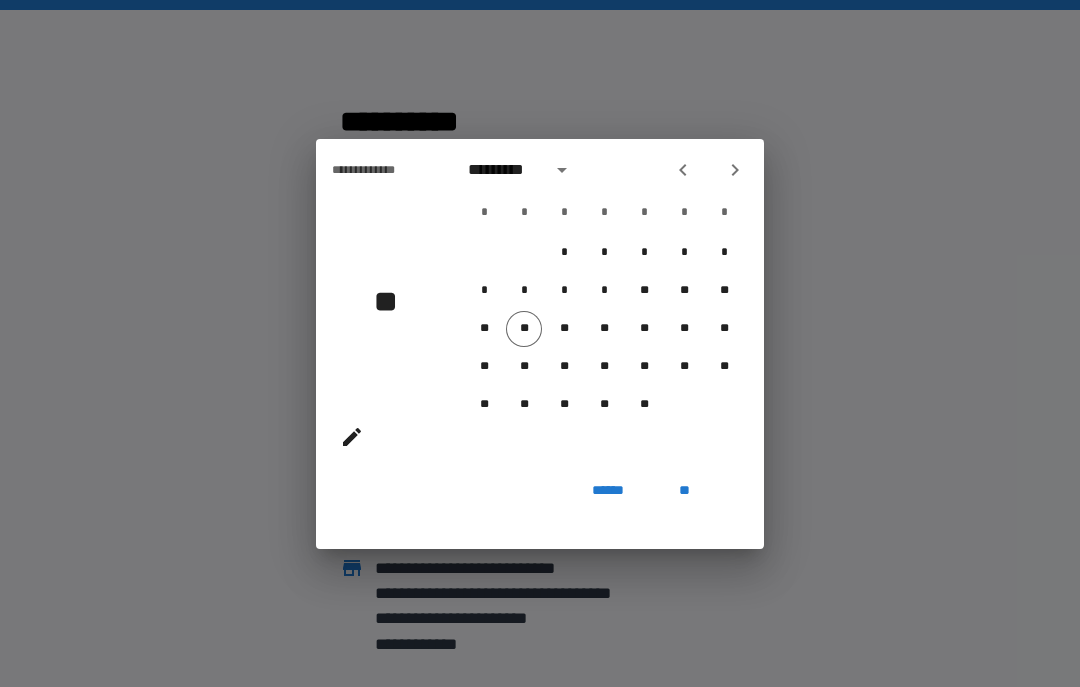 click 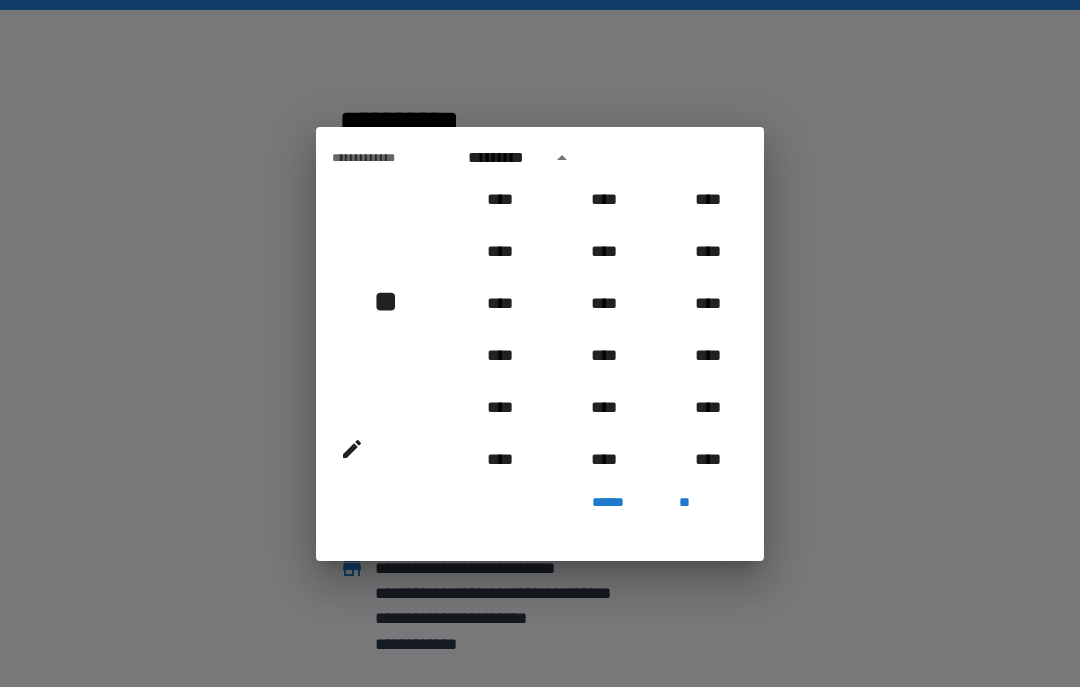scroll, scrollTop: 885, scrollLeft: 0, axis: vertical 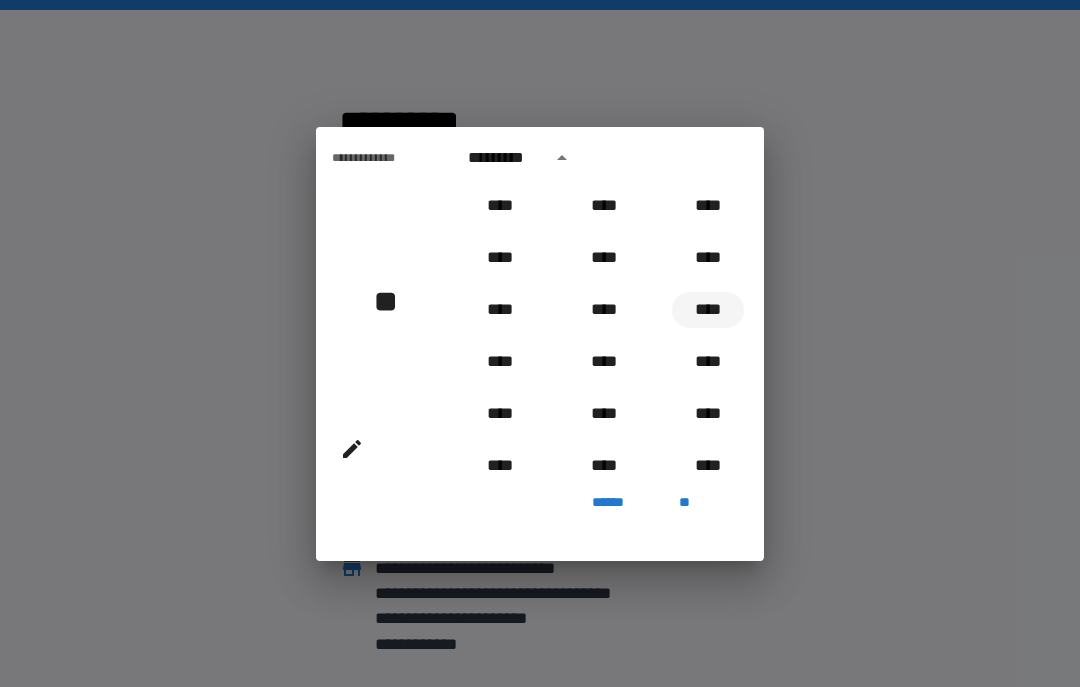 click on "****" at bounding box center [708, 310] 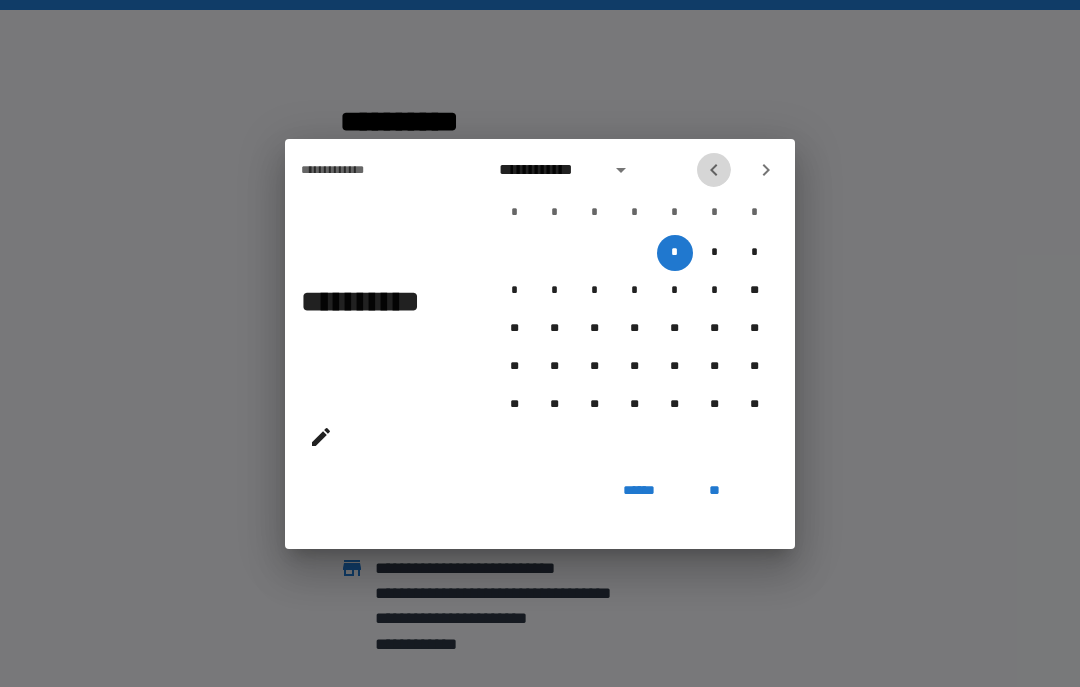 click 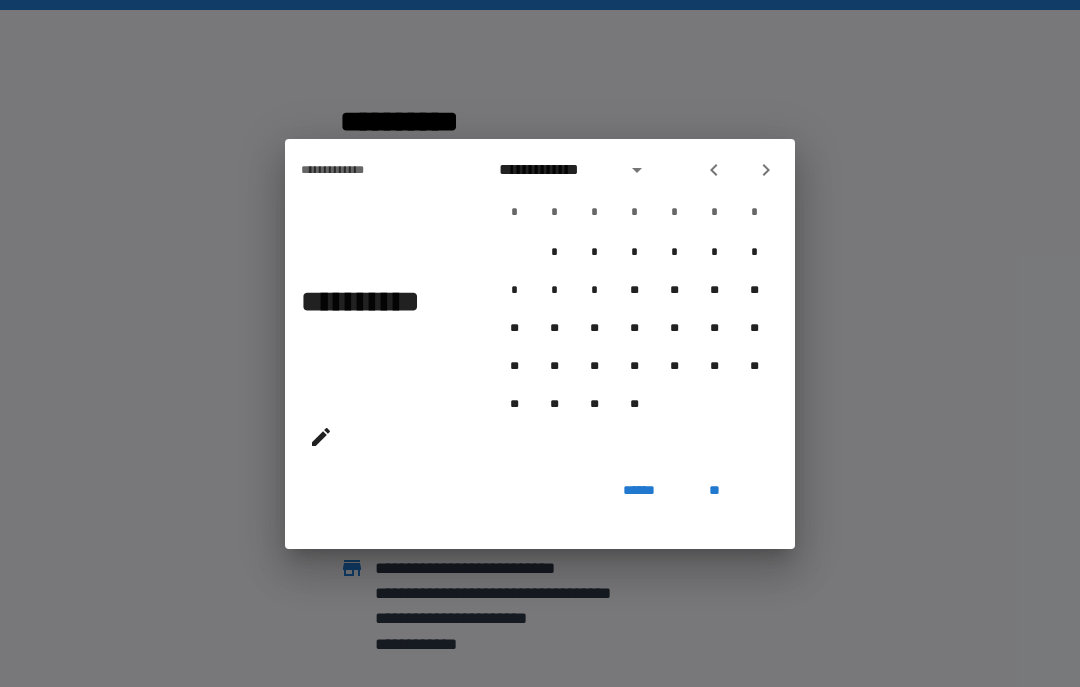 click 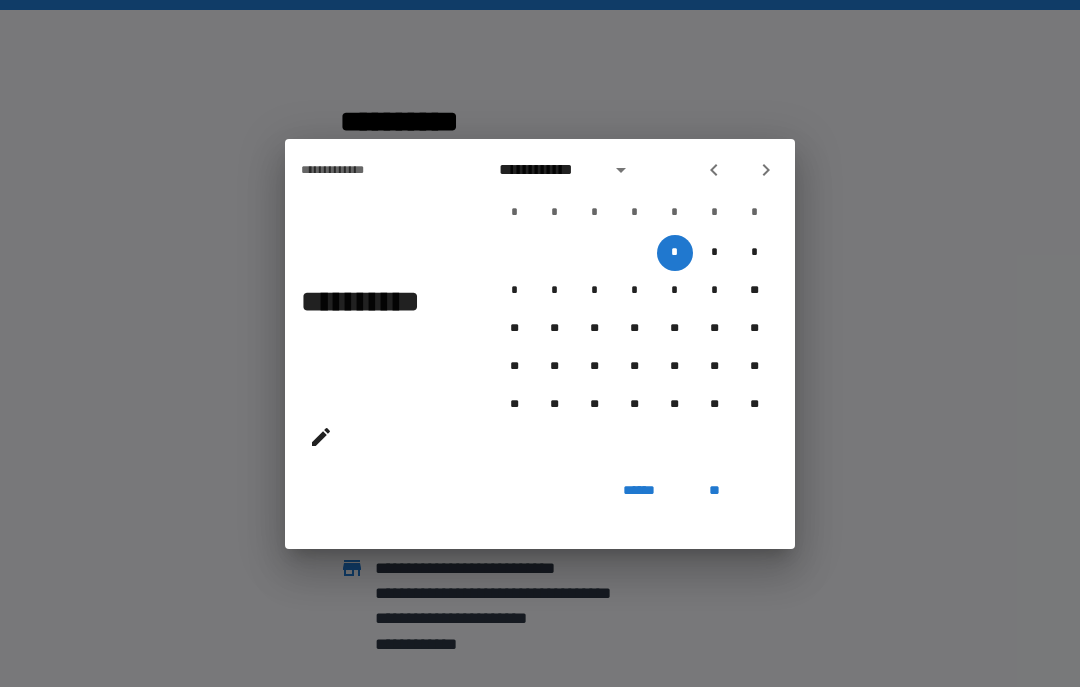 click 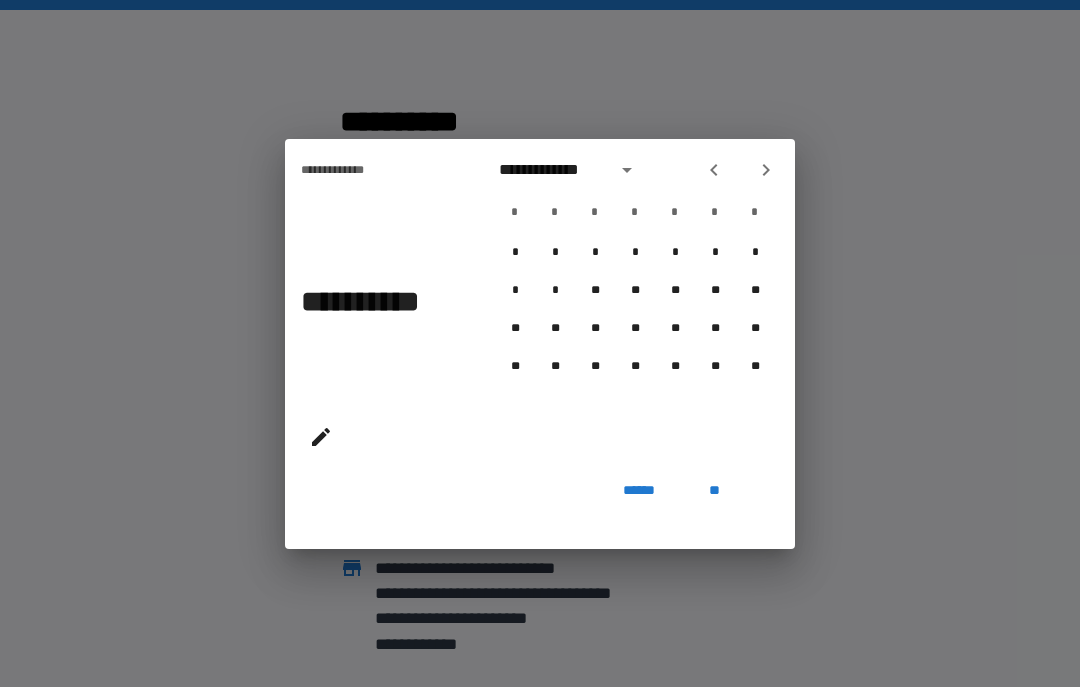 click 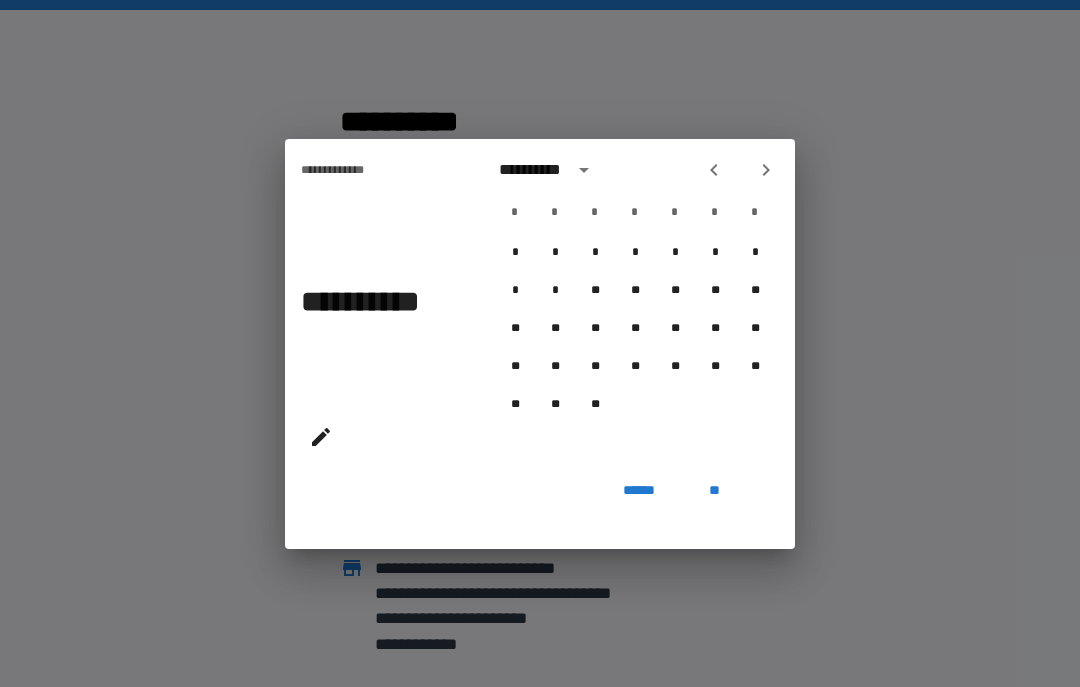 click 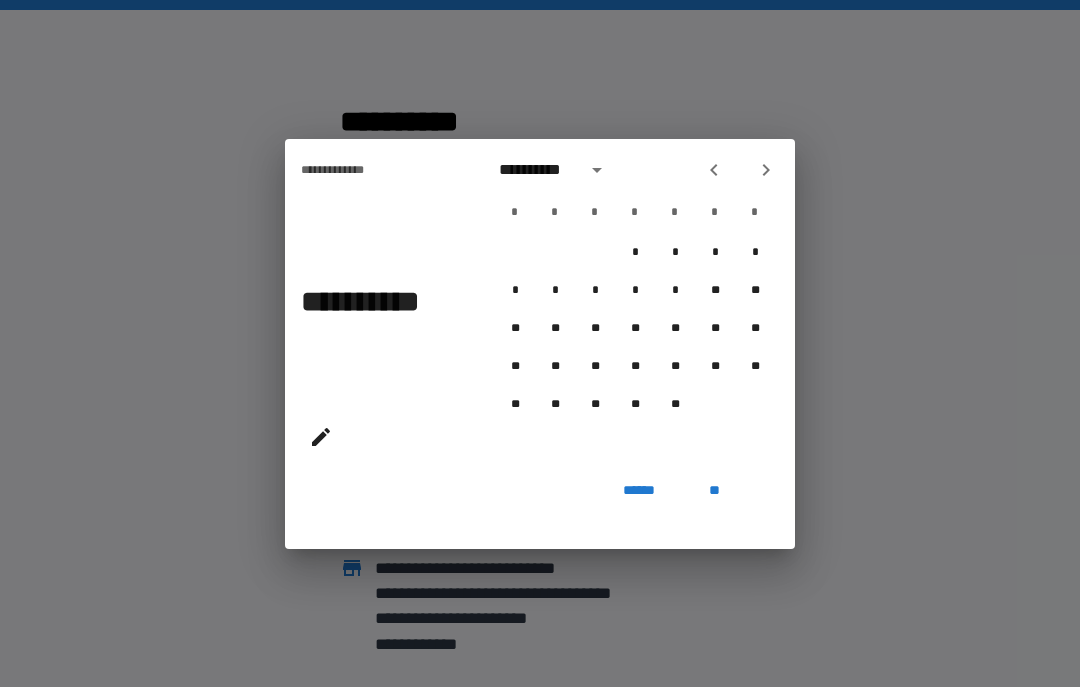 click 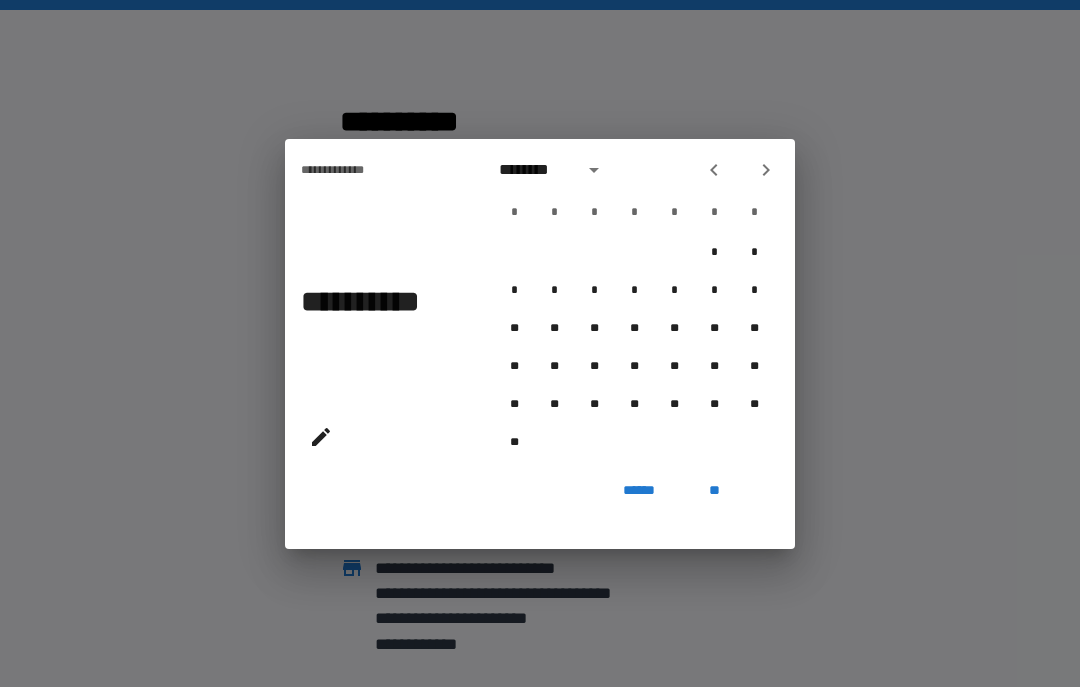 click 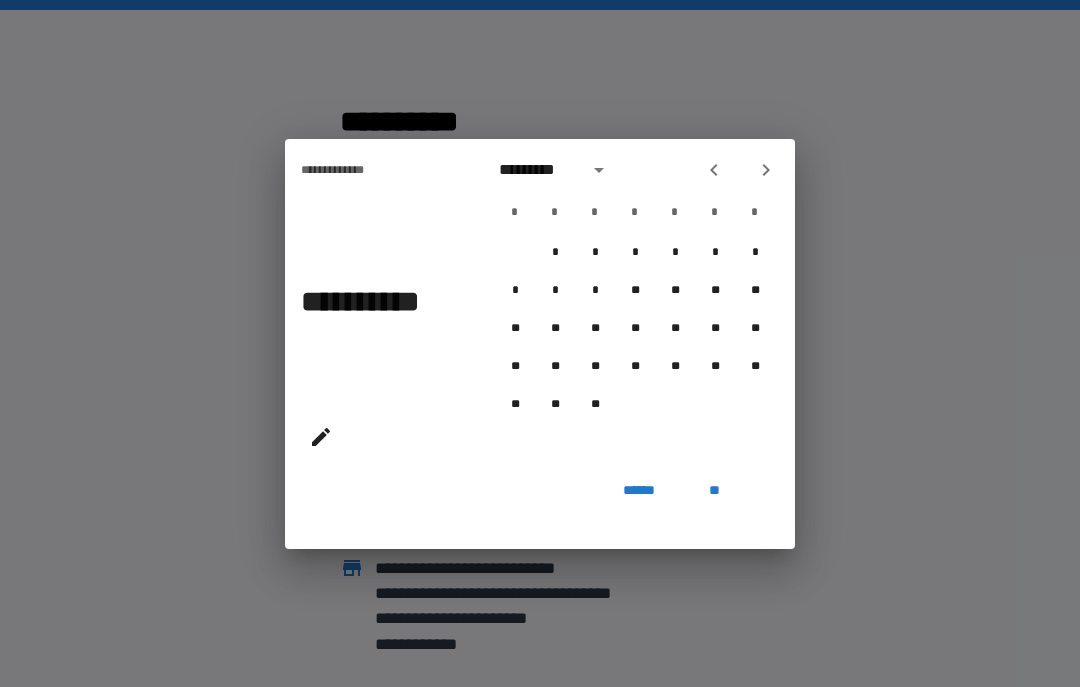 click 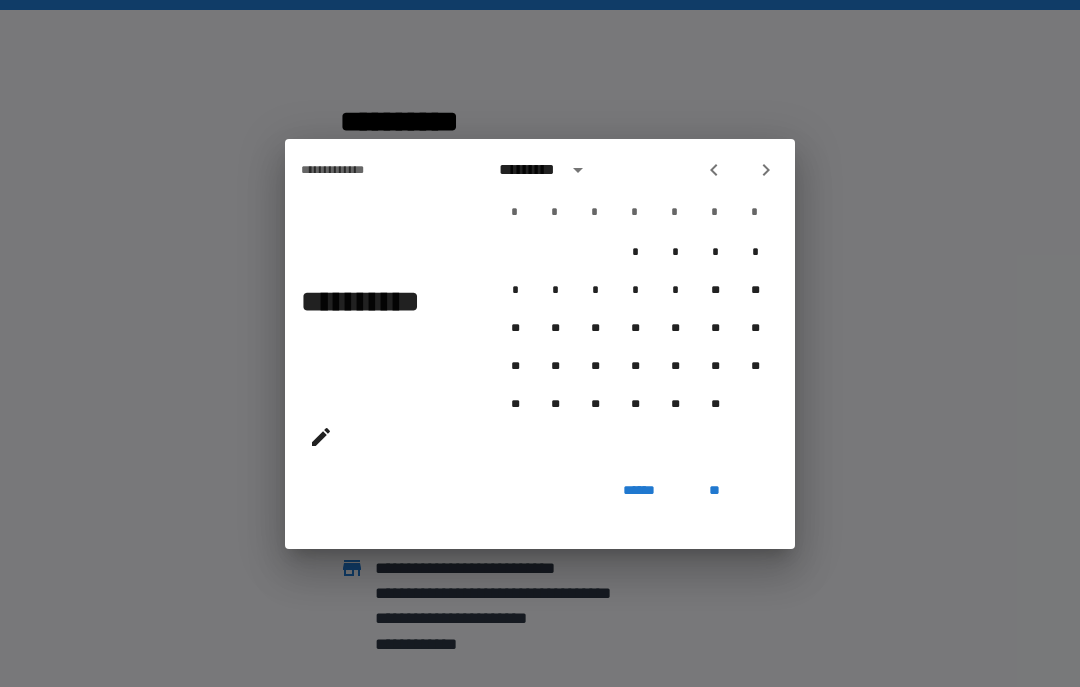 click 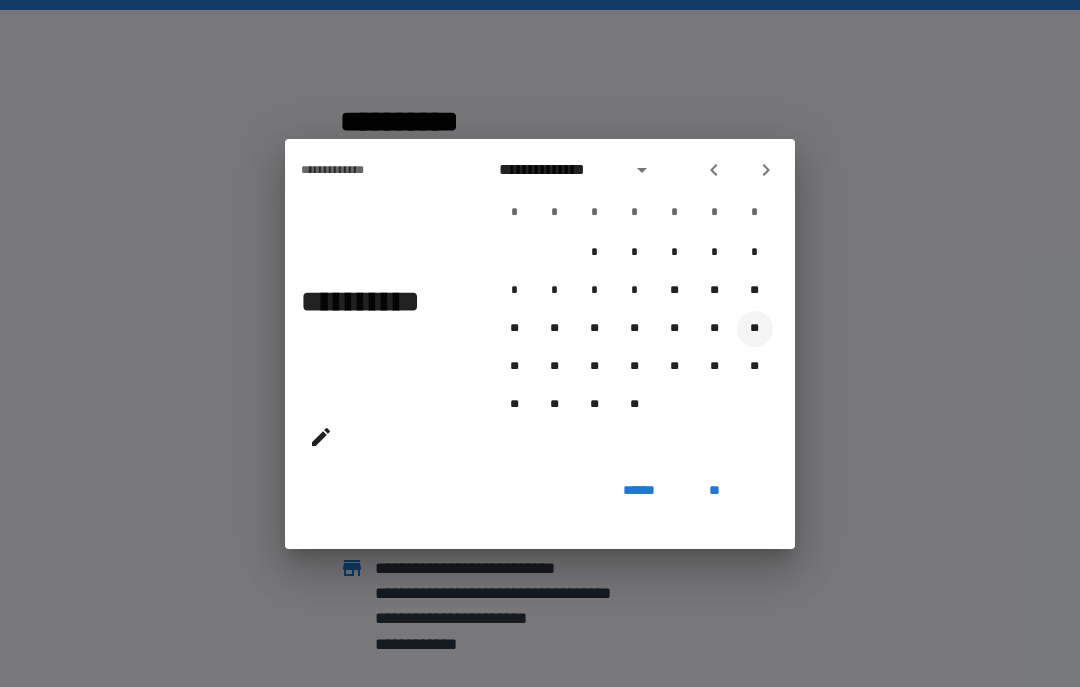 click on "**" at bounding box center [755, 329] 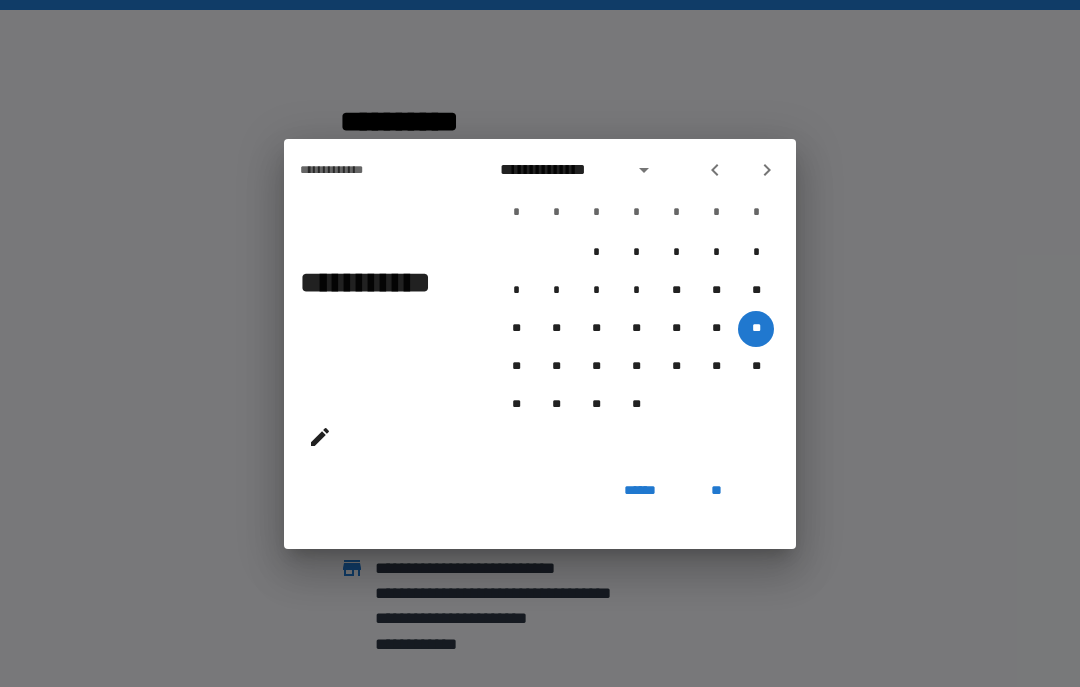 click on "**" at bounding box center (716, 491) 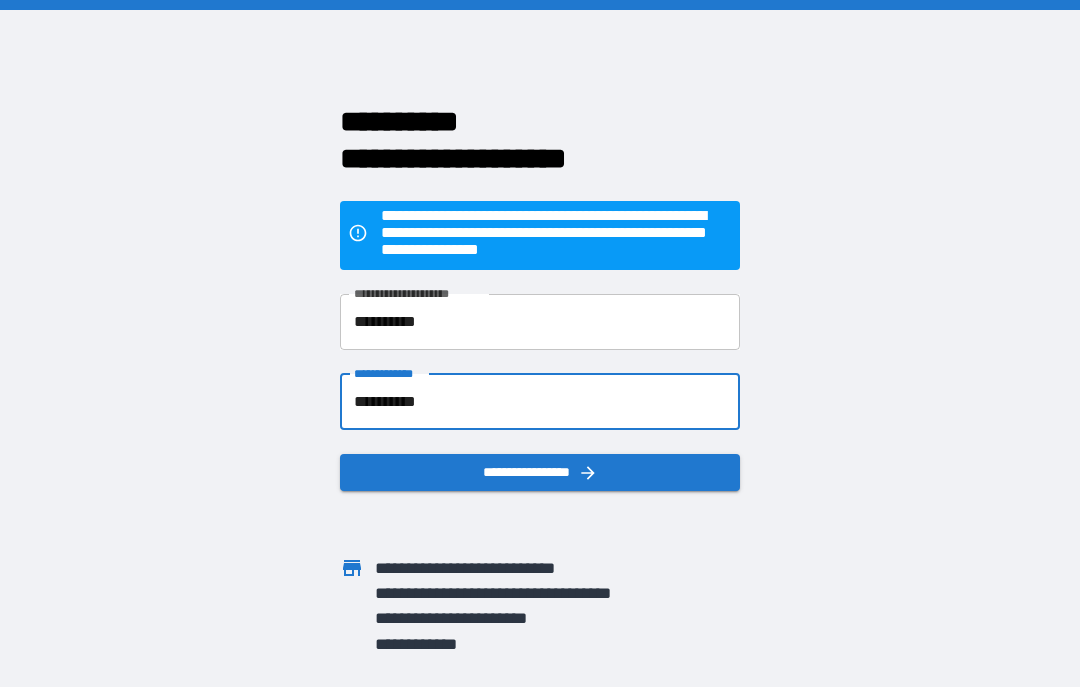 click on "**********" at bounding box center [540, 472] 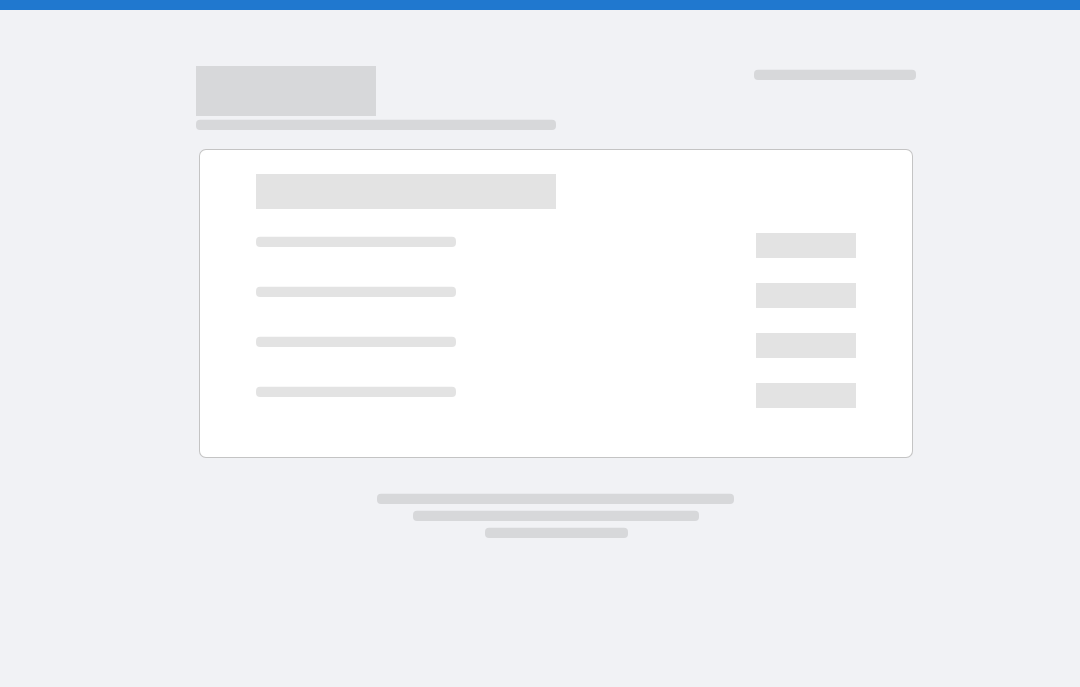 scroll, scrollTop: 0, scrollLeft: 0, axis: both 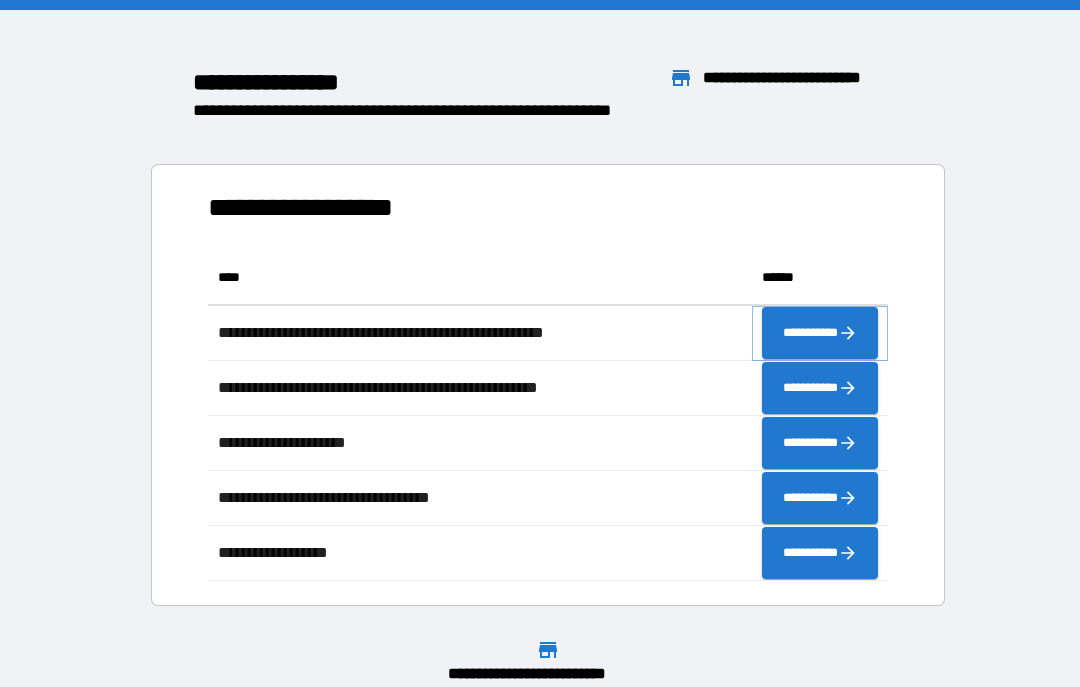 click on "**********" at bounding box center [820, 333] 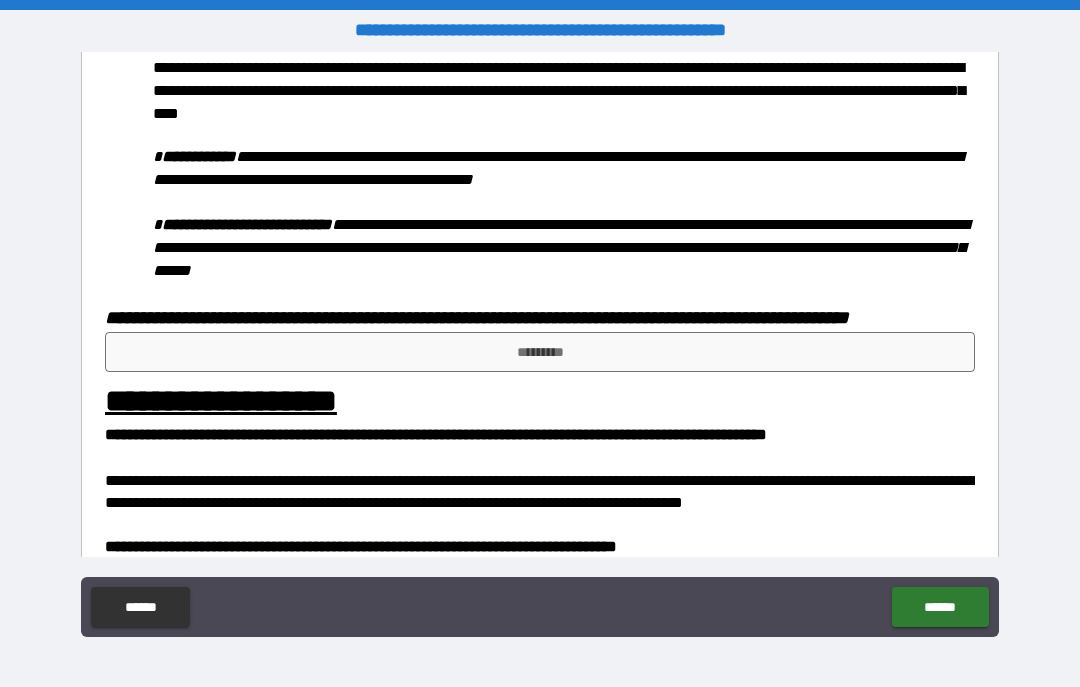 scroll, scrollTop: 918, scrollLeft: 0, axis: vertical 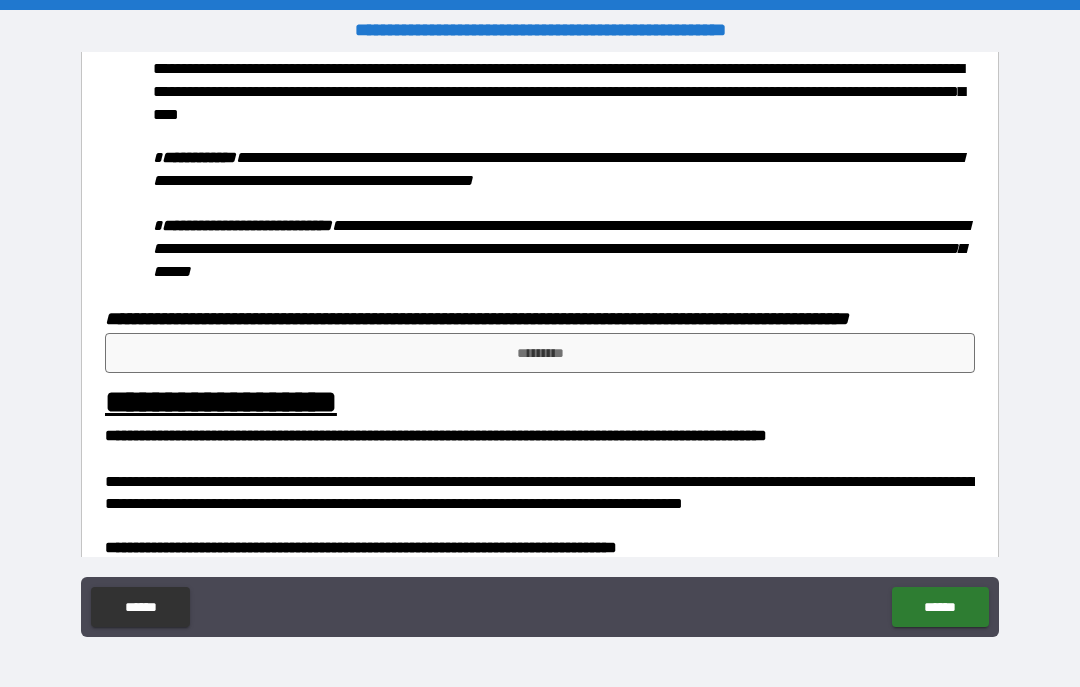 click on "*********" at bounding box center [540, 353] 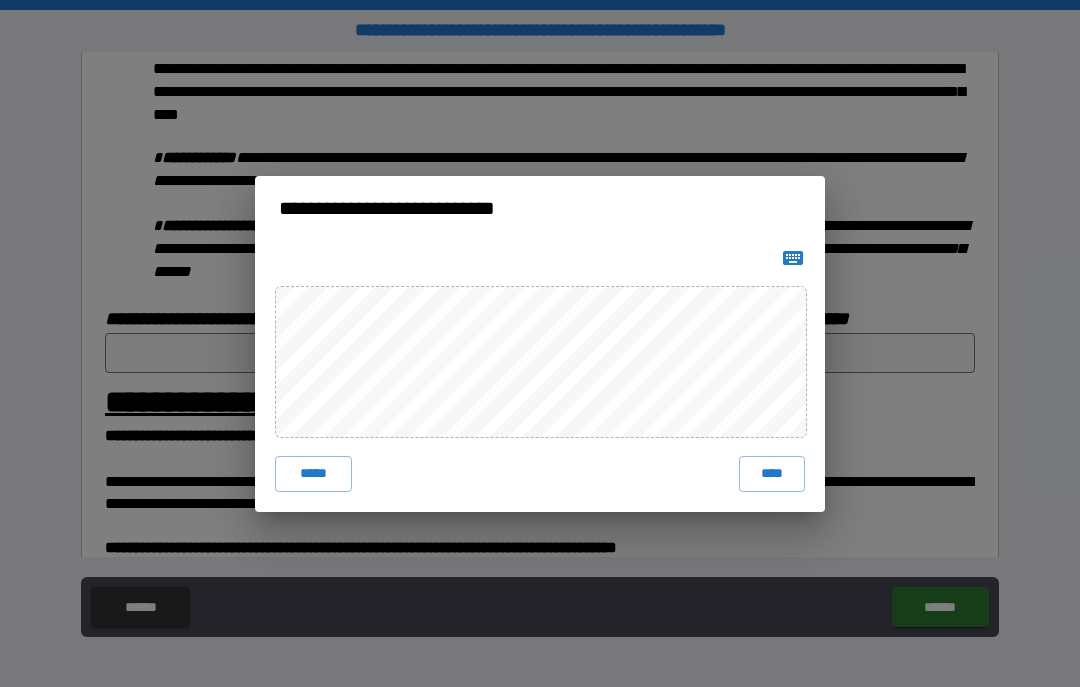 click at bounding box center (793, 258) 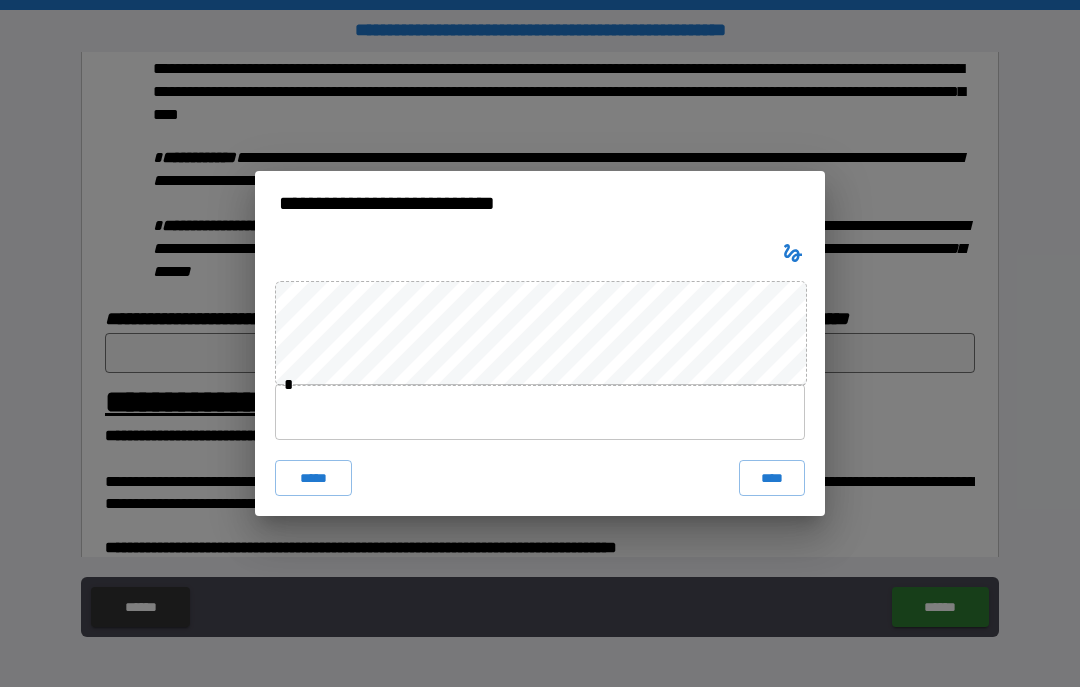 type 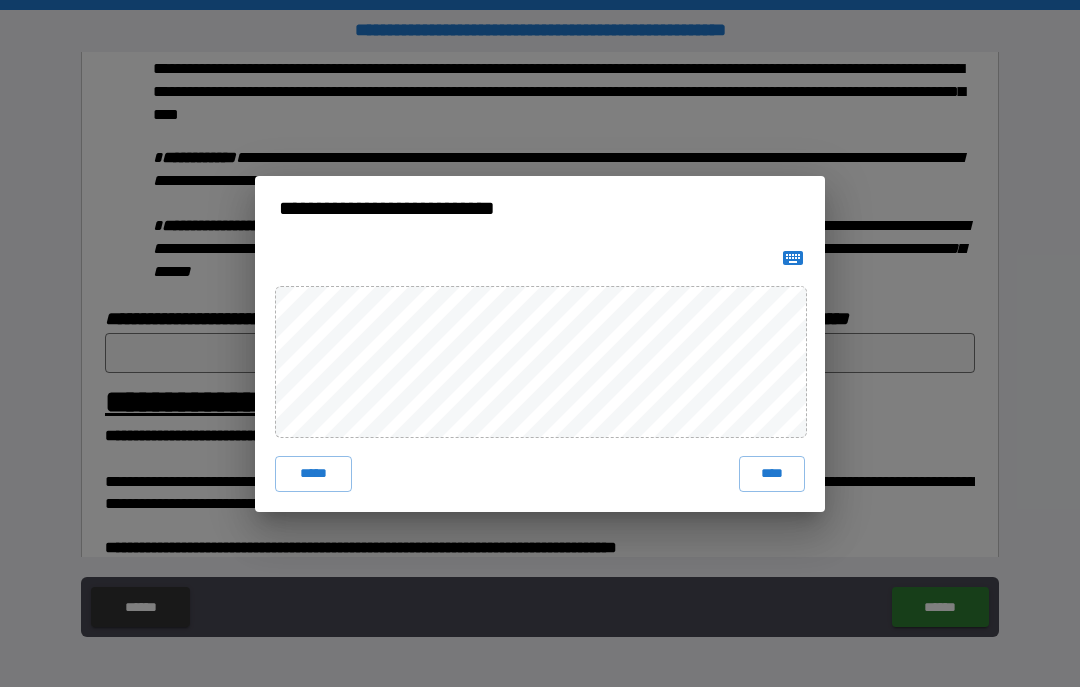click on "*****" at bounding box center (313, 474) 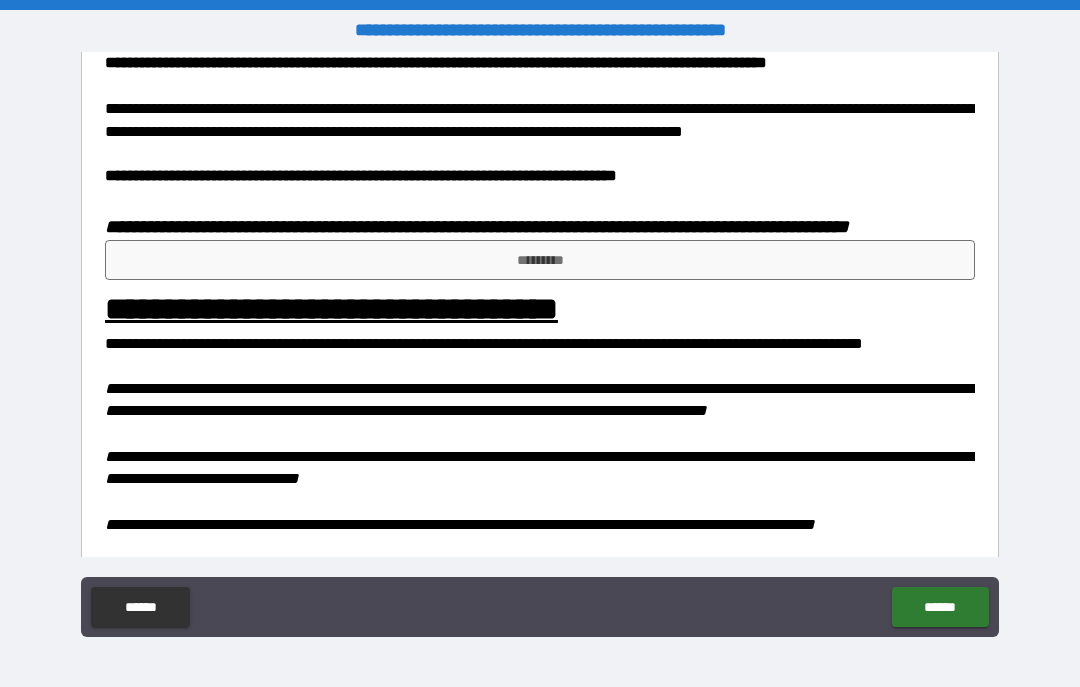 scroll, scrollTop: 1311, scrollLeft: 0, axis: vertical 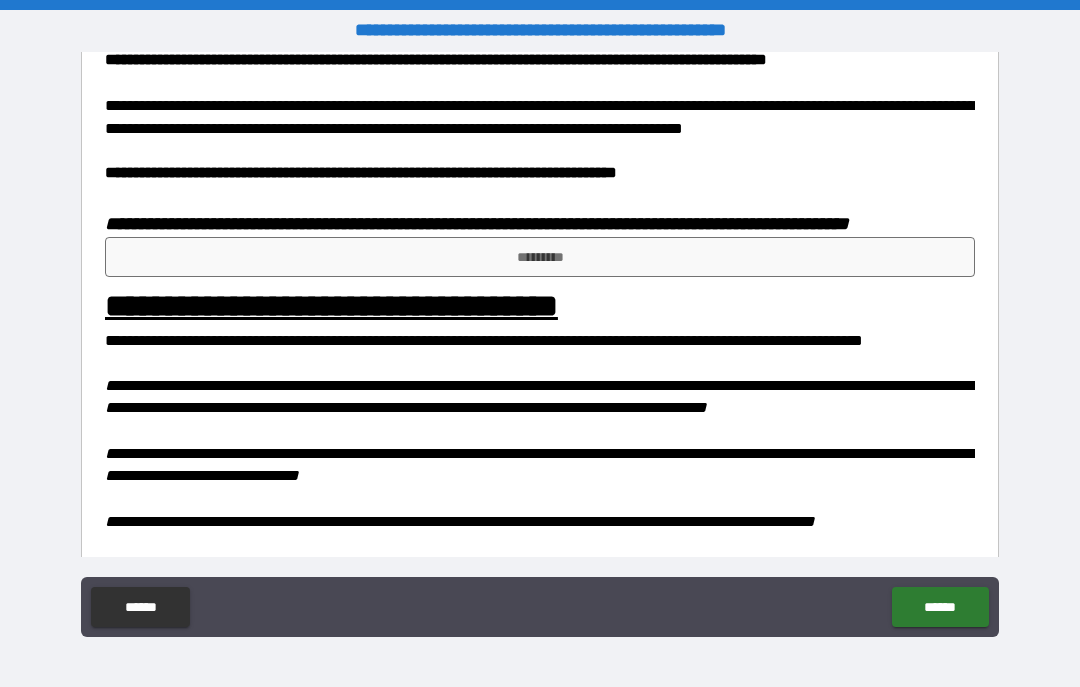 click on "*********" at bounding box center (540, 257) 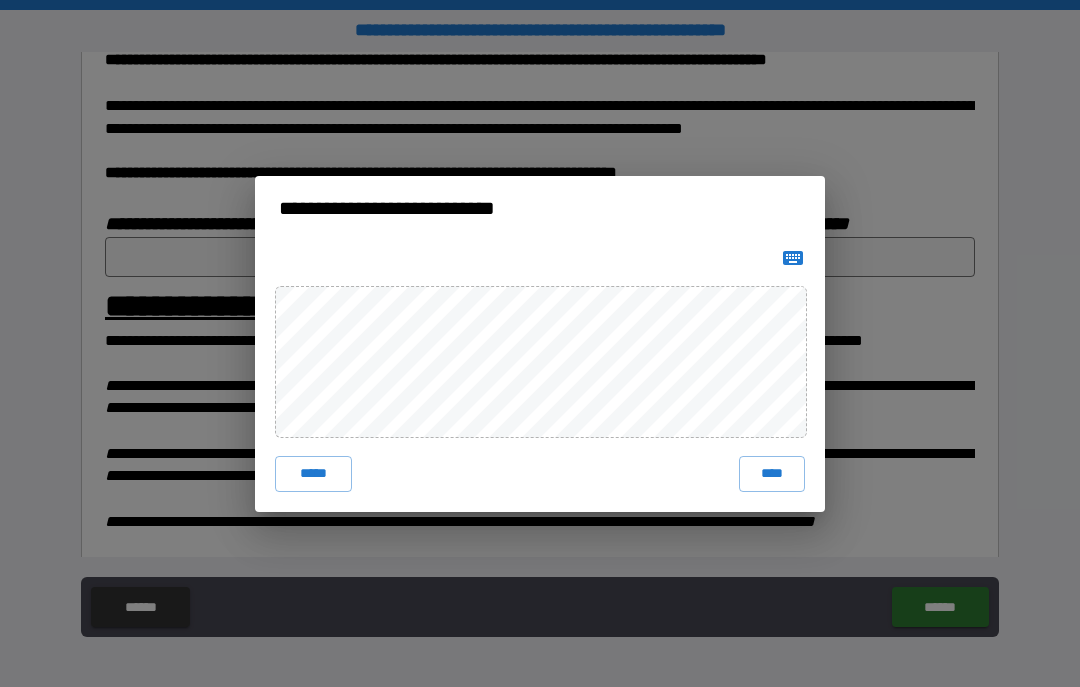 click on "****" at bounding box center (772, 474) 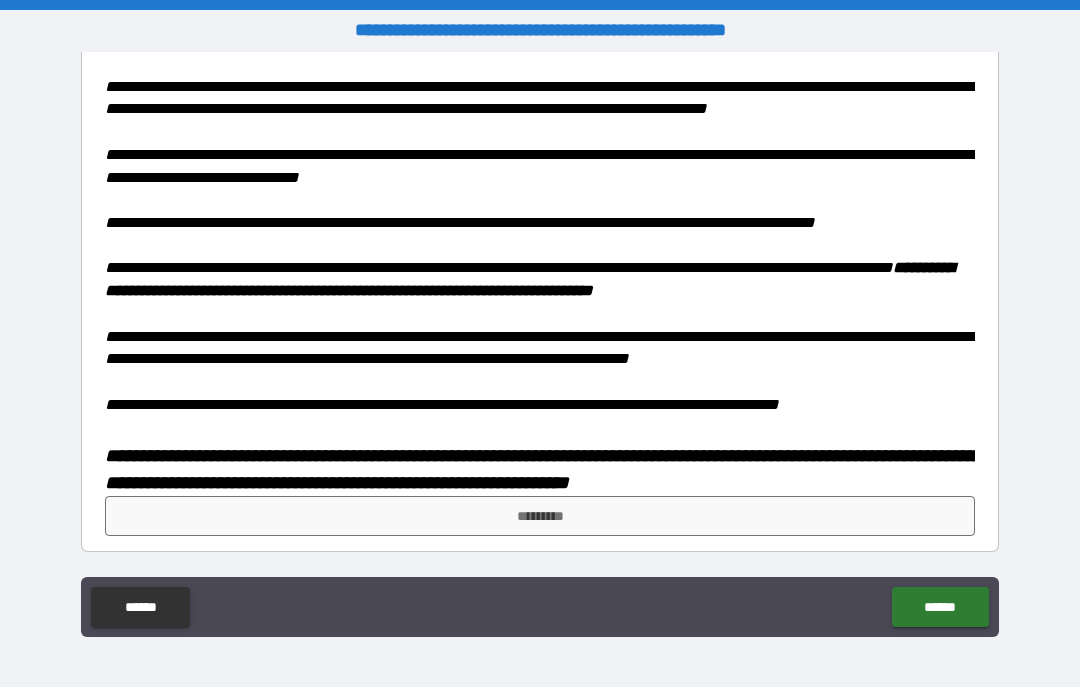 scroll, scrollTop: 1649, scrollLeft: 0, axis: vertical 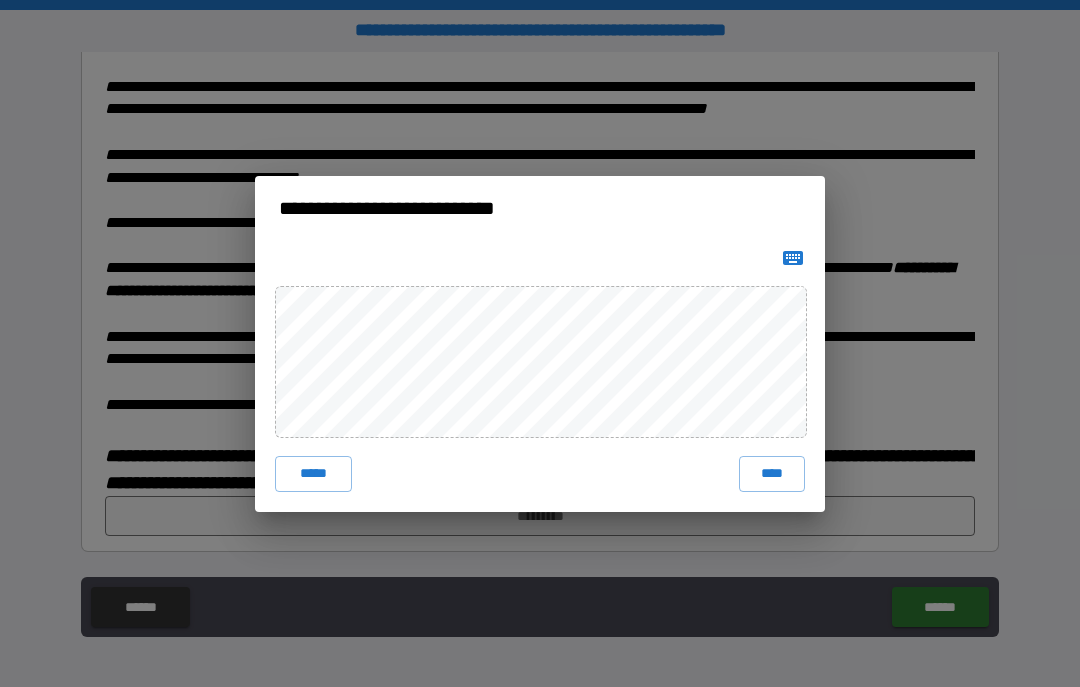 click on "****" at bounding box center [772, 474] 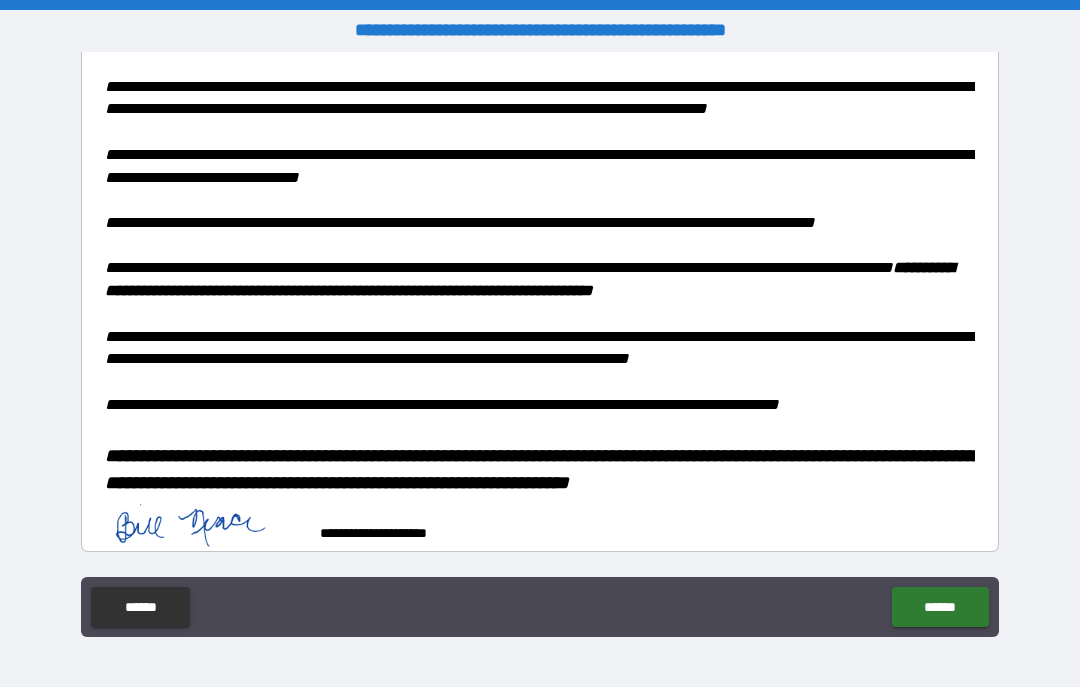 scroll, scrollTop: 1639, scrollLeft: 0, axis: vertical 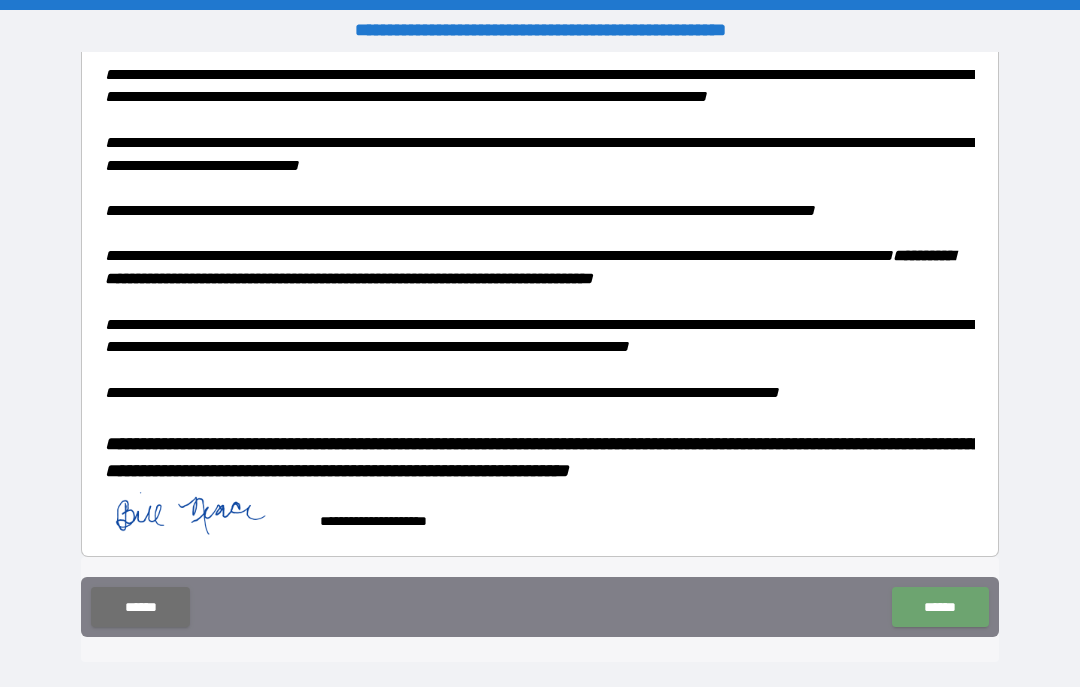 click on "******" at bounding box center (940, 607) 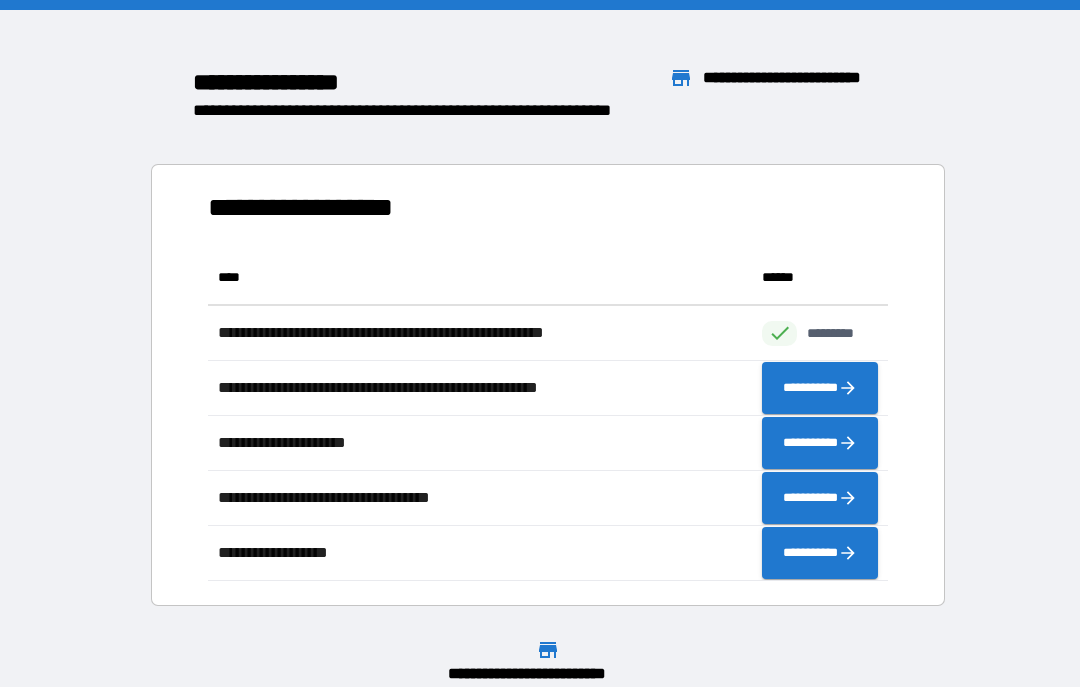 scroll, scrollTop: 331, scrollLeft: 680, axis: both 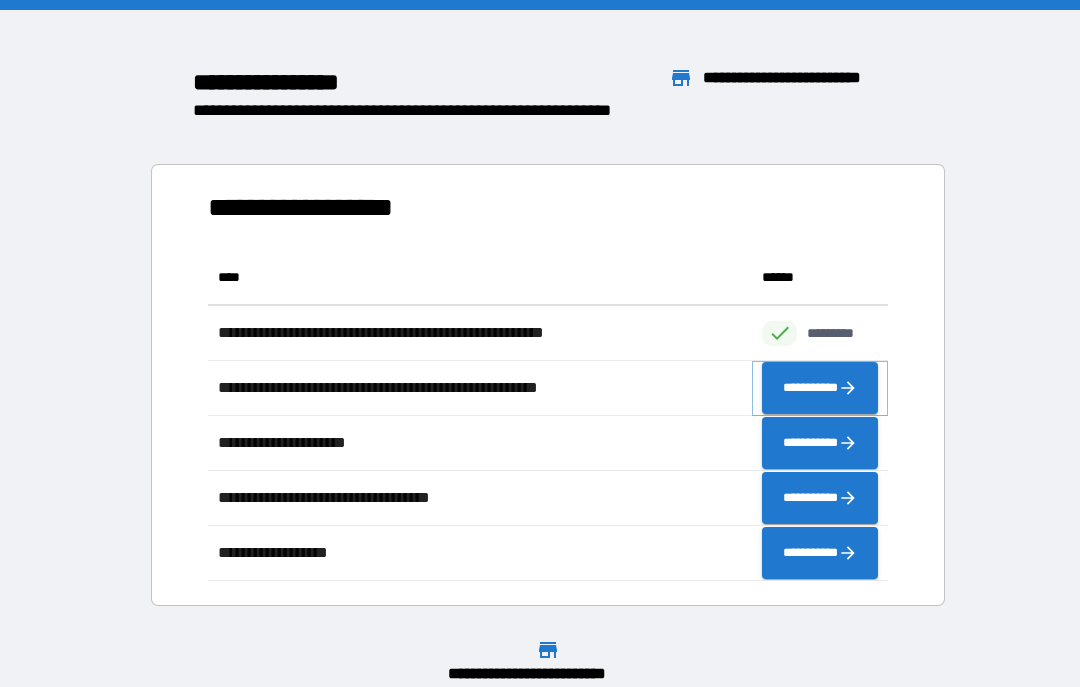 click on "**********" at bounding box center [820, 388] 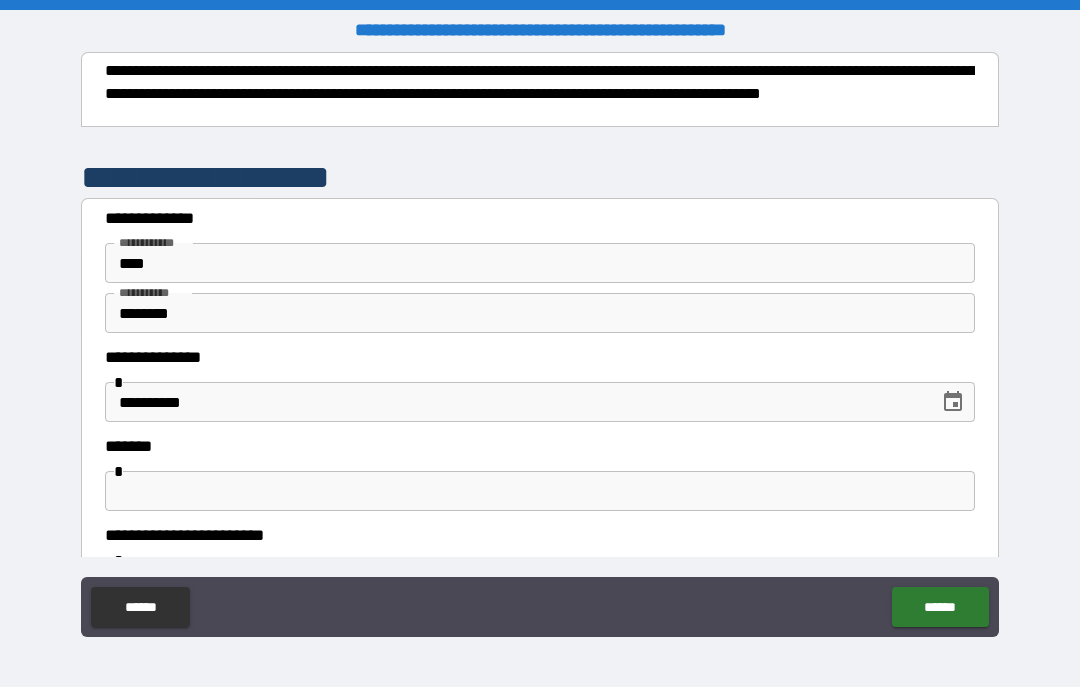 click at bounding box center [540, 491] 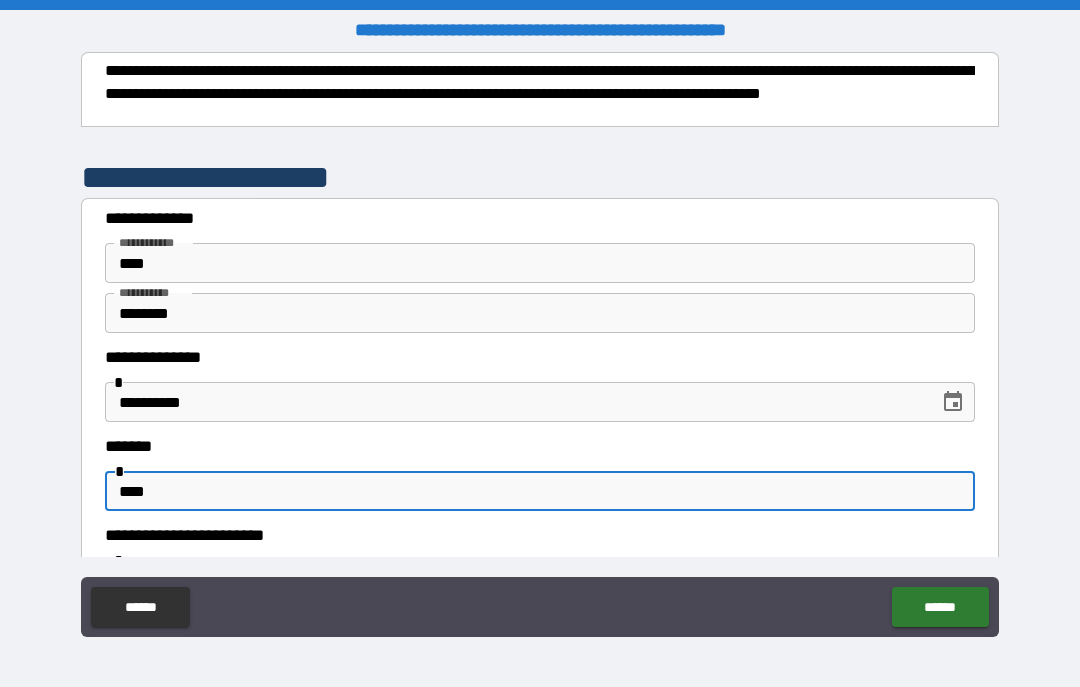 type on "****" 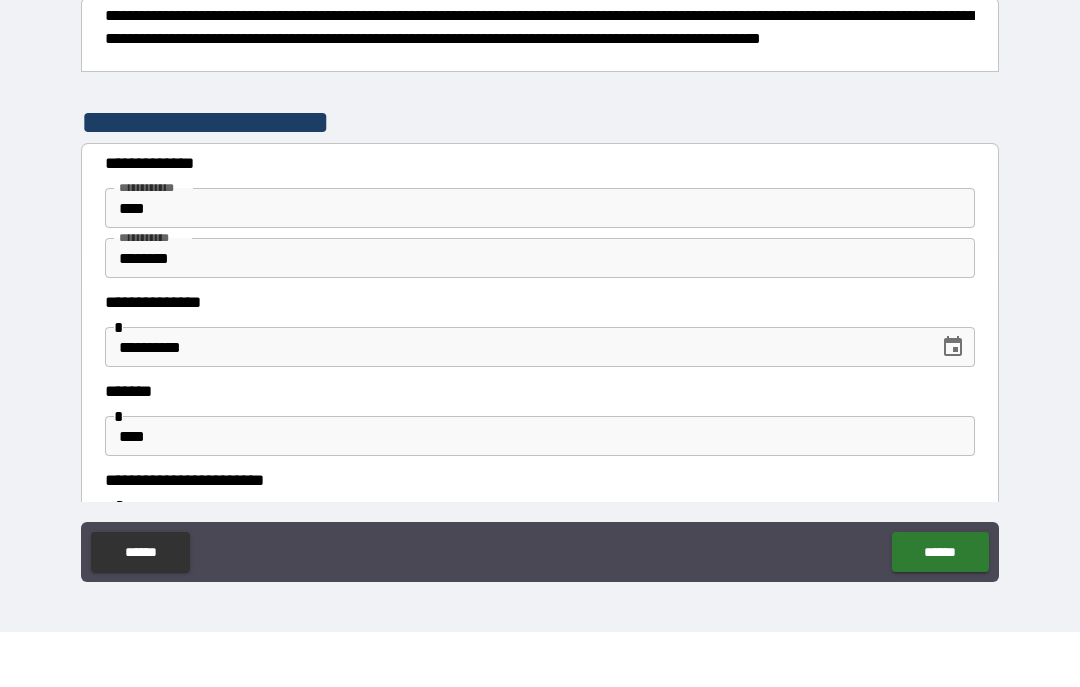 scroll, scrollTop: 276, scrollLeft: 0, axis: vertical 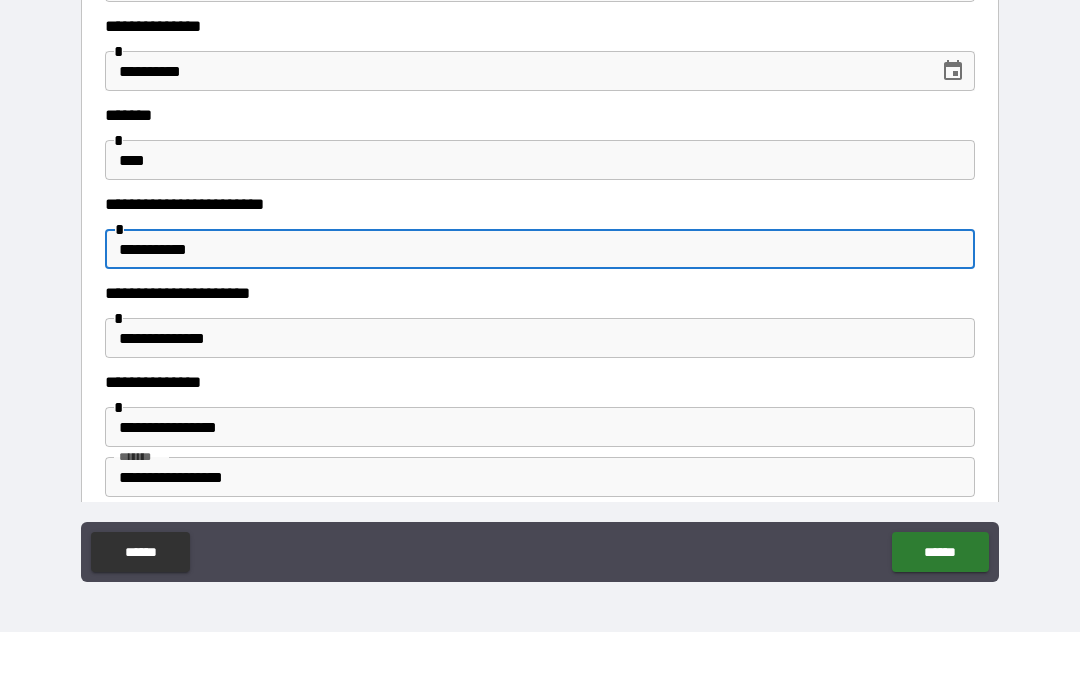 type on "**********" 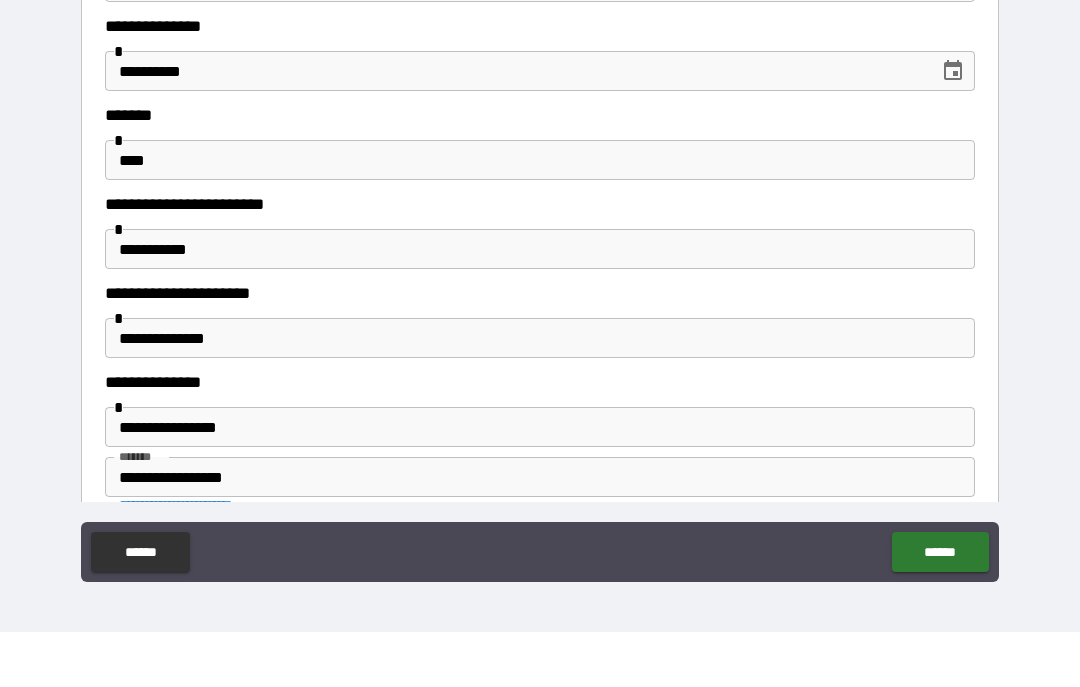 scroll, scrollTop: 552, scrollLeft: 0, axis: vertical 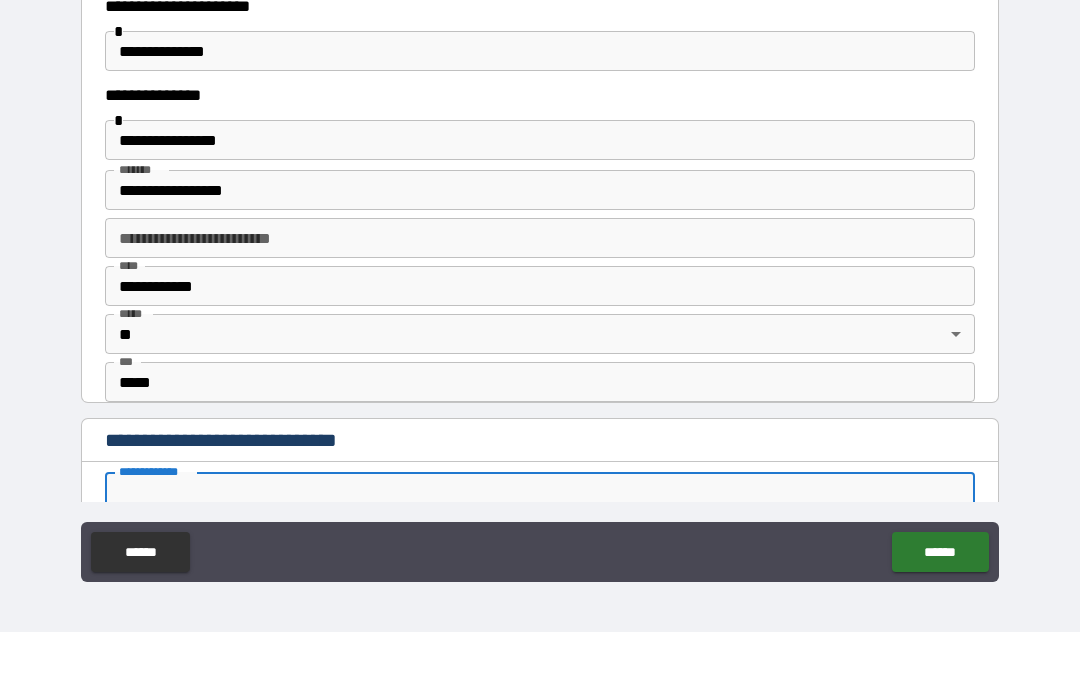 type on "*" 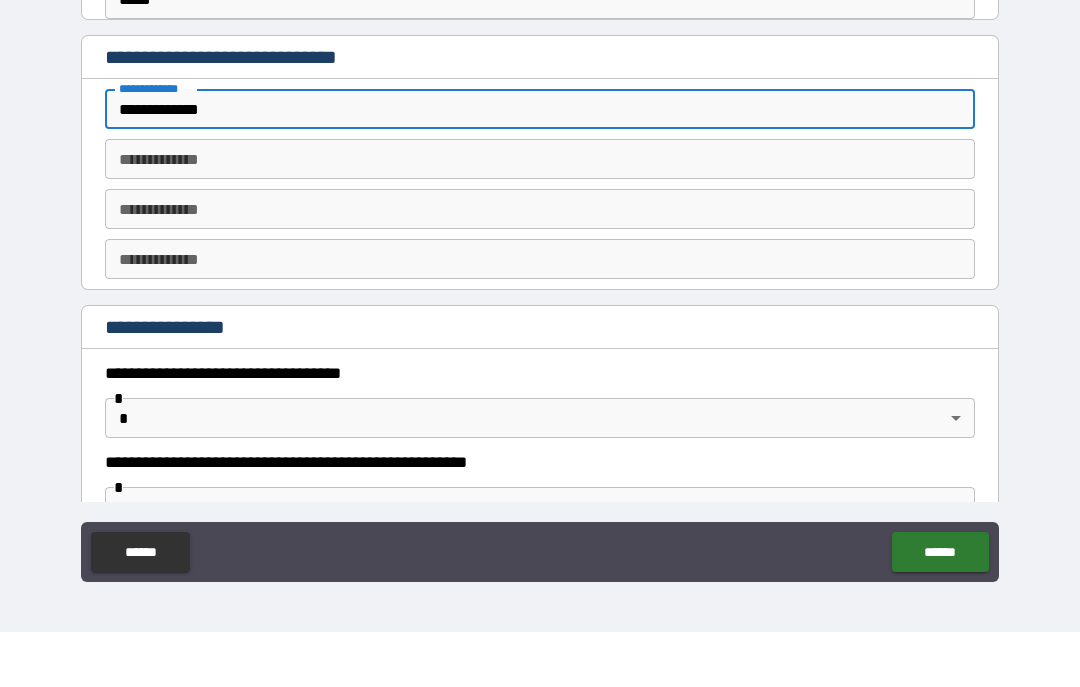 scroll, scrollTop: 936, scrollLeft: 0, axis: vertical 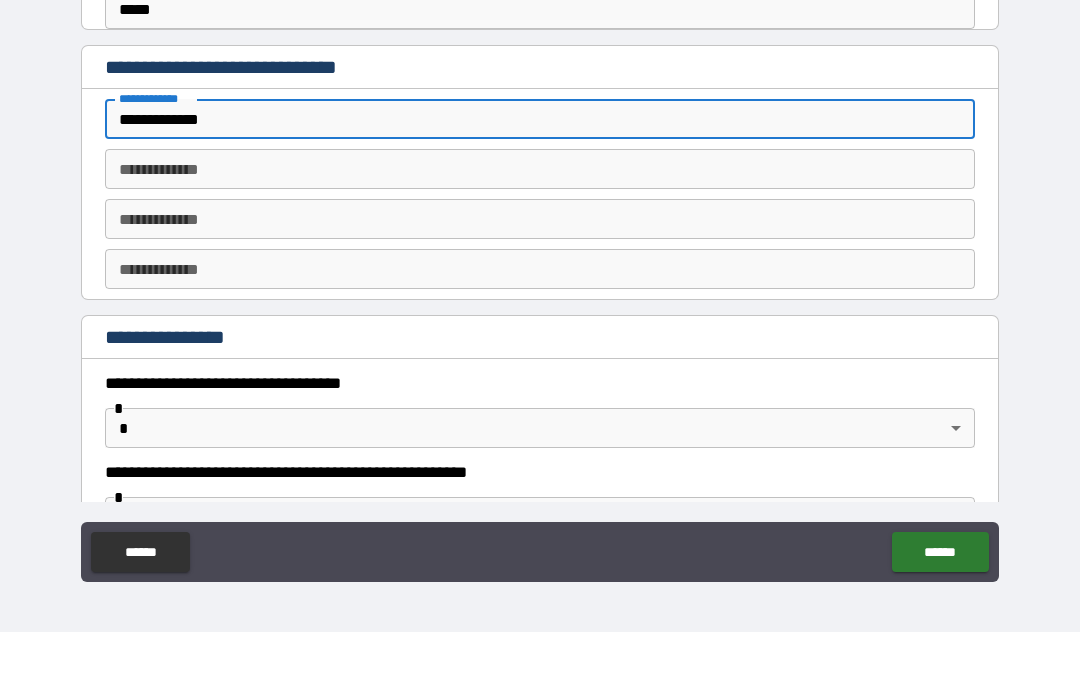 type on "**********" 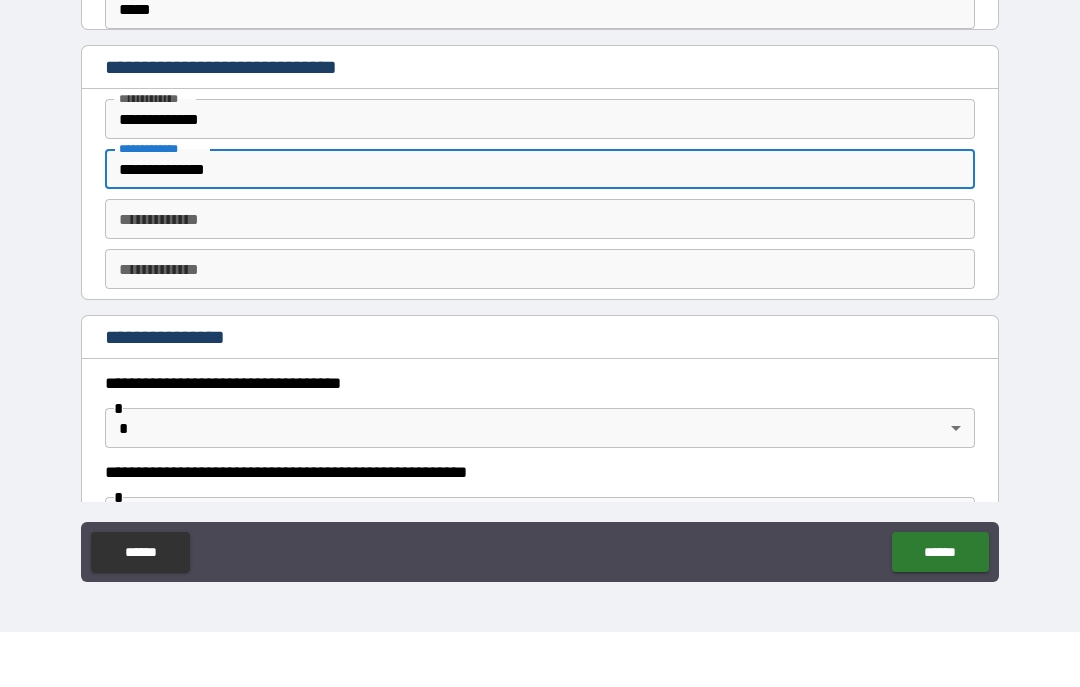 type on "**********" 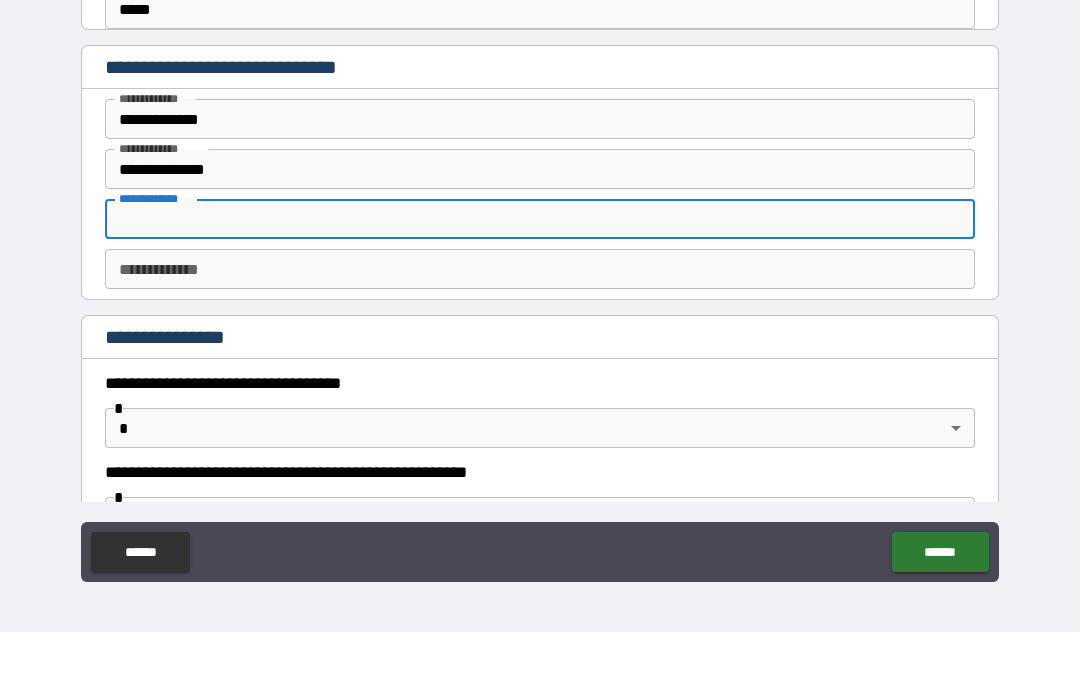 type on "*" 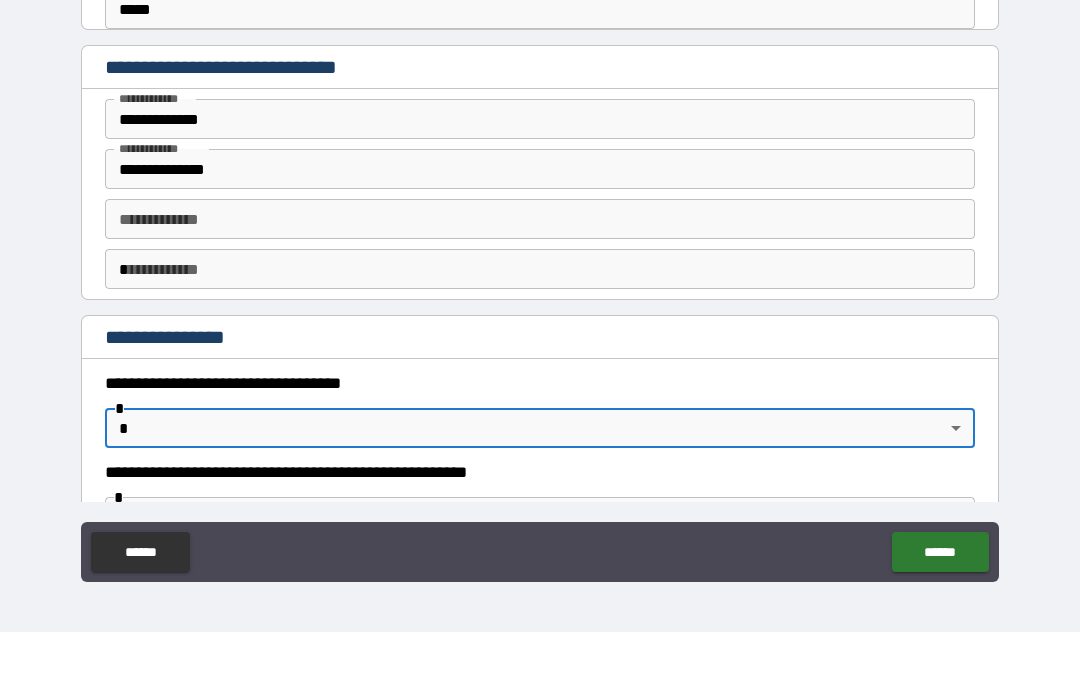 type 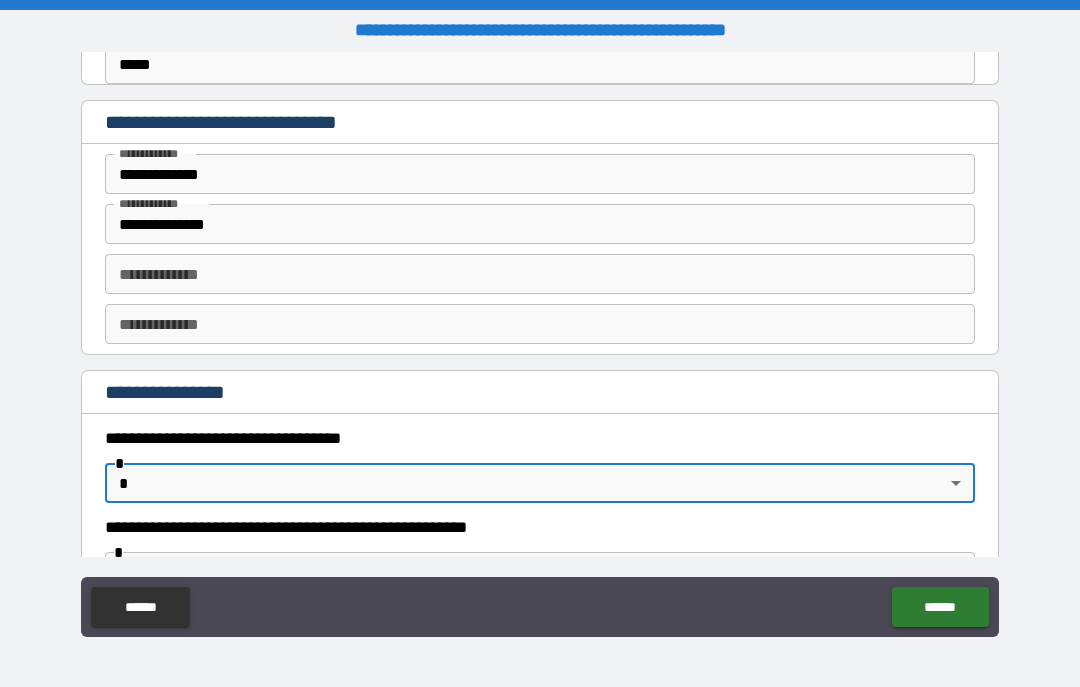 click on "**********" at bounding box center (540, 343) 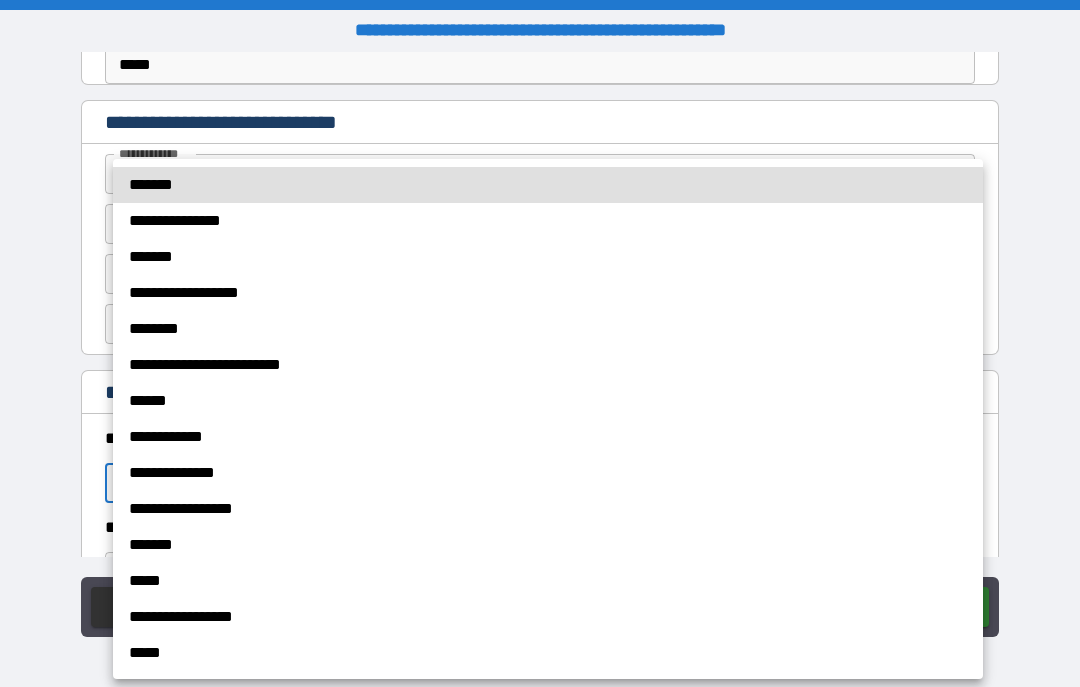 click on "**********" at bounding box center (548, 221) 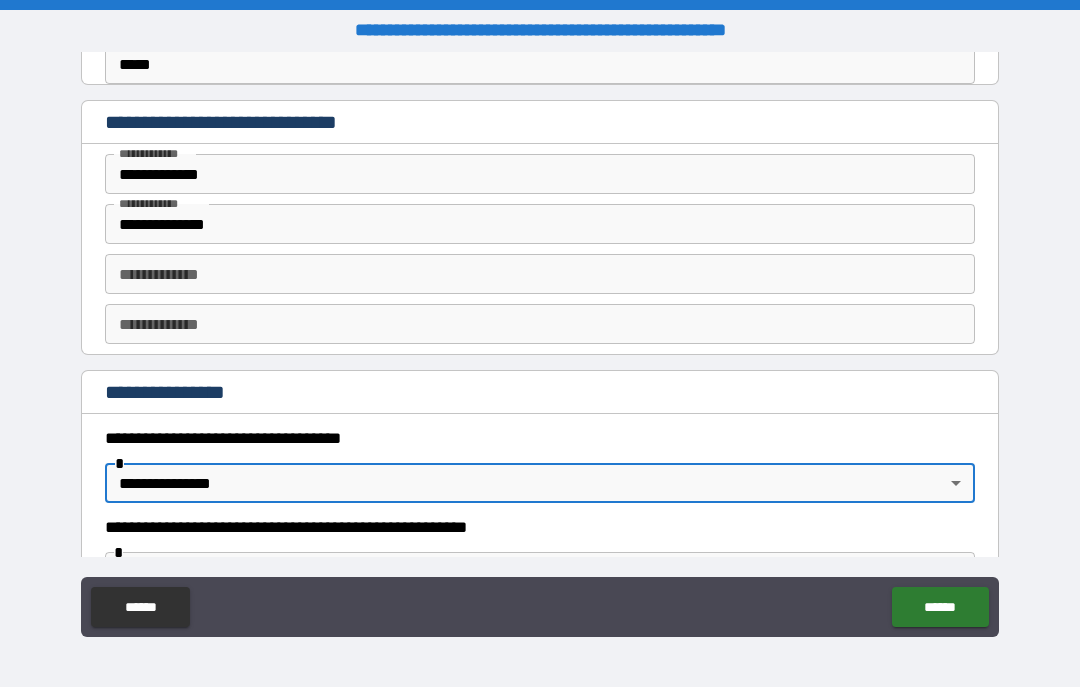 type on "**********" 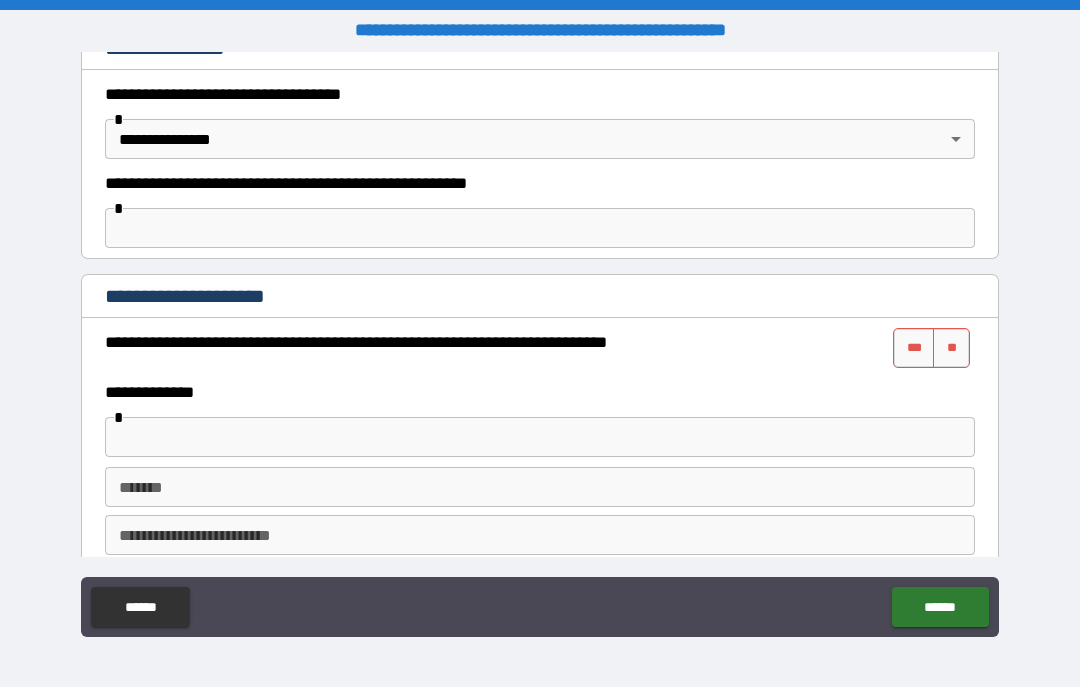 scroll, scrollTop: 1284, scrollLeft: 0, axis: vertical 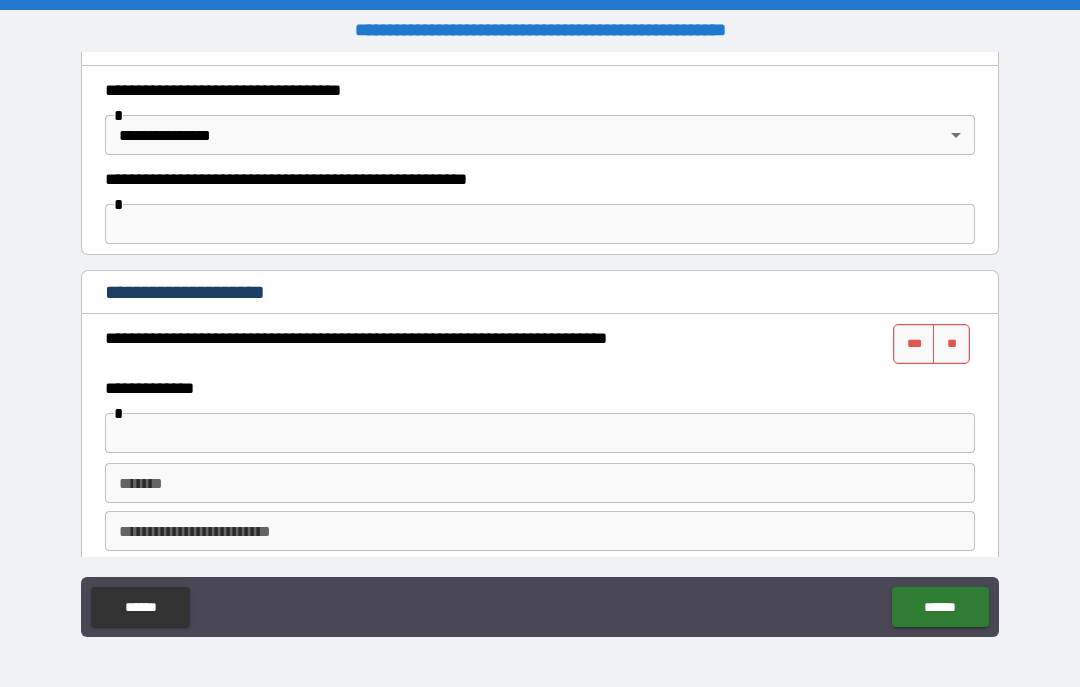 click on "***" at bounding box center (914, 344) 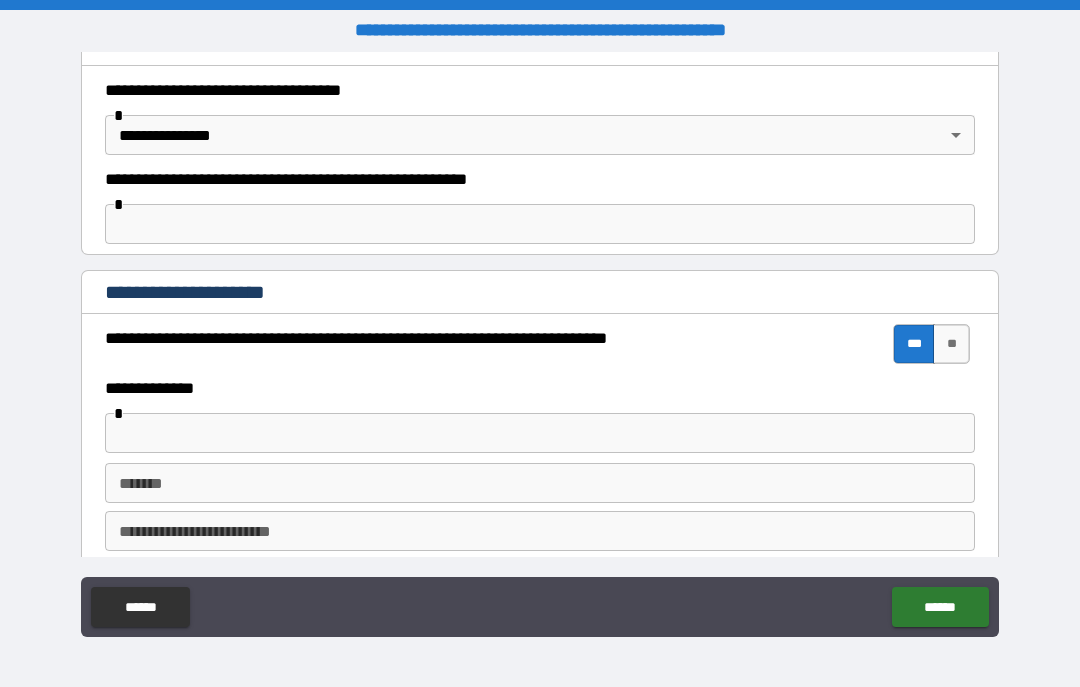 click at bounding box center (540, 433) 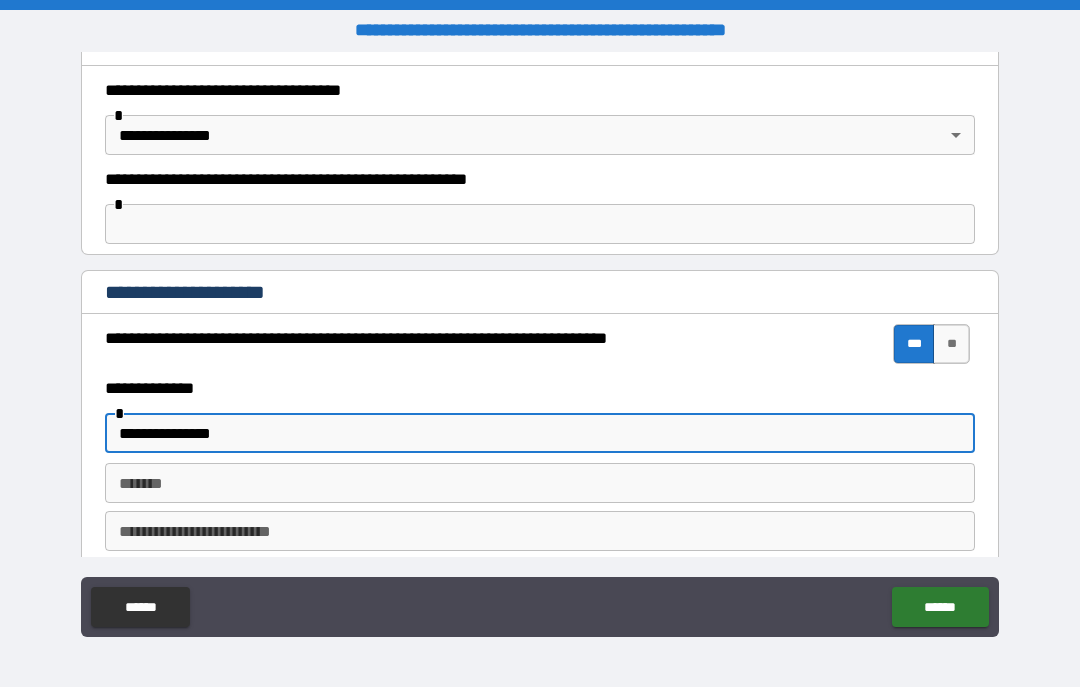 type on "**********" 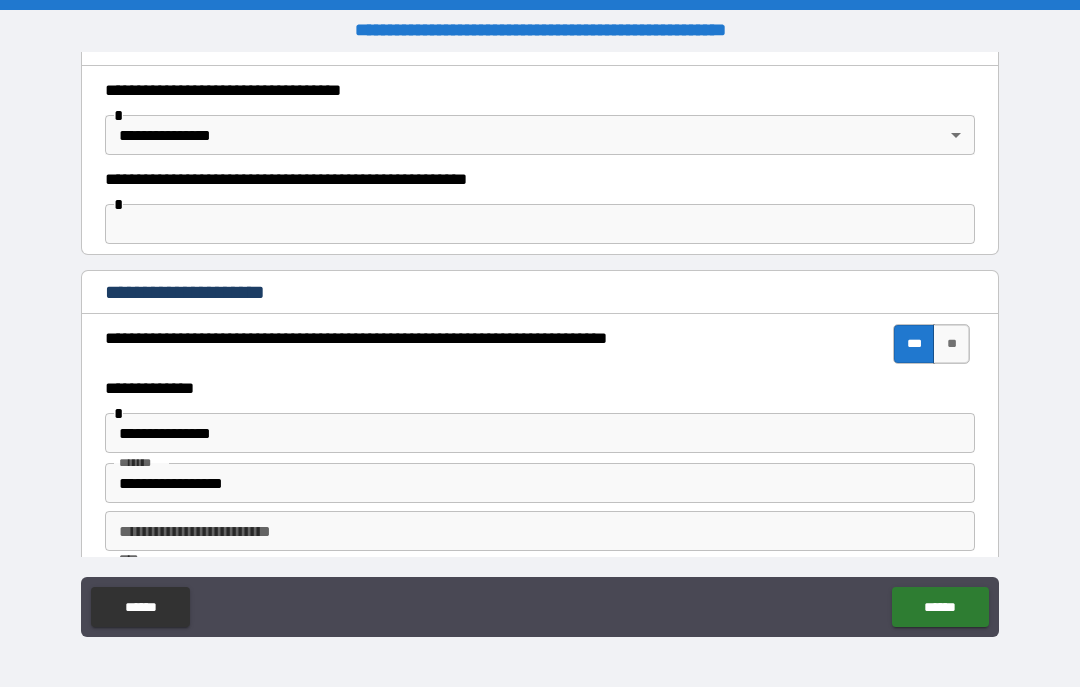 type on "**********" 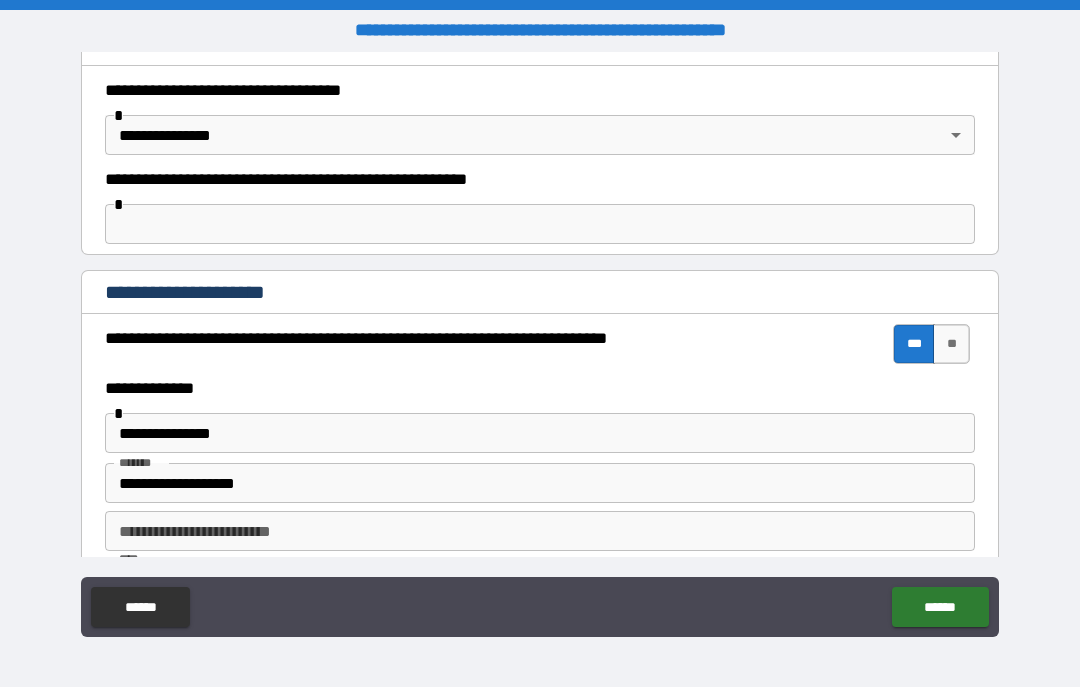 type on "**********" 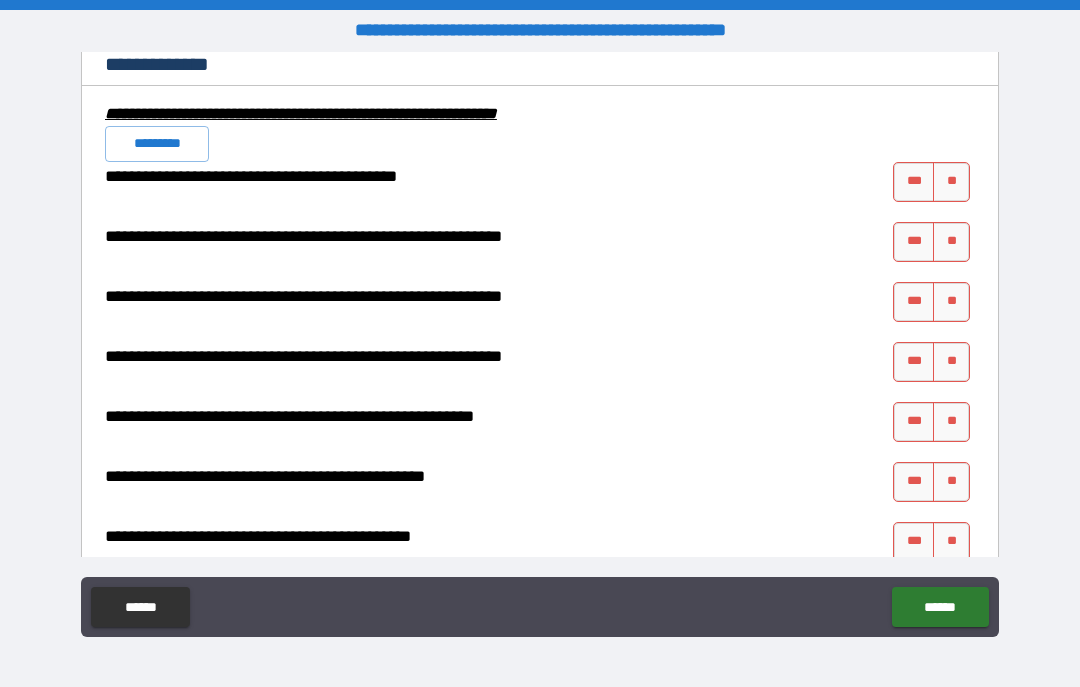 scroll, scrollTop: 2029, scrollLeft: 0, axis: vertical 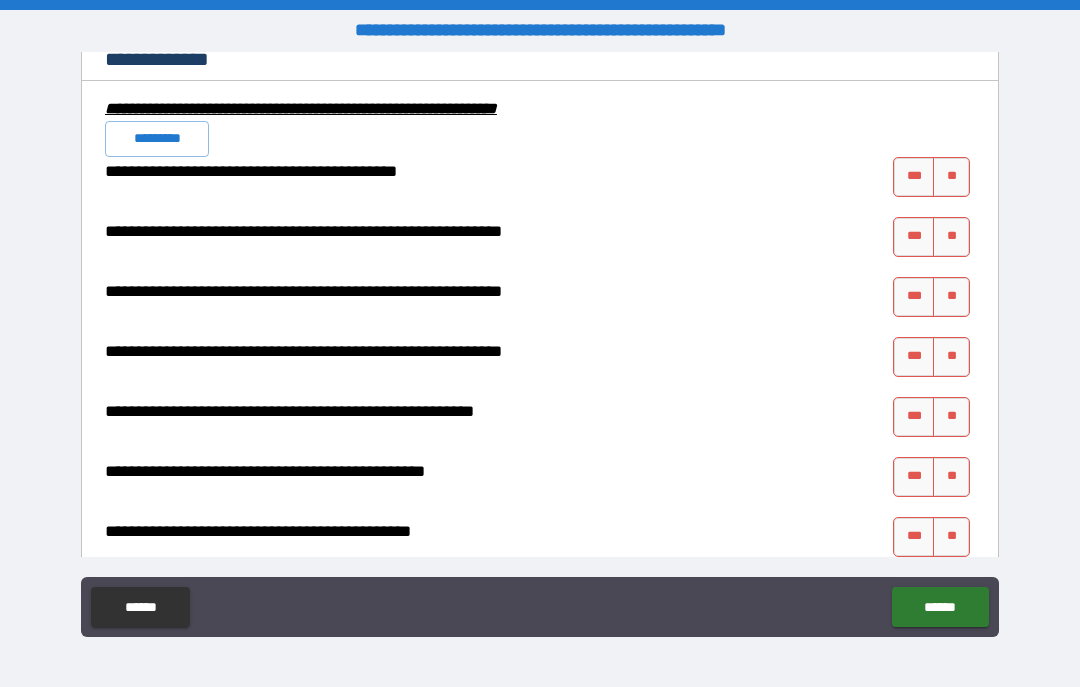 click on "***" at bounding box center (914, 177) 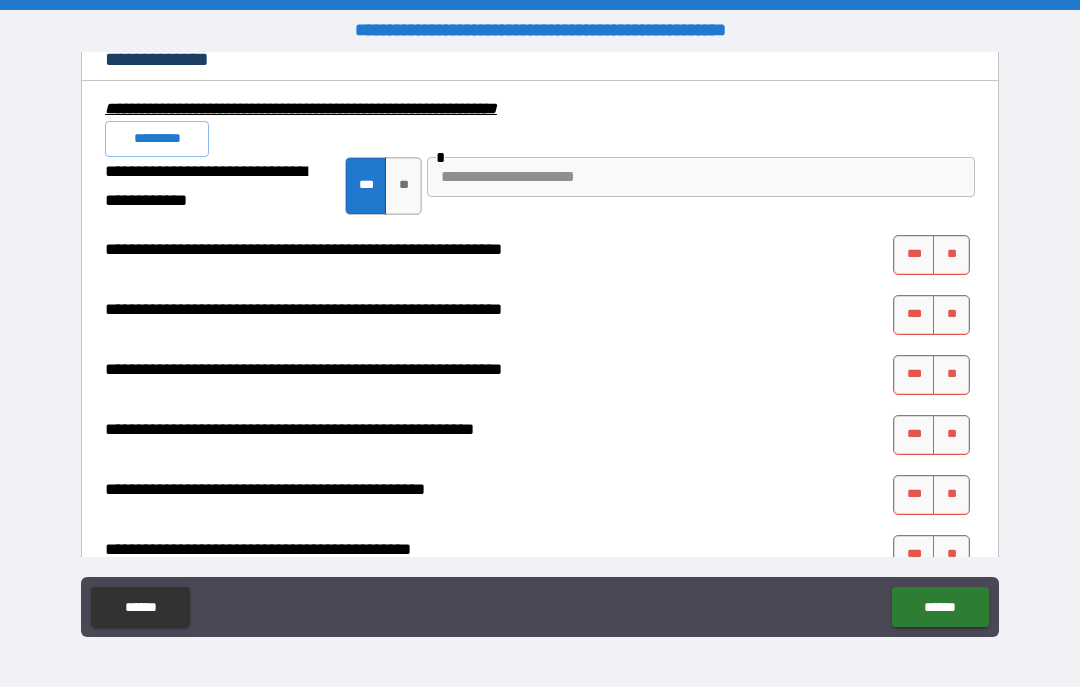 click at bounding box center [701, 177] 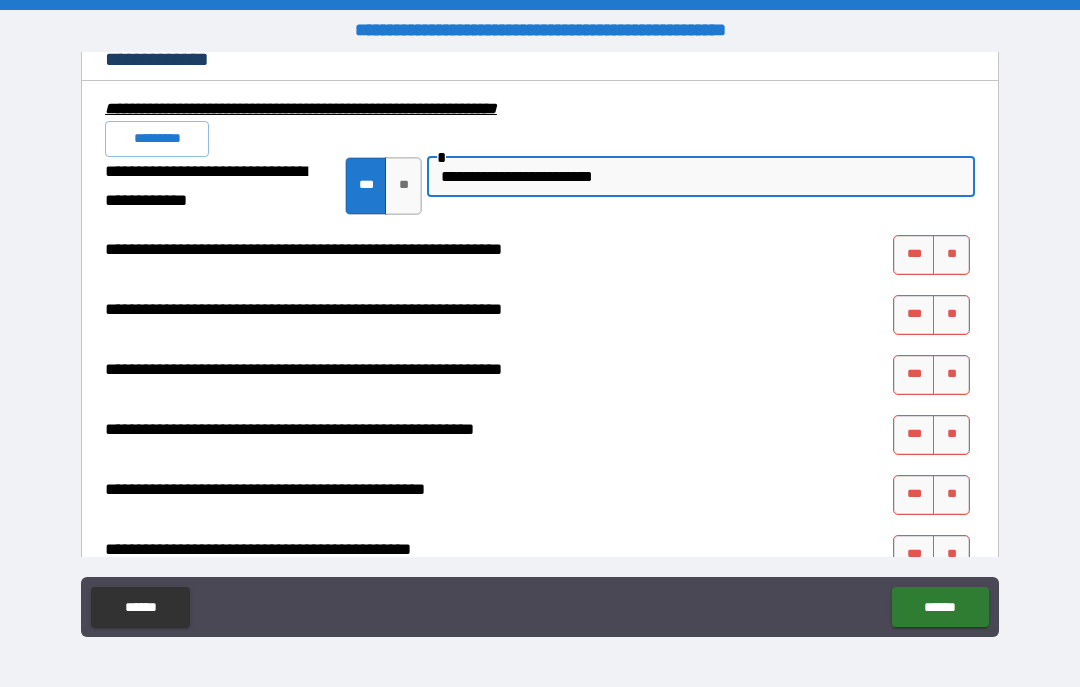 type on "**********" 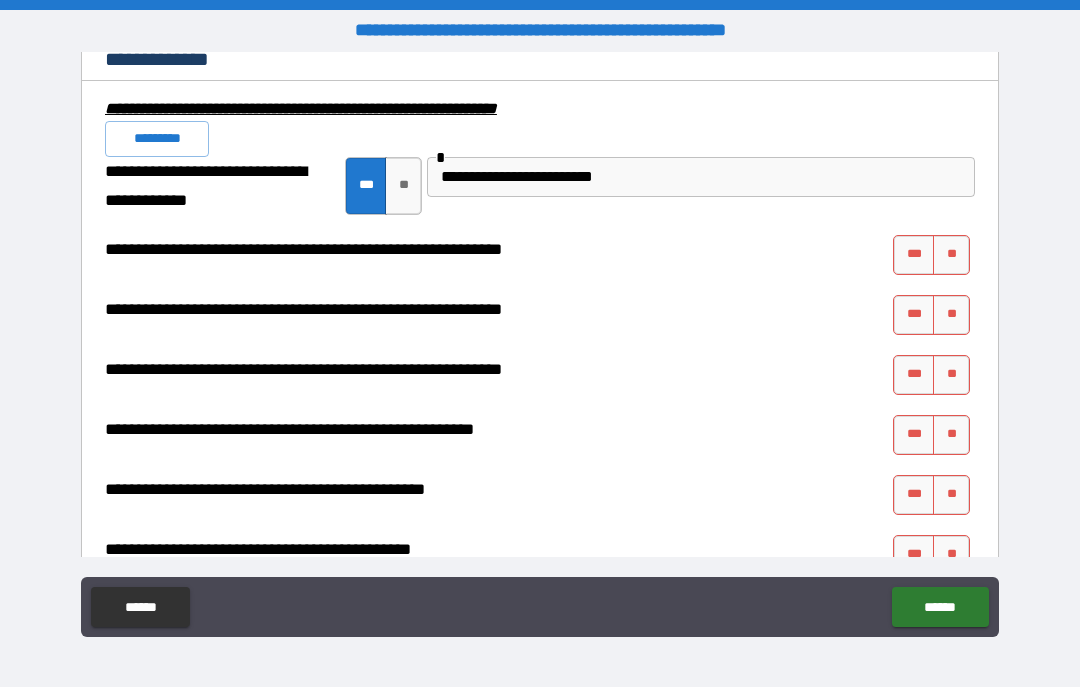 click on "***" at bounding box center [914, 255] 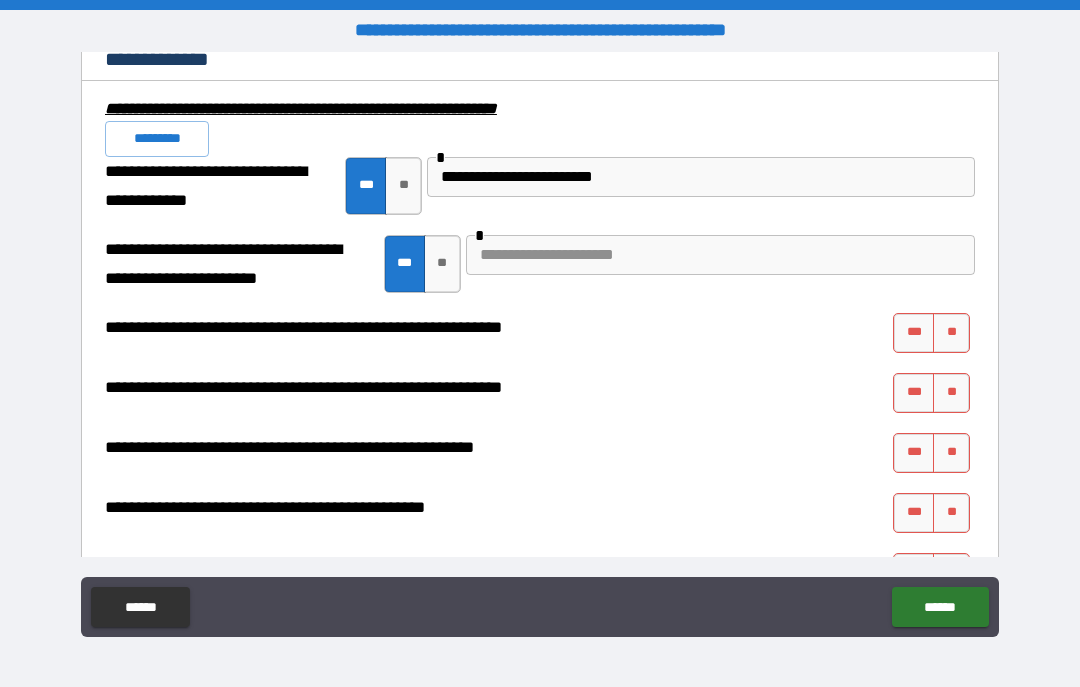 click at bounding box center [720, 255] 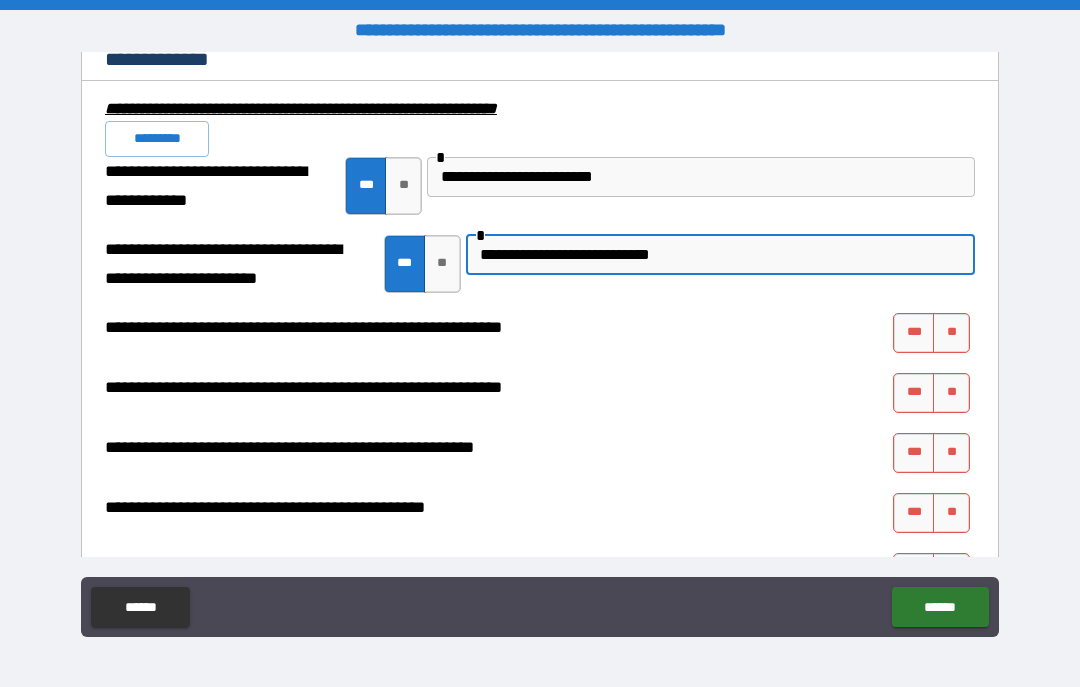 type on "**********" 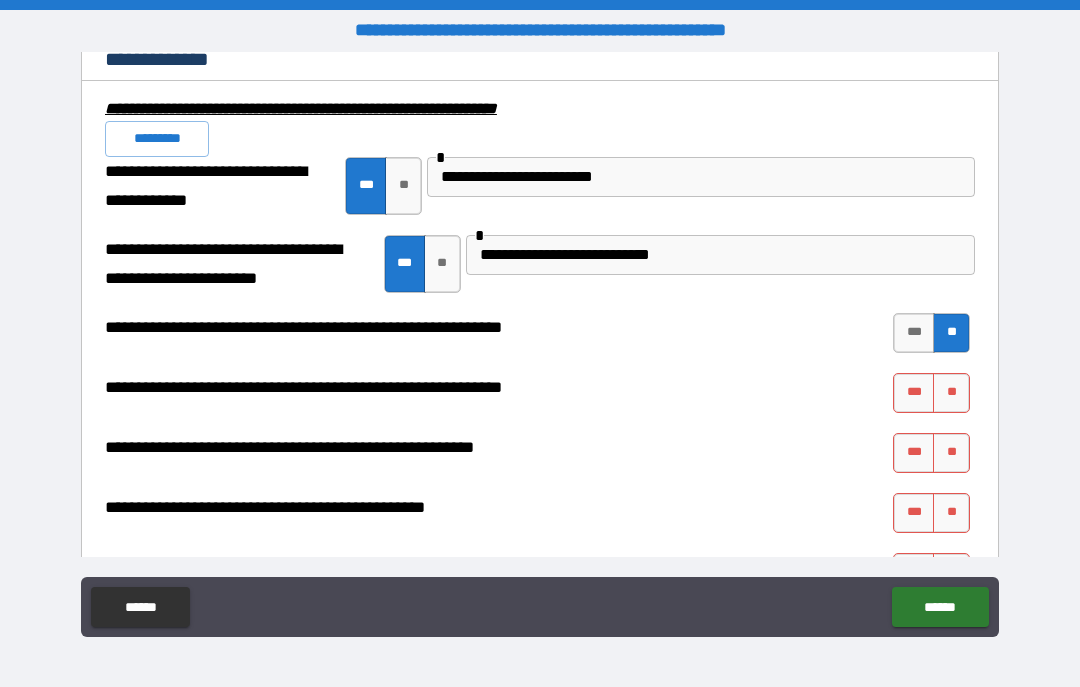 click on "**" at bounding box center [951, 393] 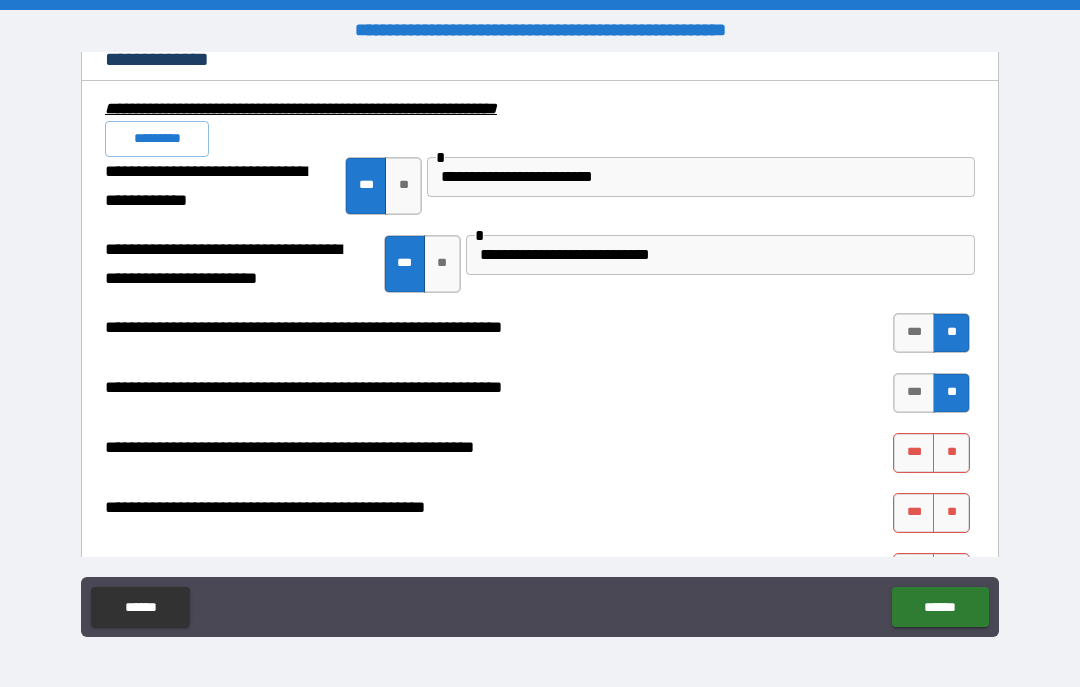 click on "**" at bounding box center [951, 453] 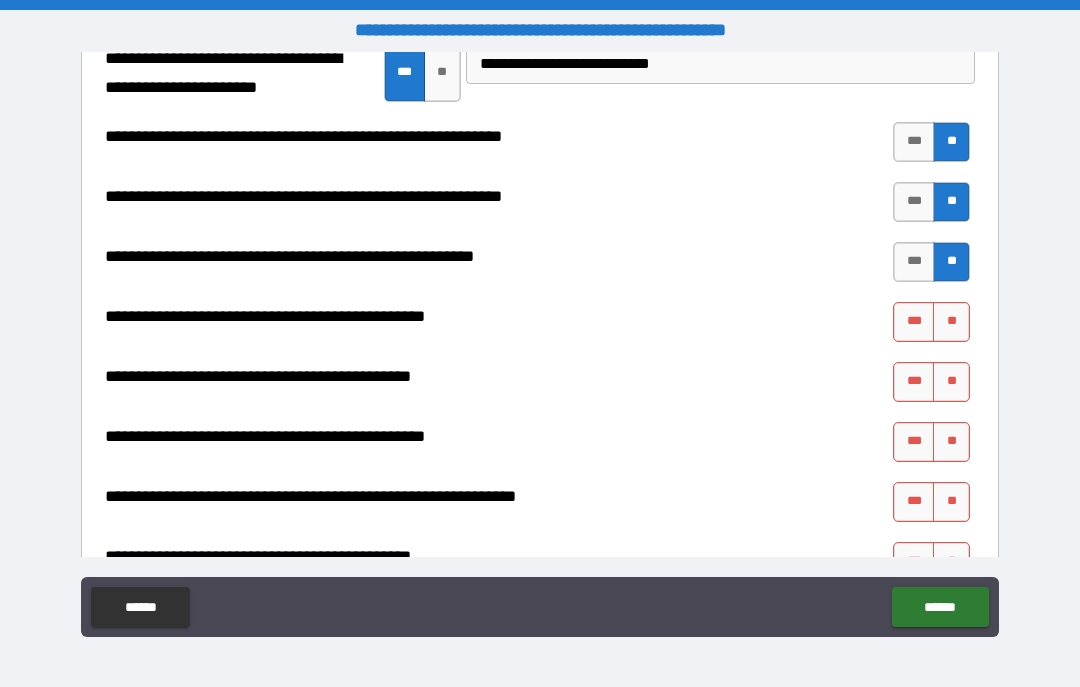 scroll, scrollTop: 2267, scrollLeft: 0, axis: vertical 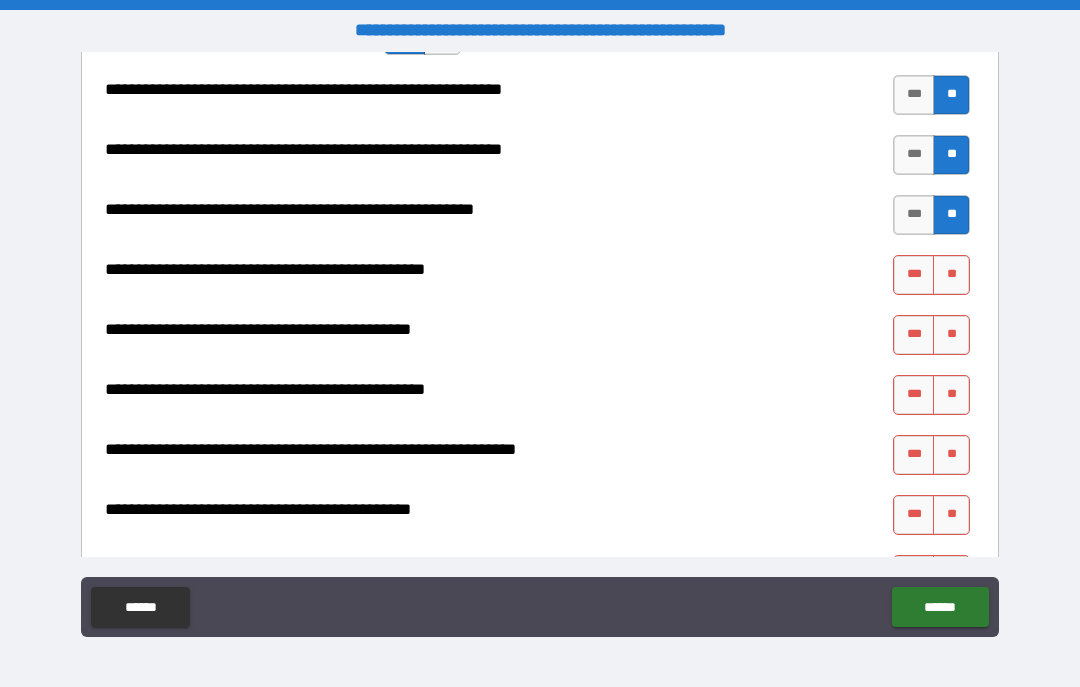 click on "**" at bounding box center (951, 275) 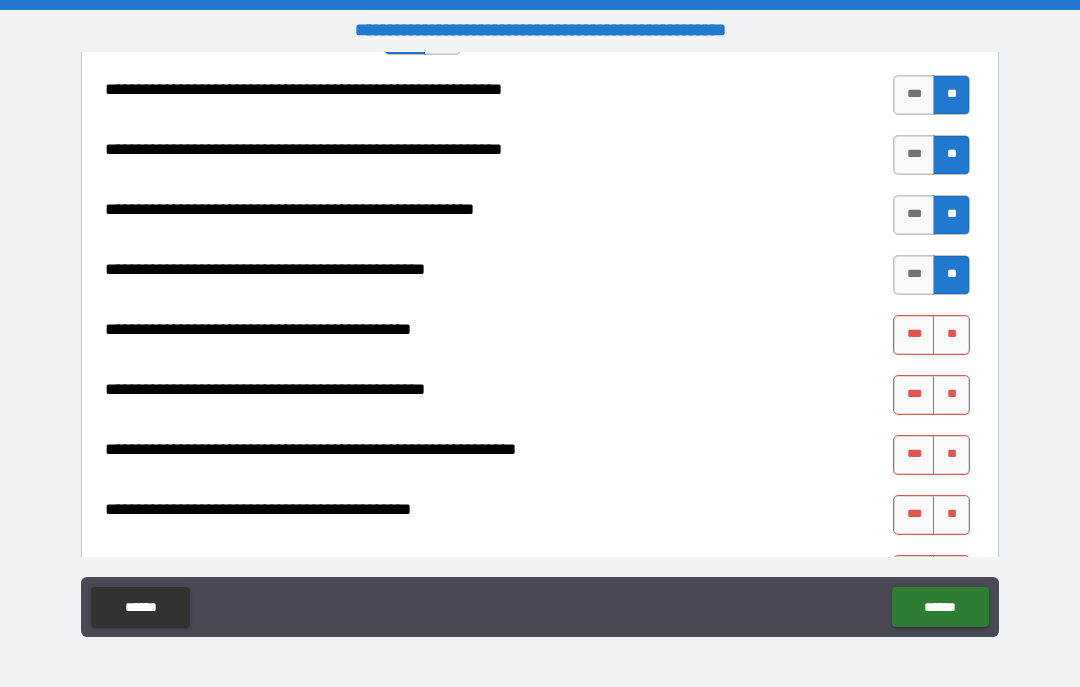 click on "***" at bounding box center (914, 335) 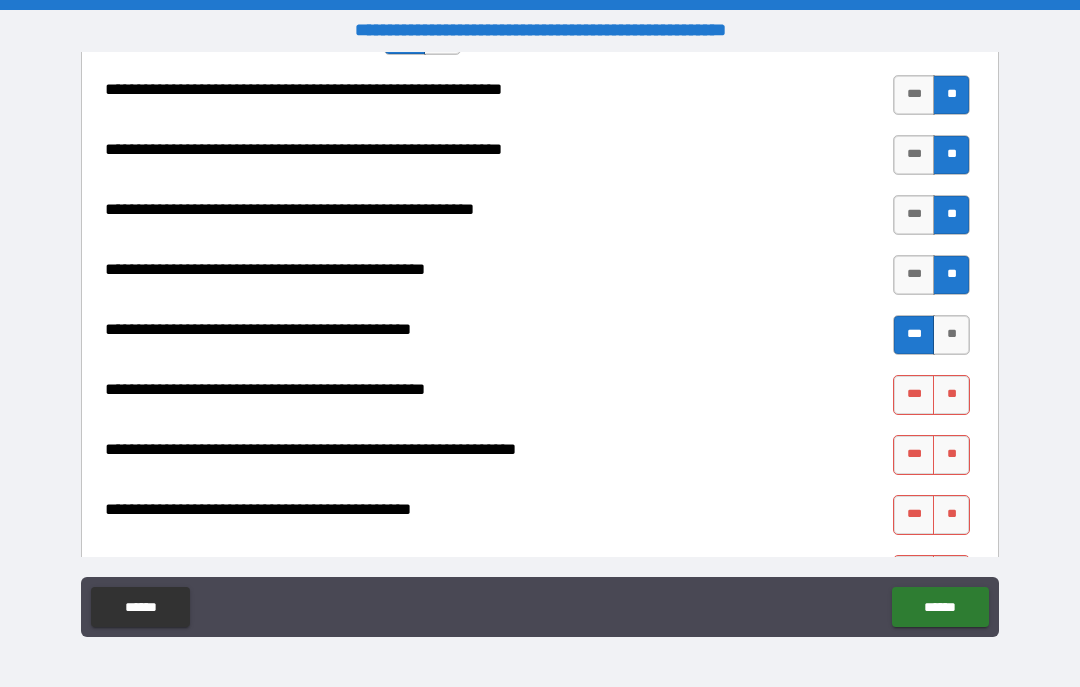 click on "***" at bounding box center [914, 395] 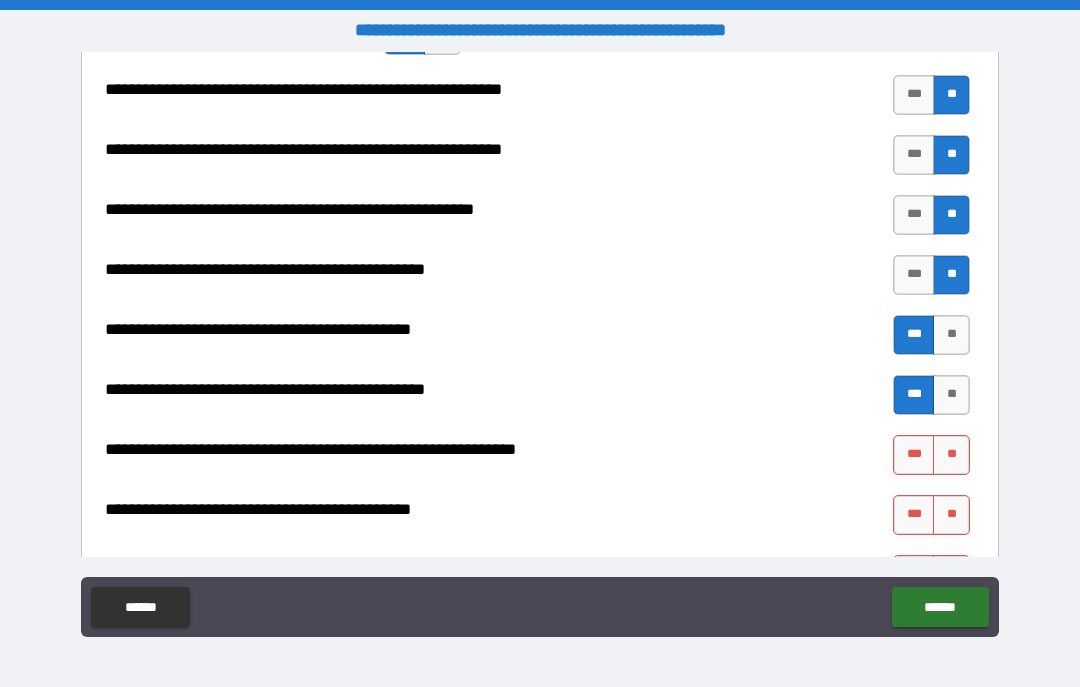 click on "***" at bounding box center (914, 455) 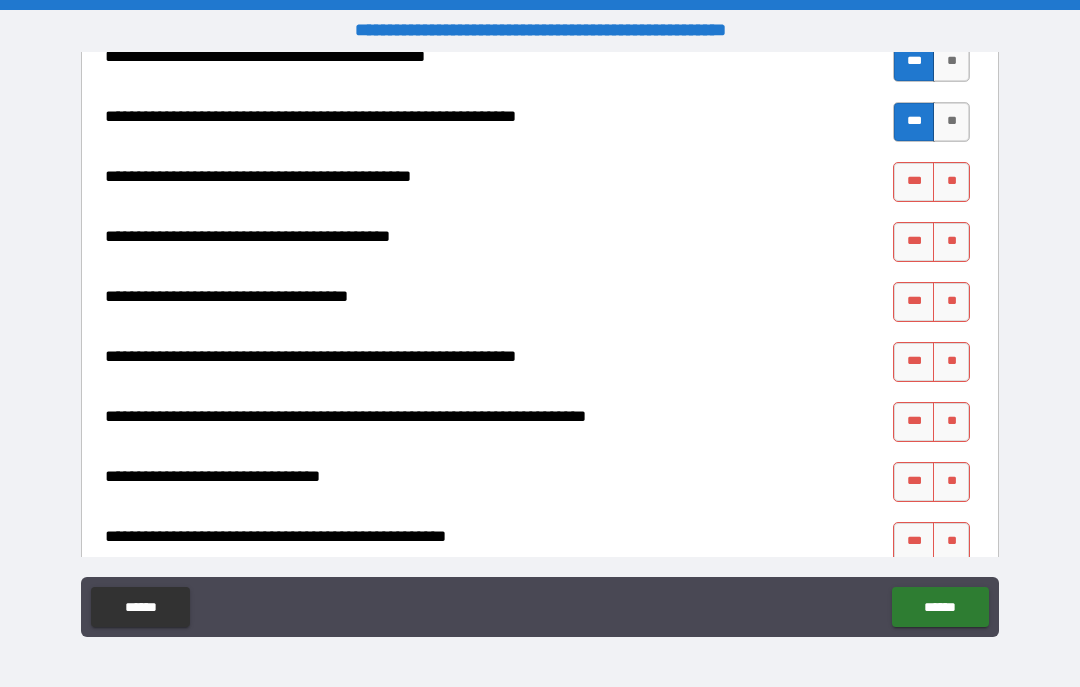 scroll, scrollTop: 2601, scrollLeft: 0, axis: vertical 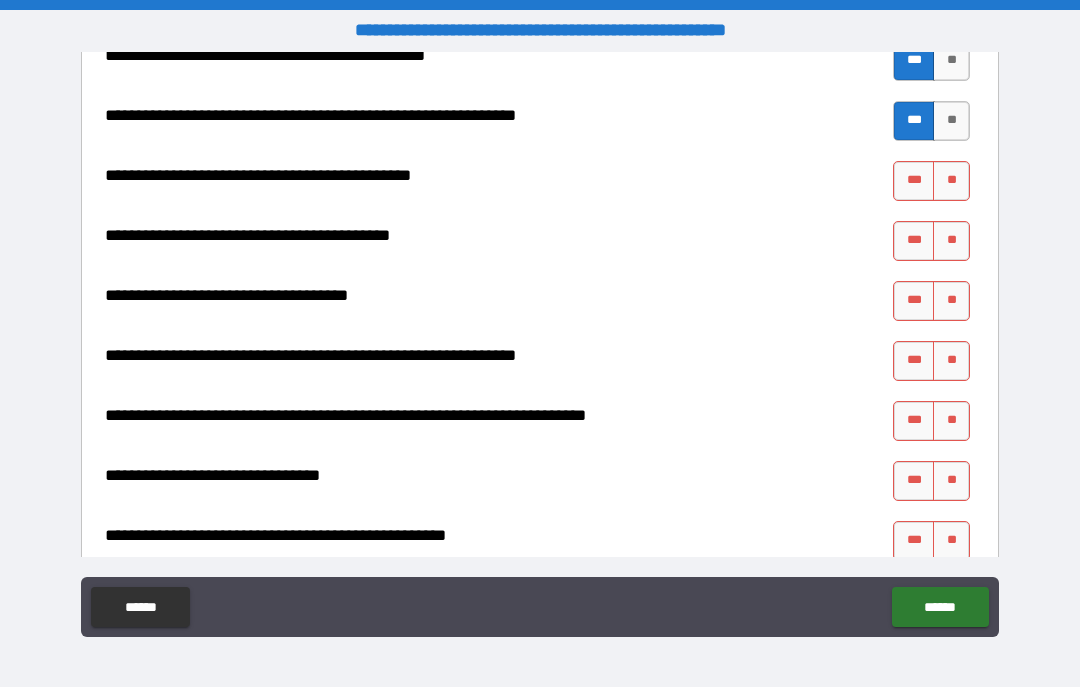 click on "**" at bounding box center (951, 181) 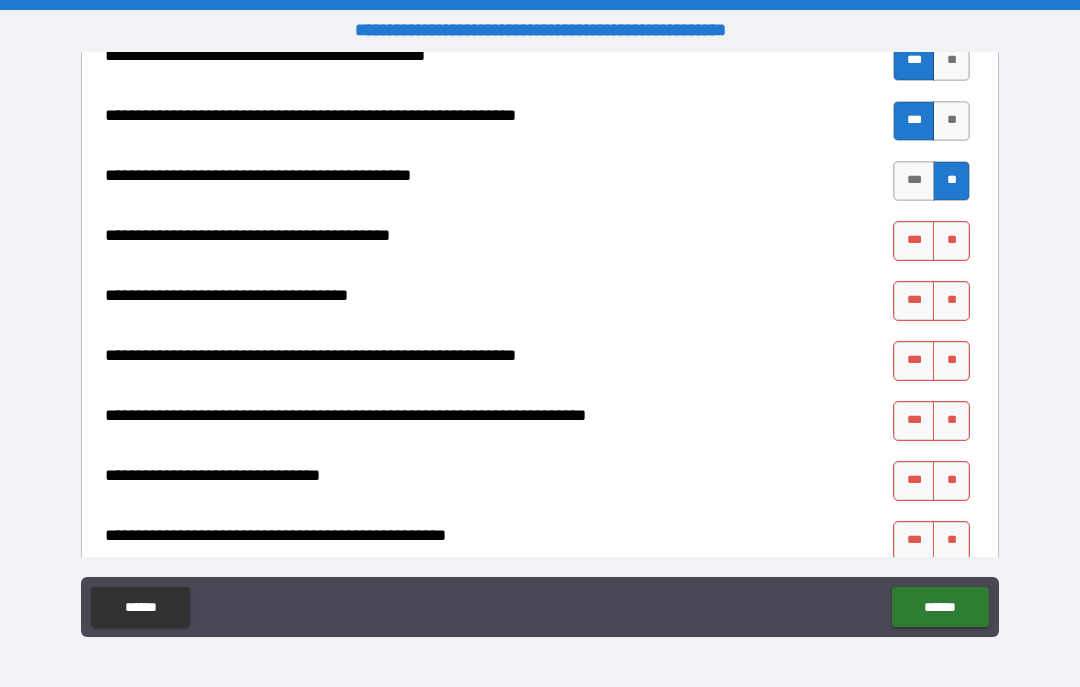 click on "***" at bounding box center [914, 241] 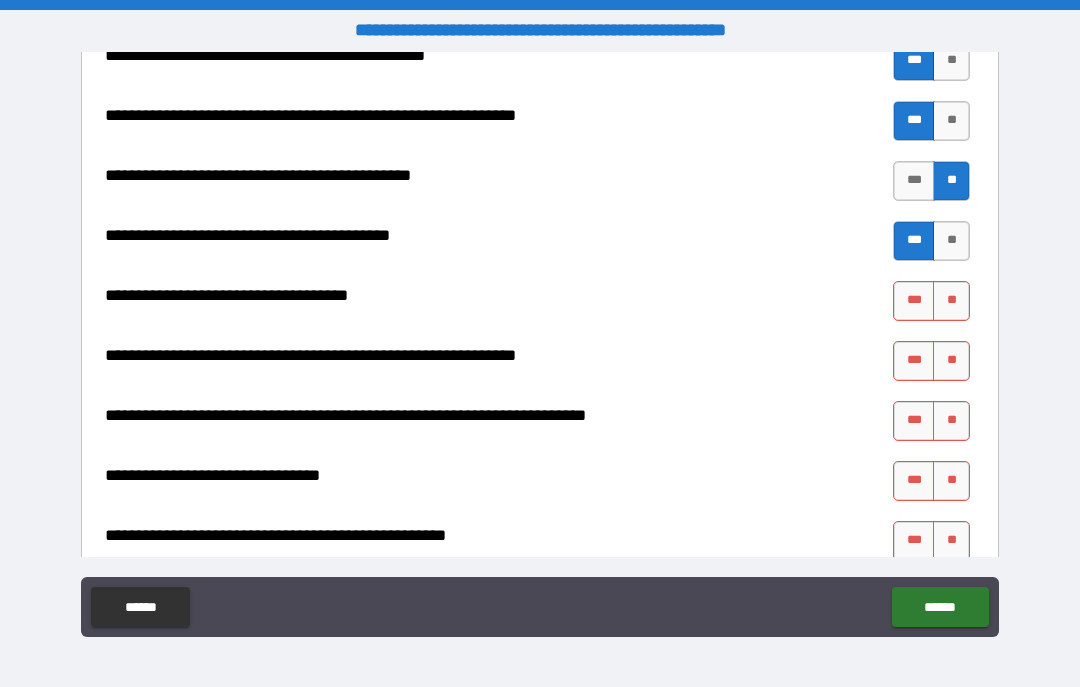 click on "***" at bounding box center [914, 301] 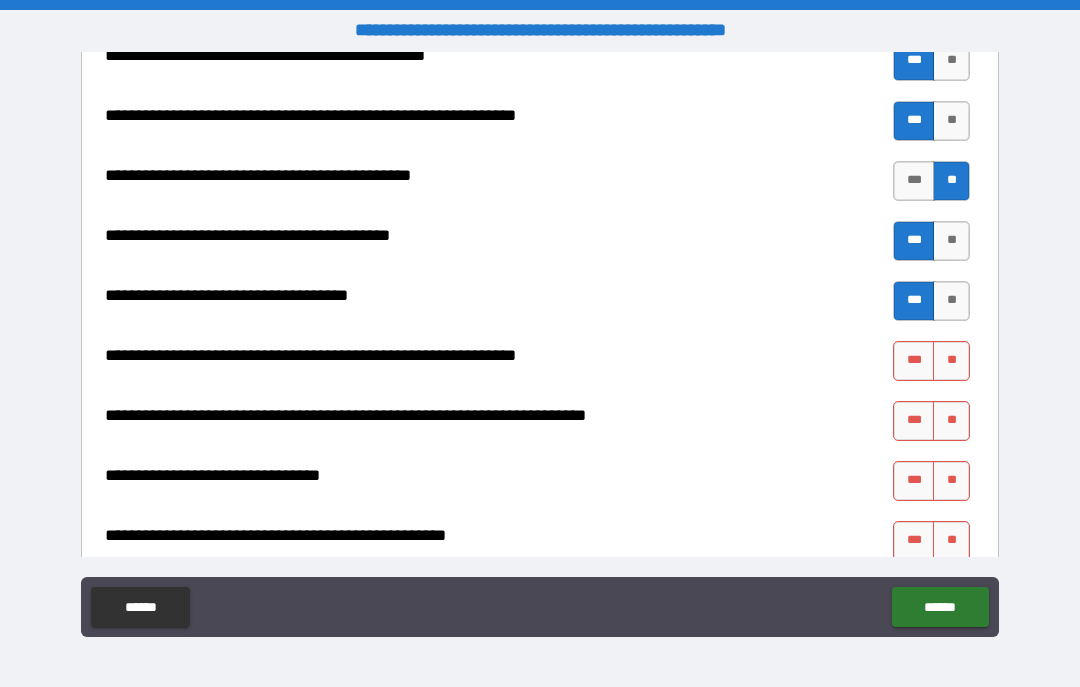 click on "**" at bounding box center [951, 361] 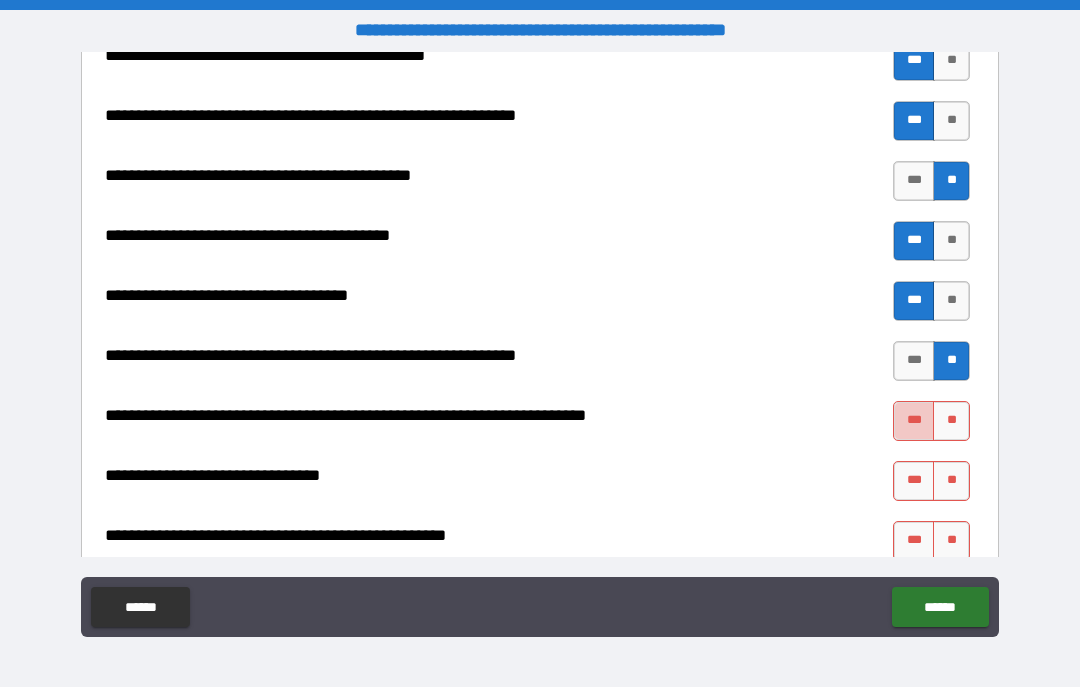 click on "***" at bounding box center [914, 421] 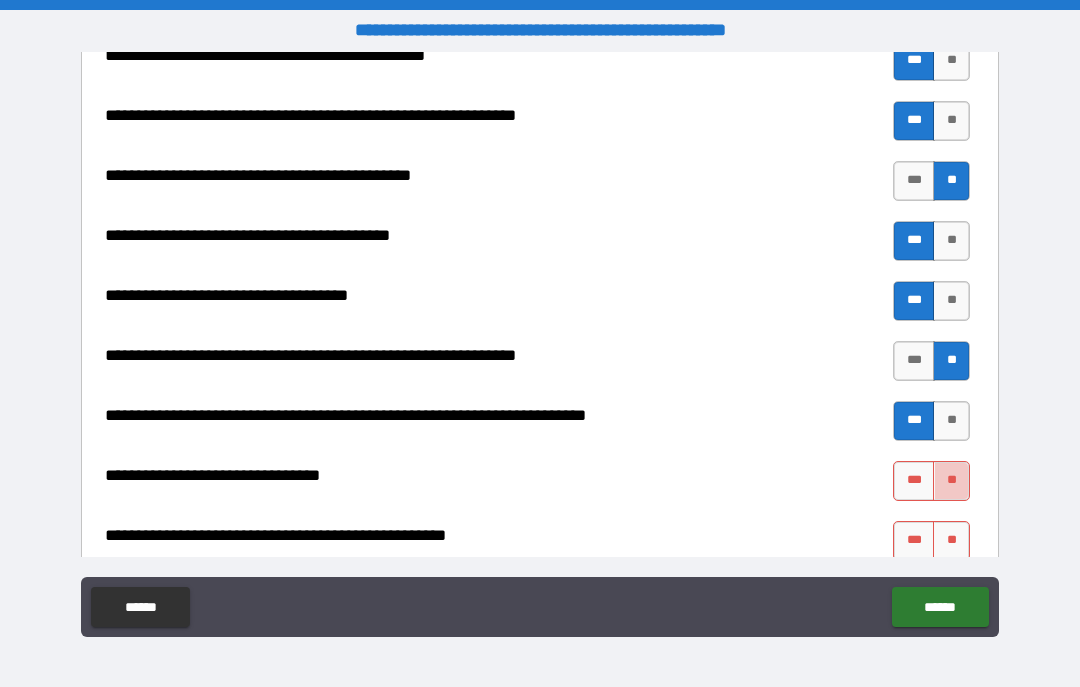 click on "**" at bounding box center (951, 481) 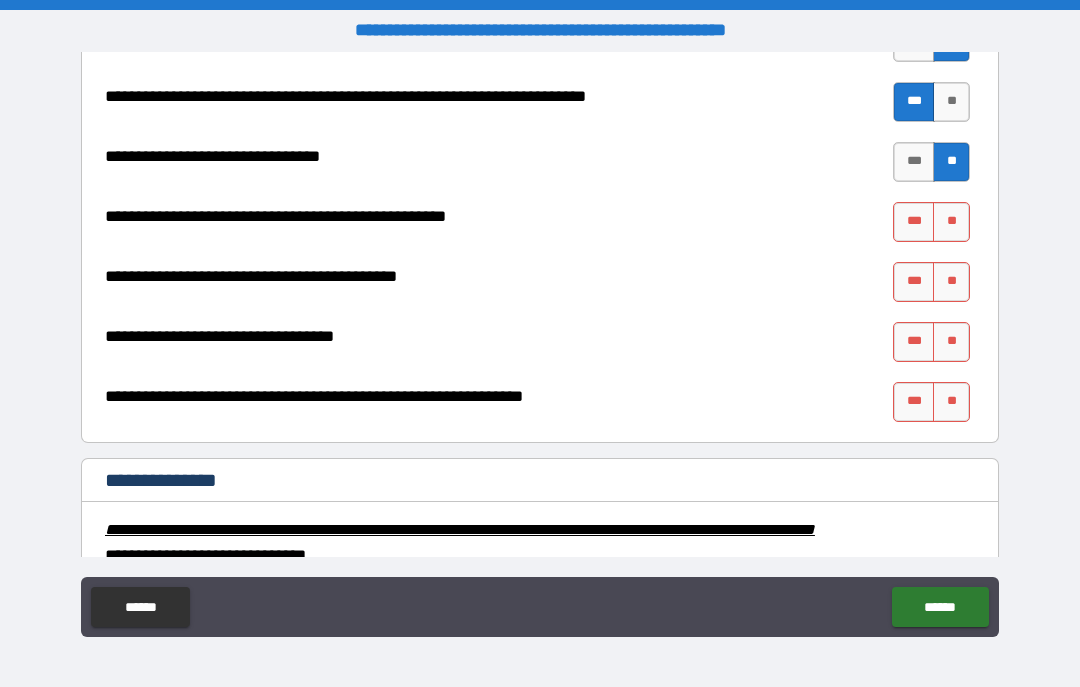 scroll, scrollTop: 2921, scrollLeft: 0, axis: vertical 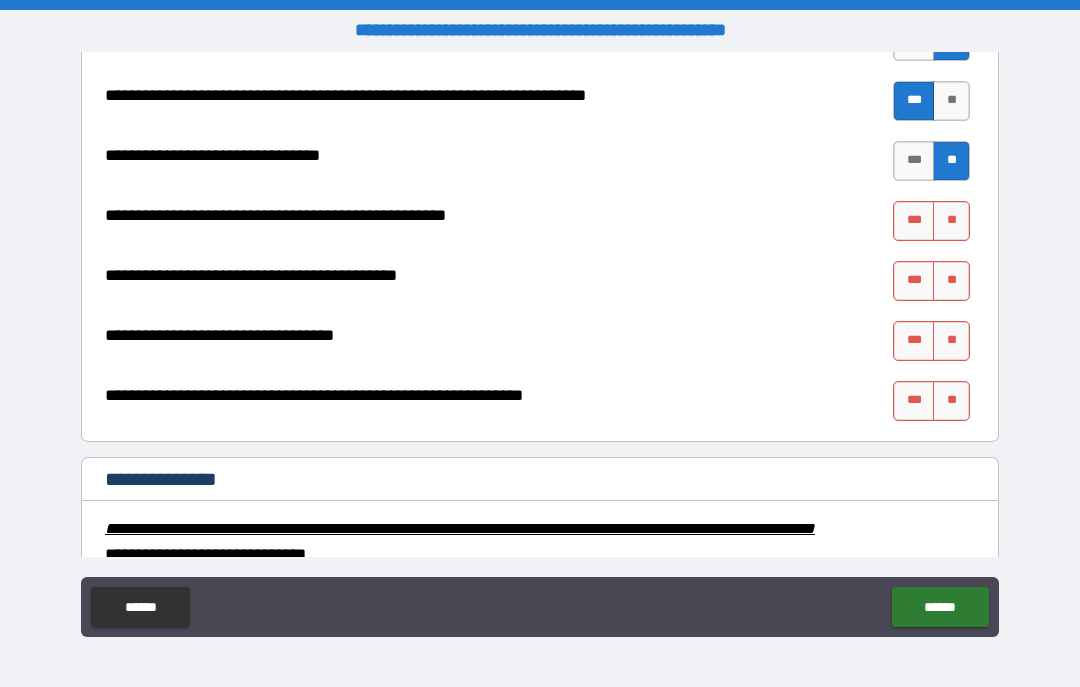 click on "**" at bounding box center (951, 221) 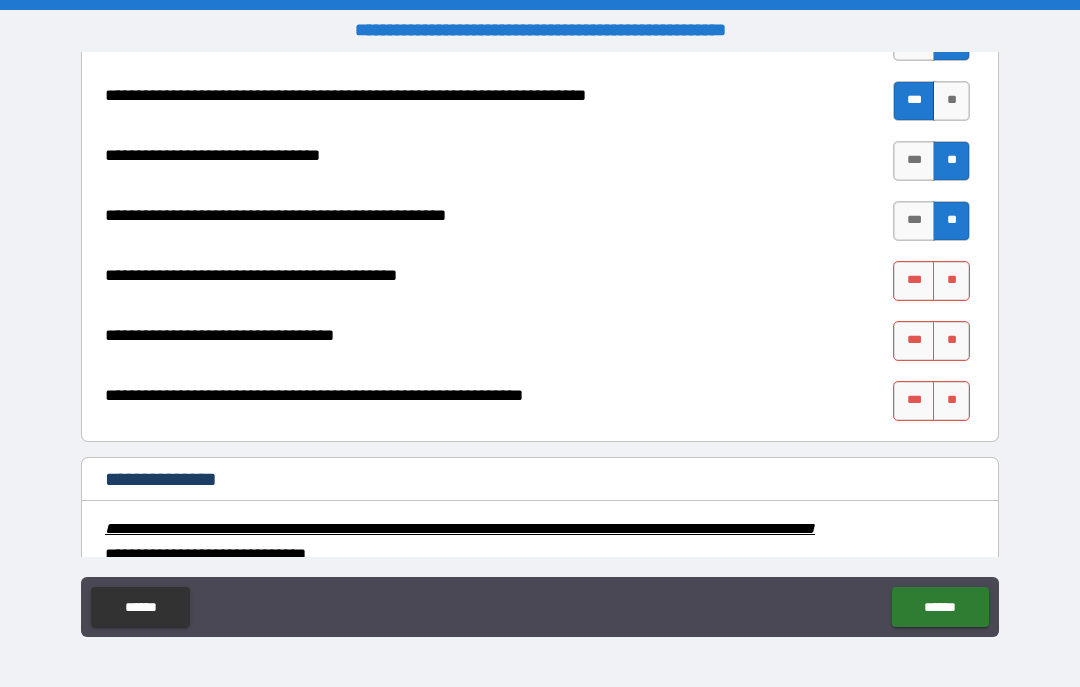 click on "**" at bounding box center [951, 281] 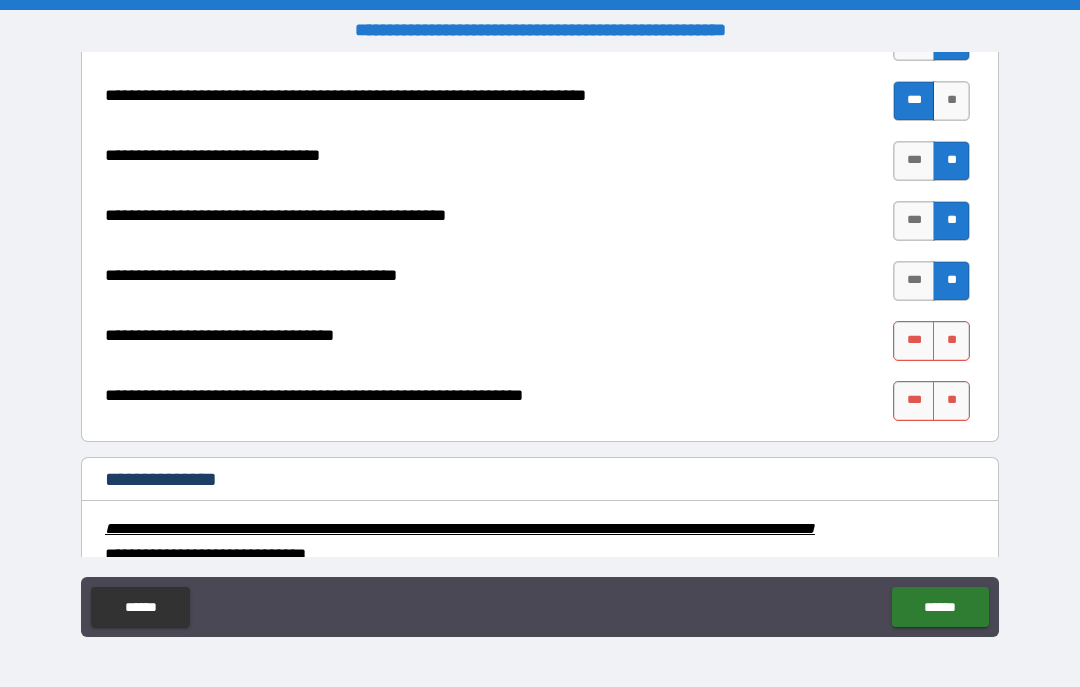 click on "**" at bounding box center (951, 341) 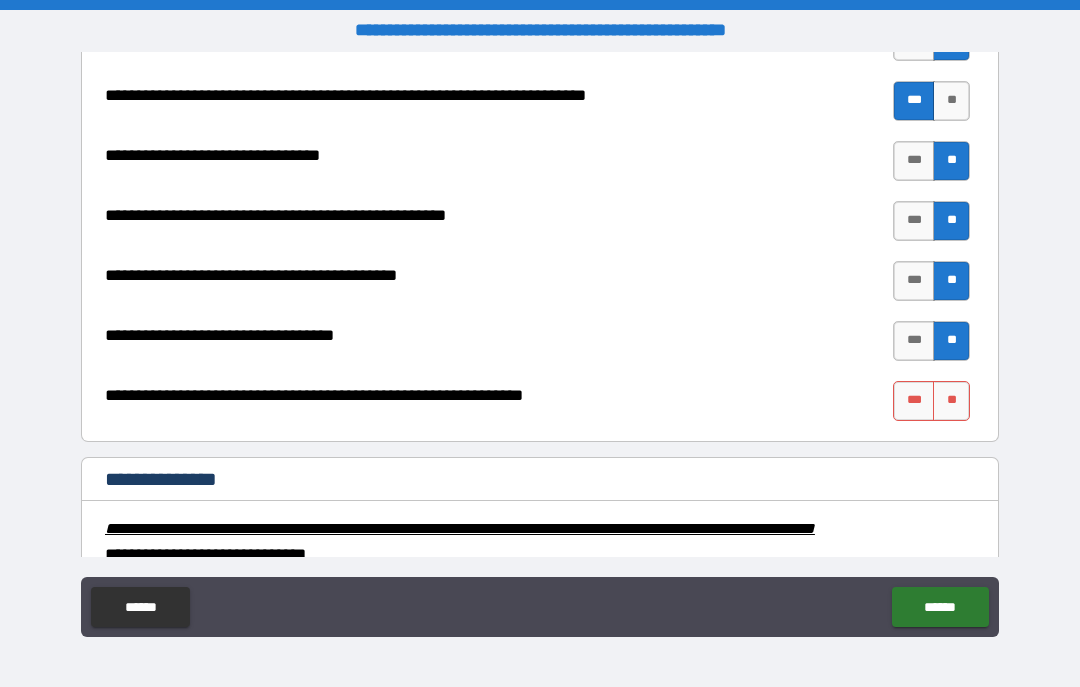 click on "***" at bounding box center (914, 401) 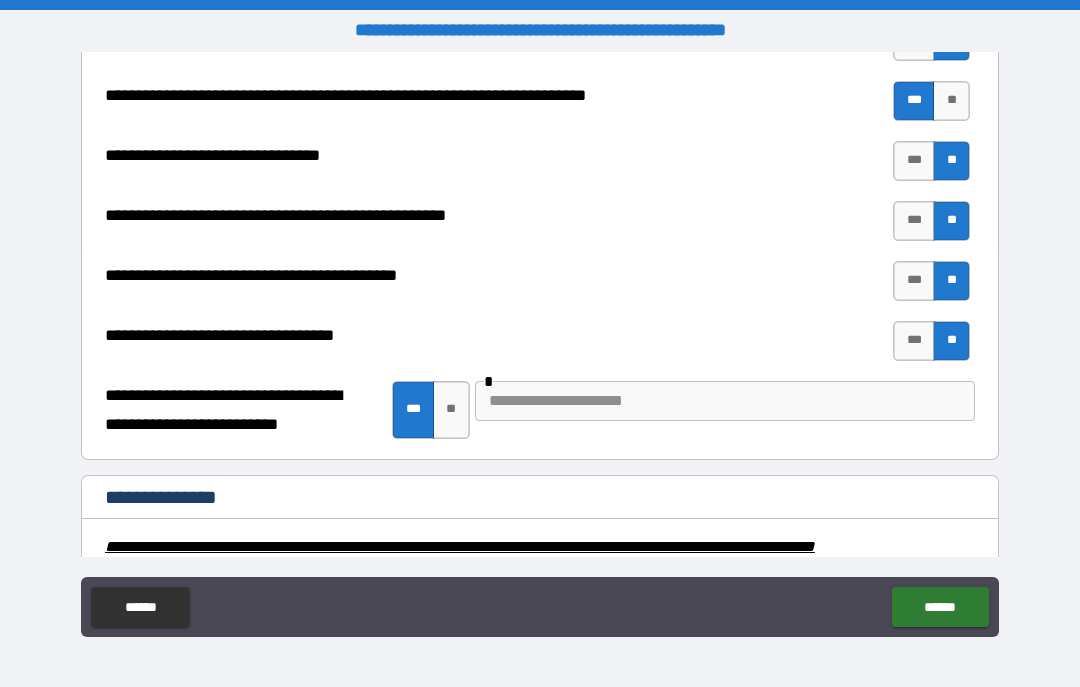 click at bounding box center (725, 401) 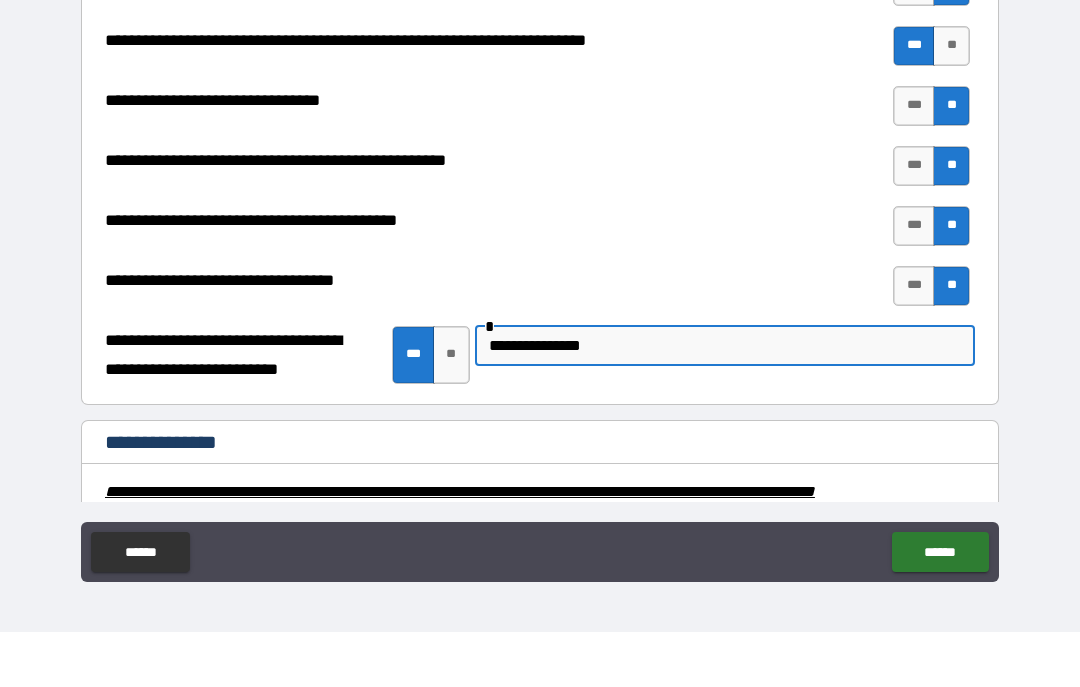 type on "**********" 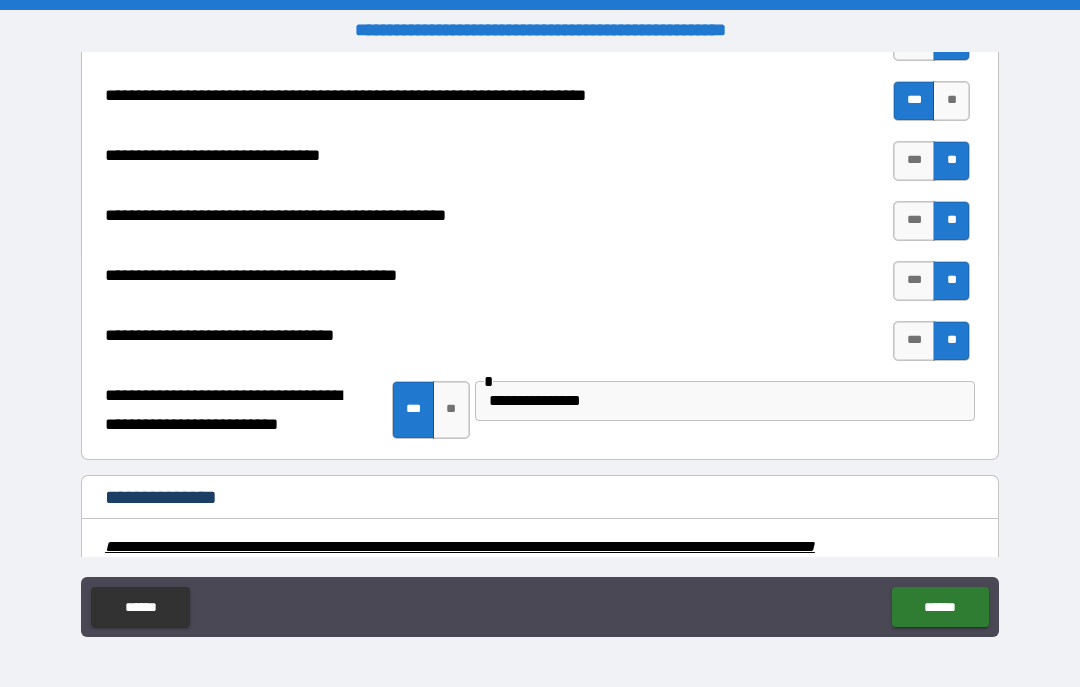 click on "**********" at bounding box center (460, 546) 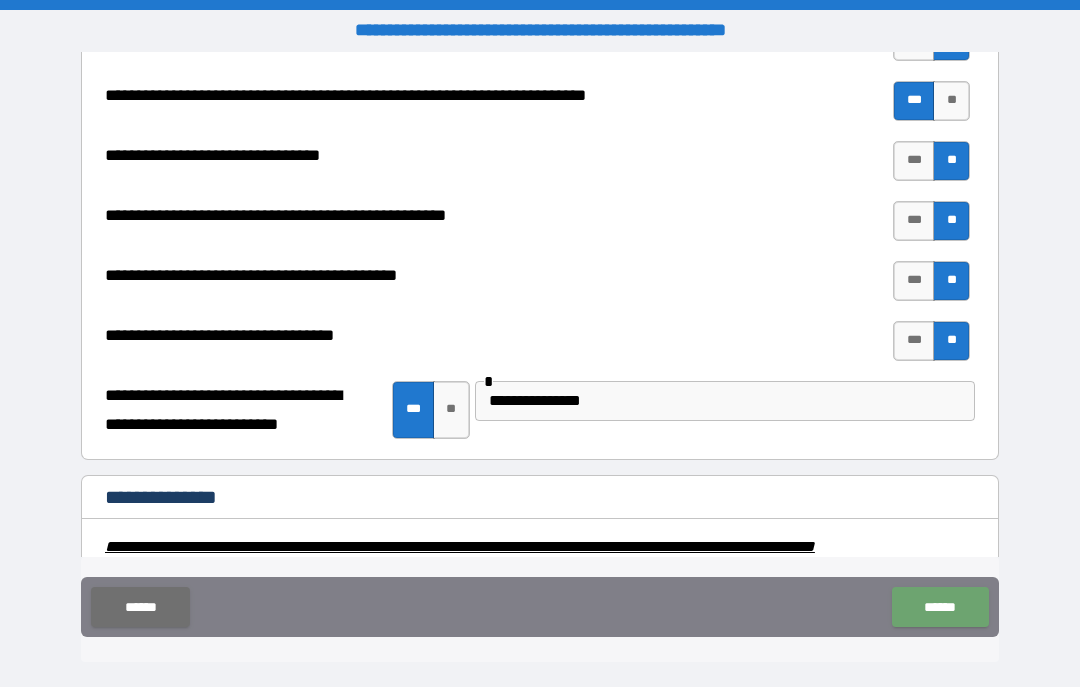 click on "******" at bounding box center (940, 607) 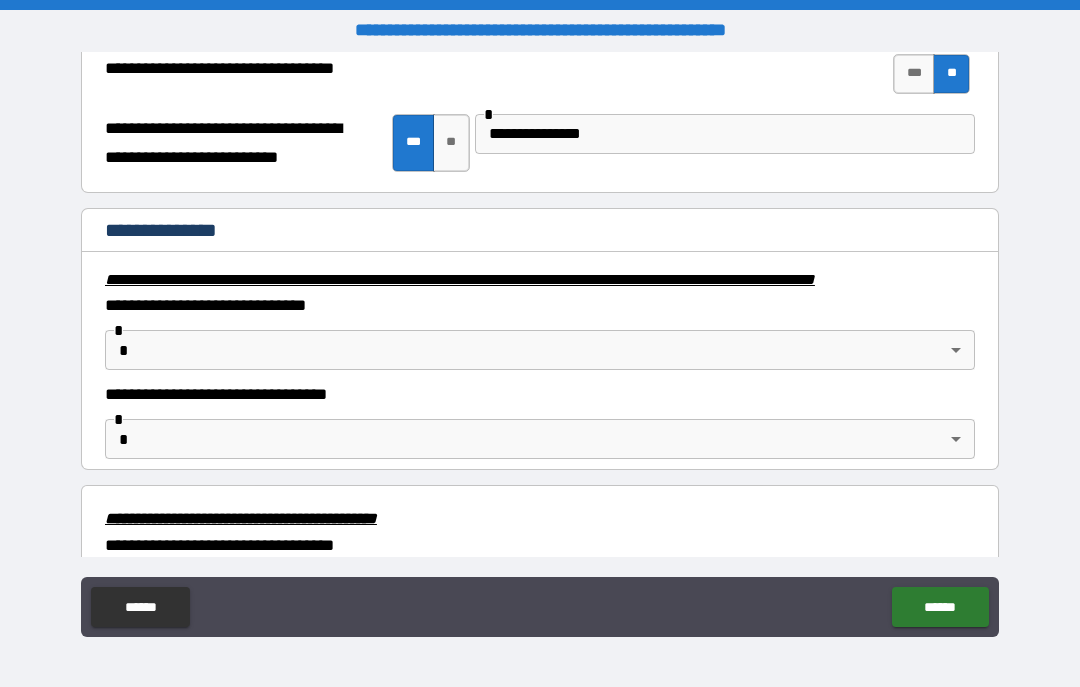 scroll, scrollTop: 3185, scrollLeft: 0, axis: vertical 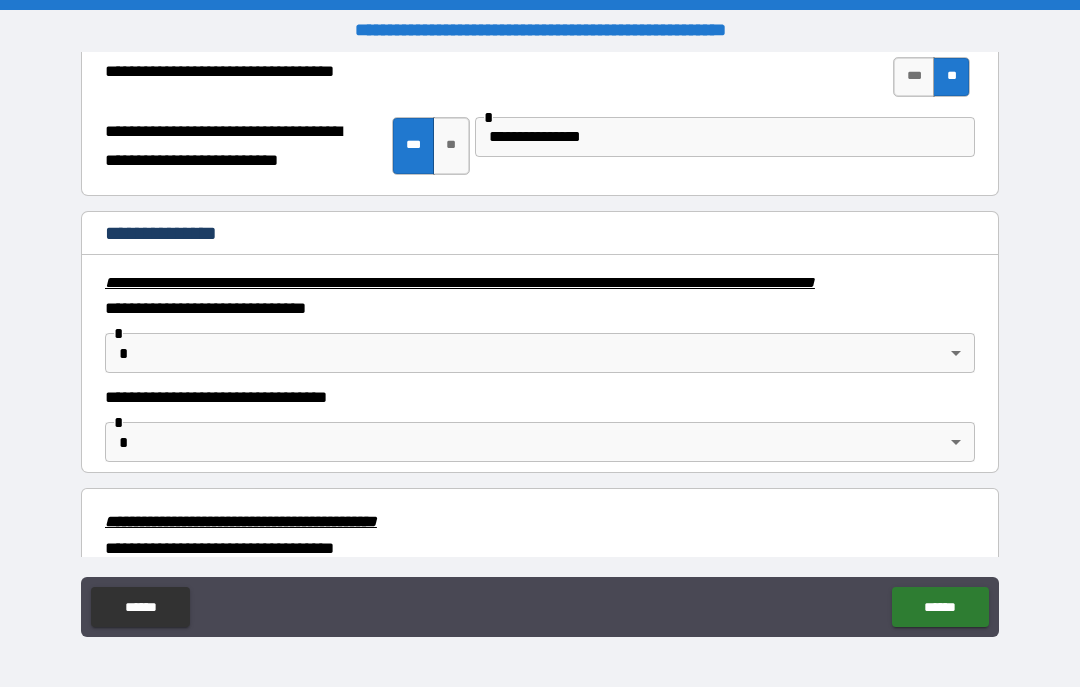 click on "**********" at bounding box center (540, 343) 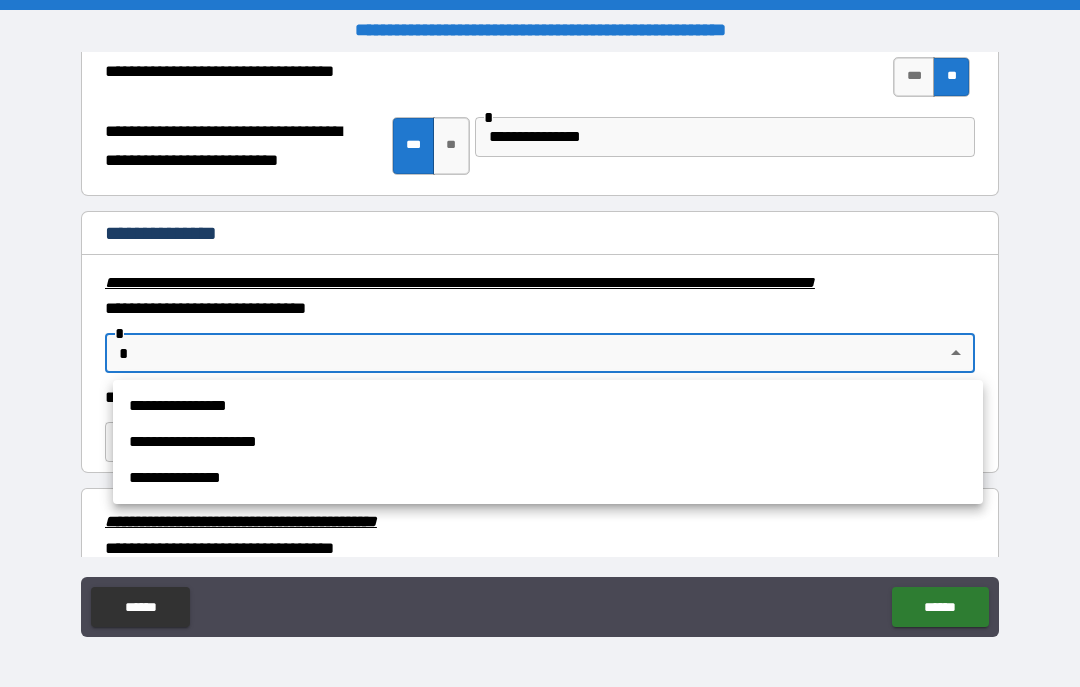 click on "**********" at bounding box center (548, 442) 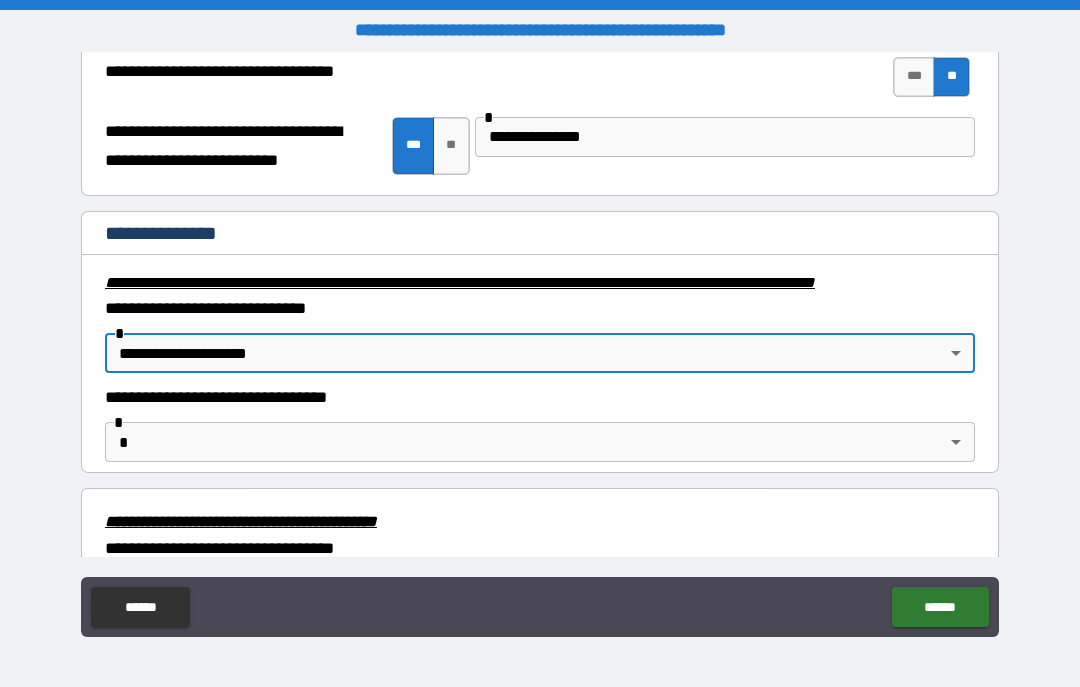 click on "**********" at bounding box center (540, 343) 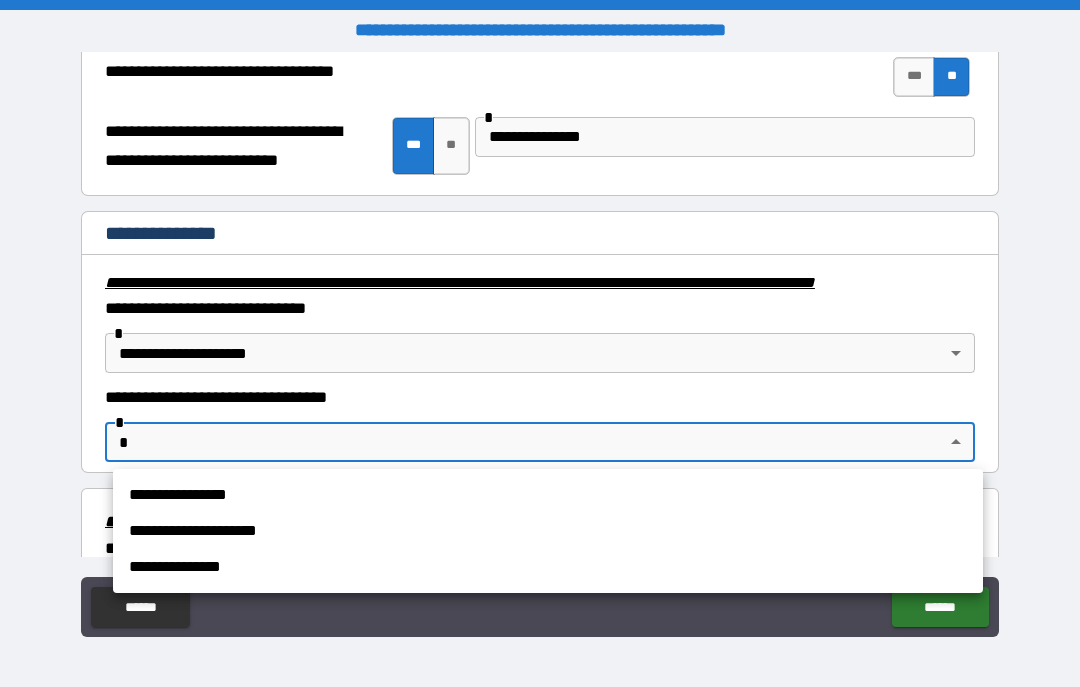 click on "**********" at bounding box center [548, 531] 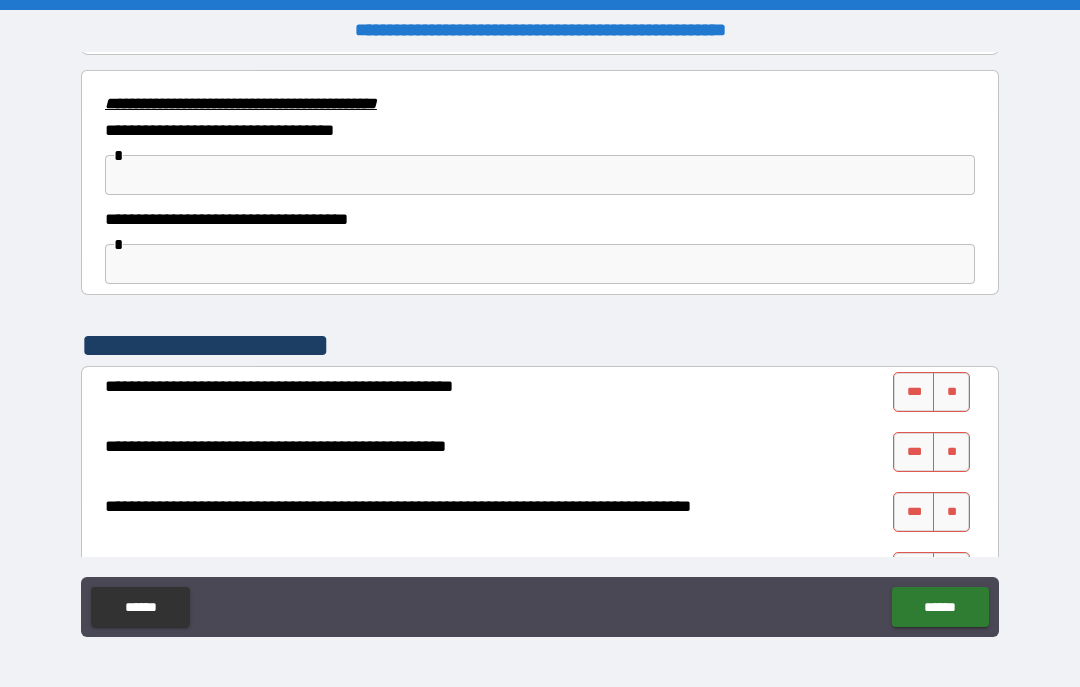 scroll, scrollTop: 3606, scrollLeft: 0, axis: vertical 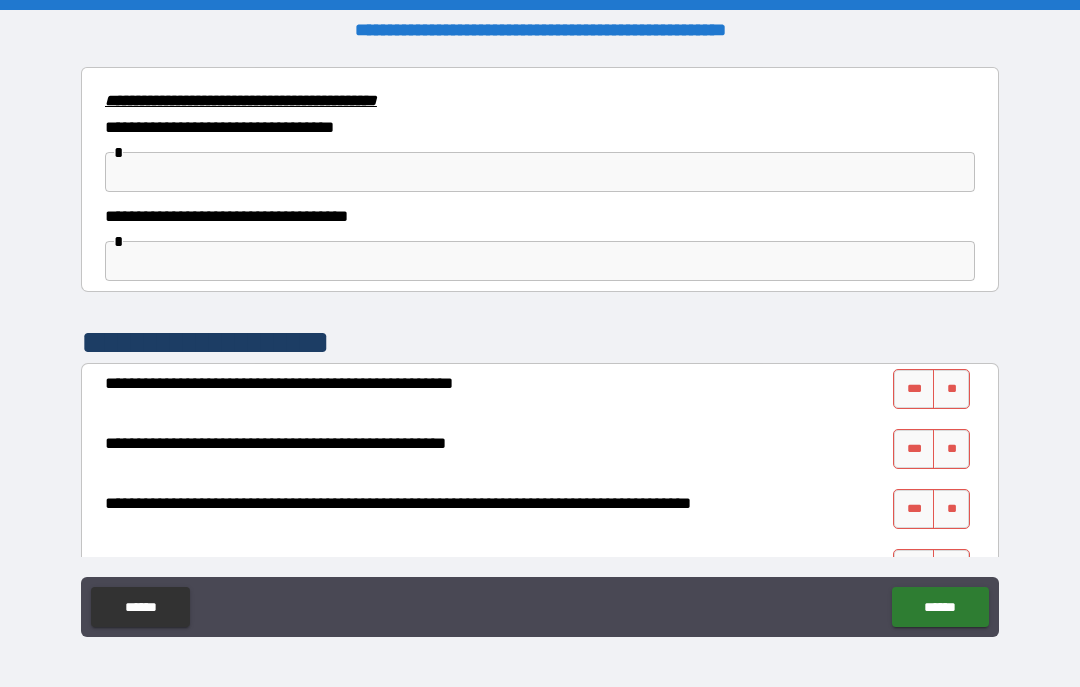 click at bounding box center (540, 172) 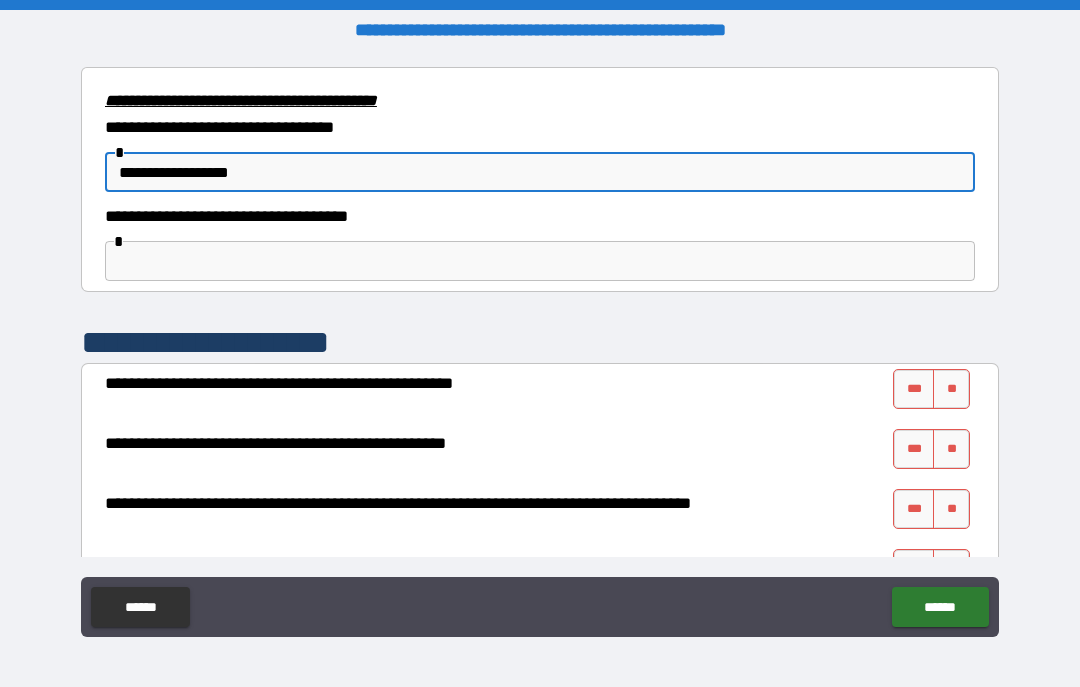 type on "**********" 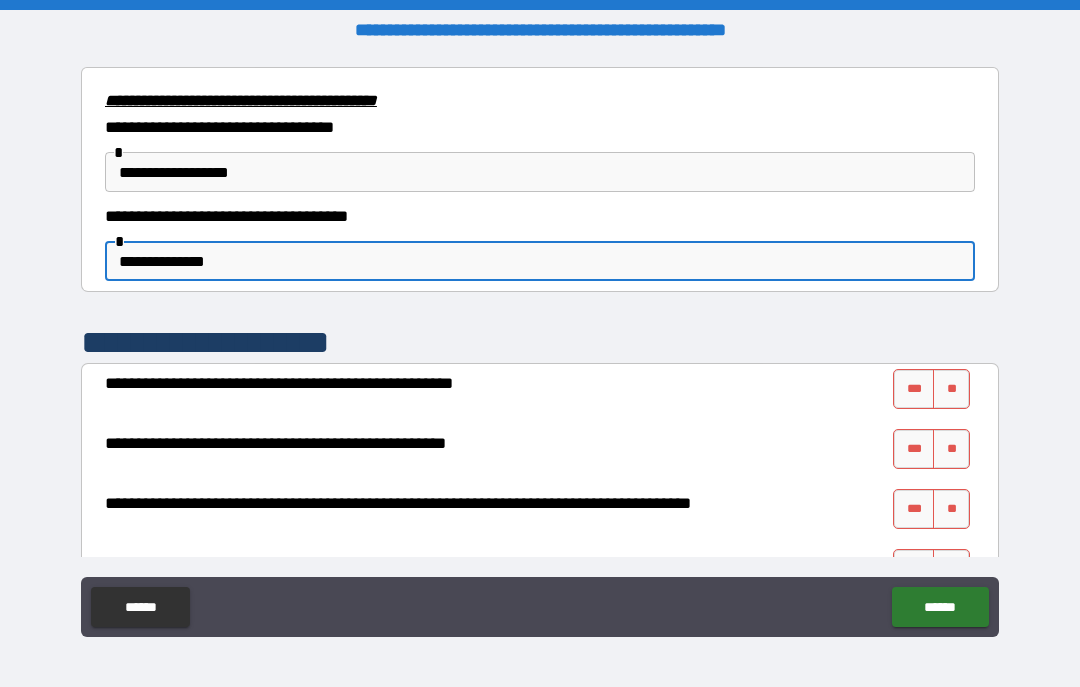 type on "**********" 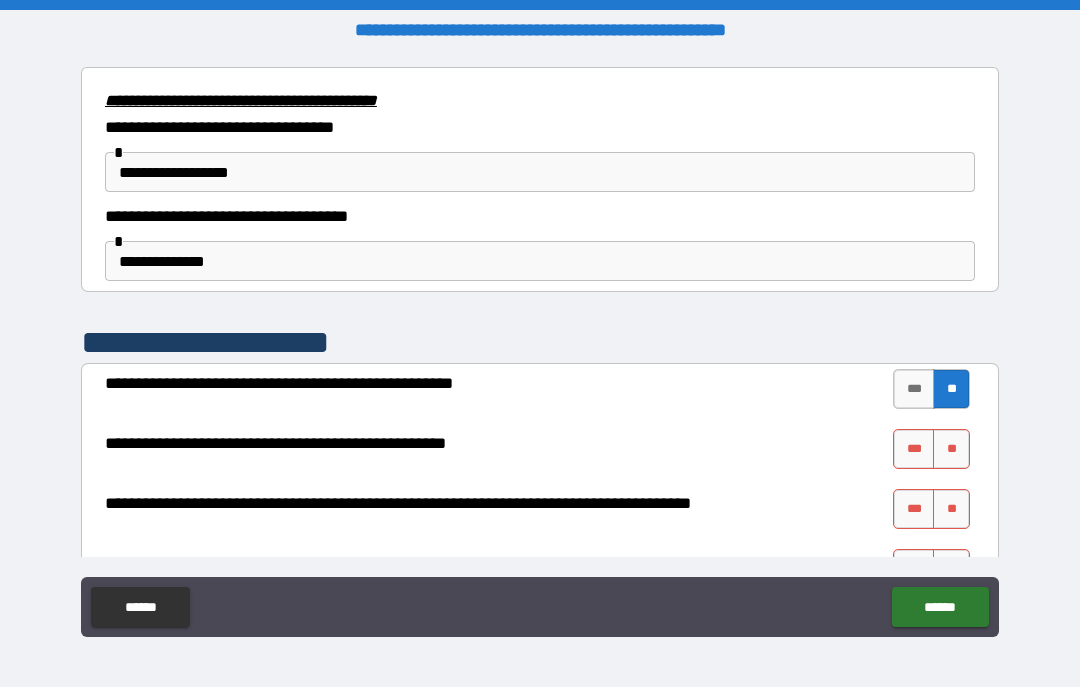click on "***" at bounding box center [914, 449] 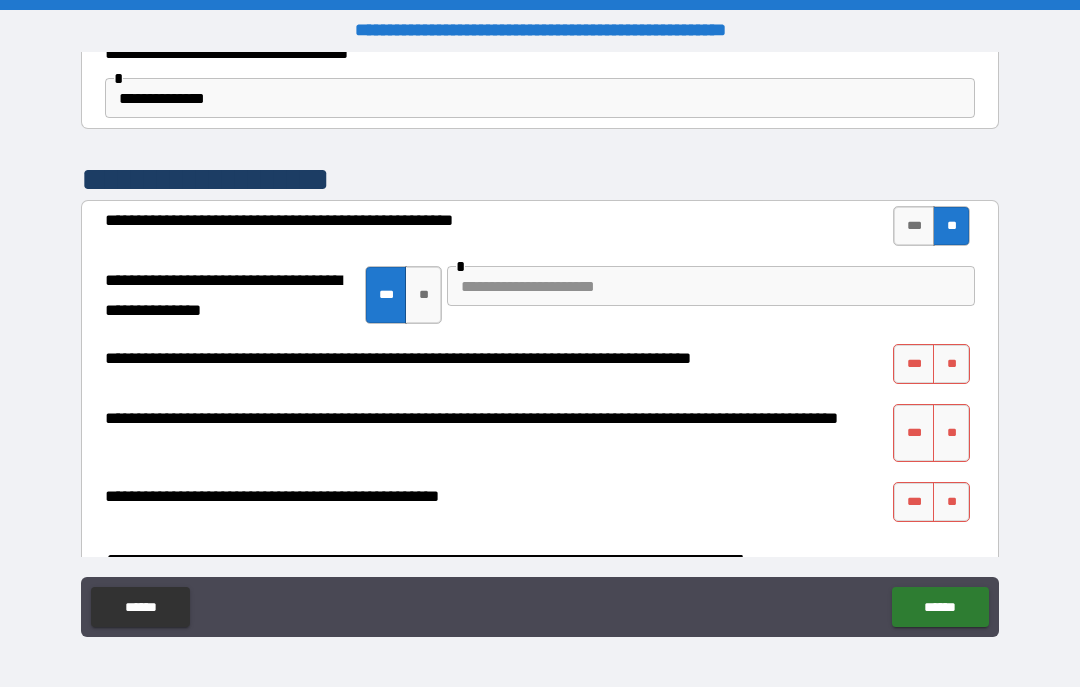 scroll, scrollTop: 3787, scrollLeft: 0, axis: vertical 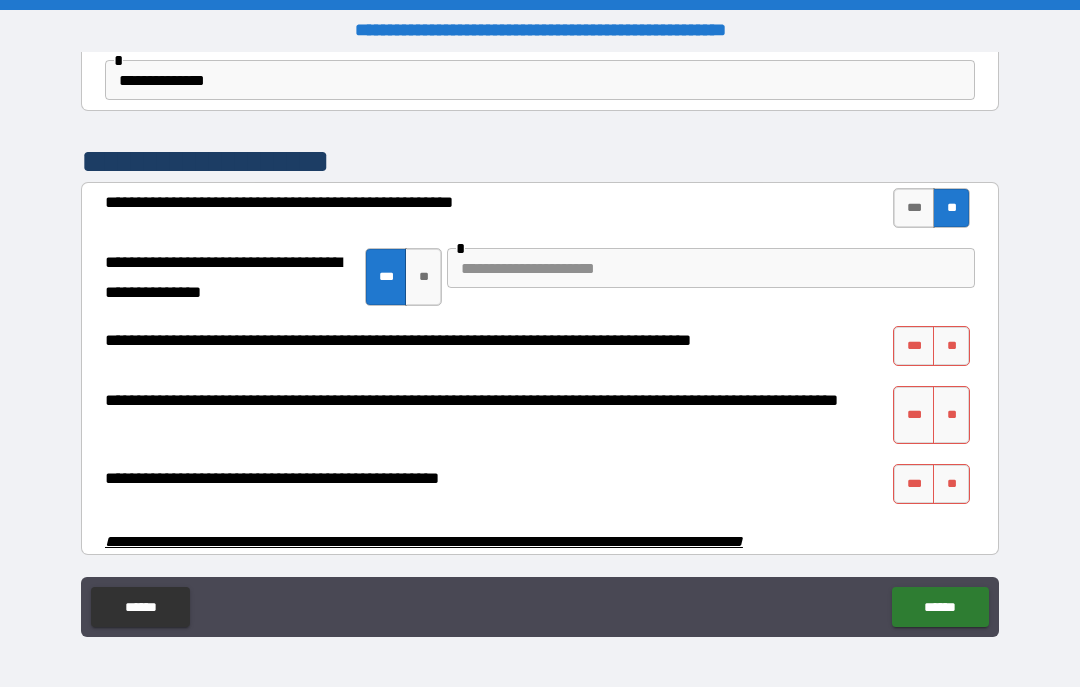 click at bounding box center (711, 268) 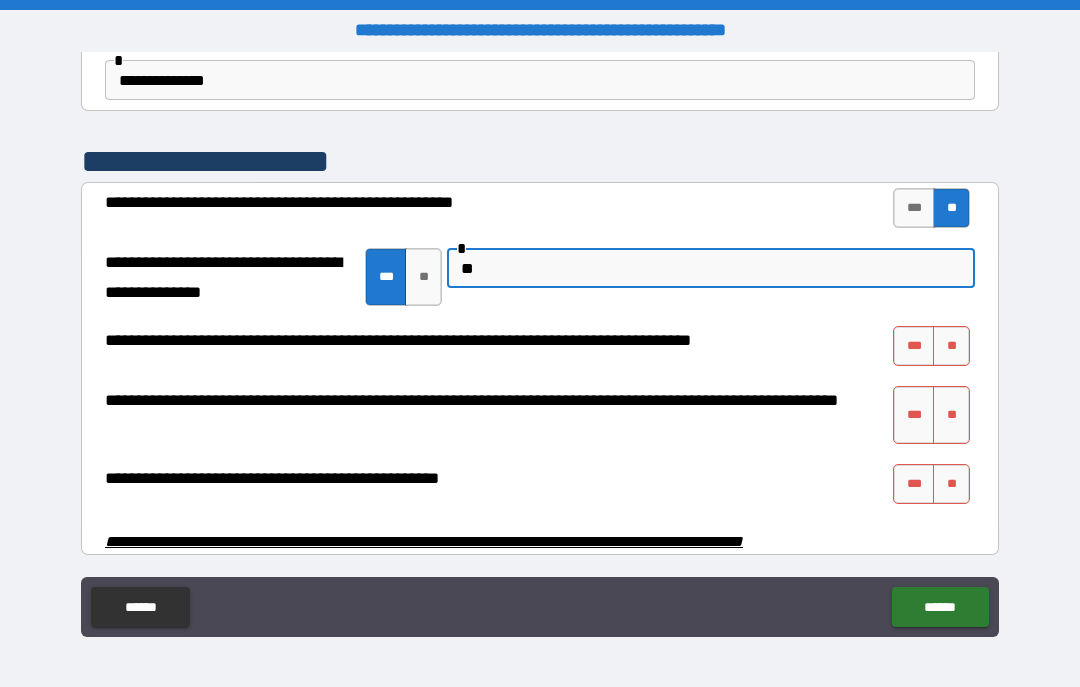 type on "*" 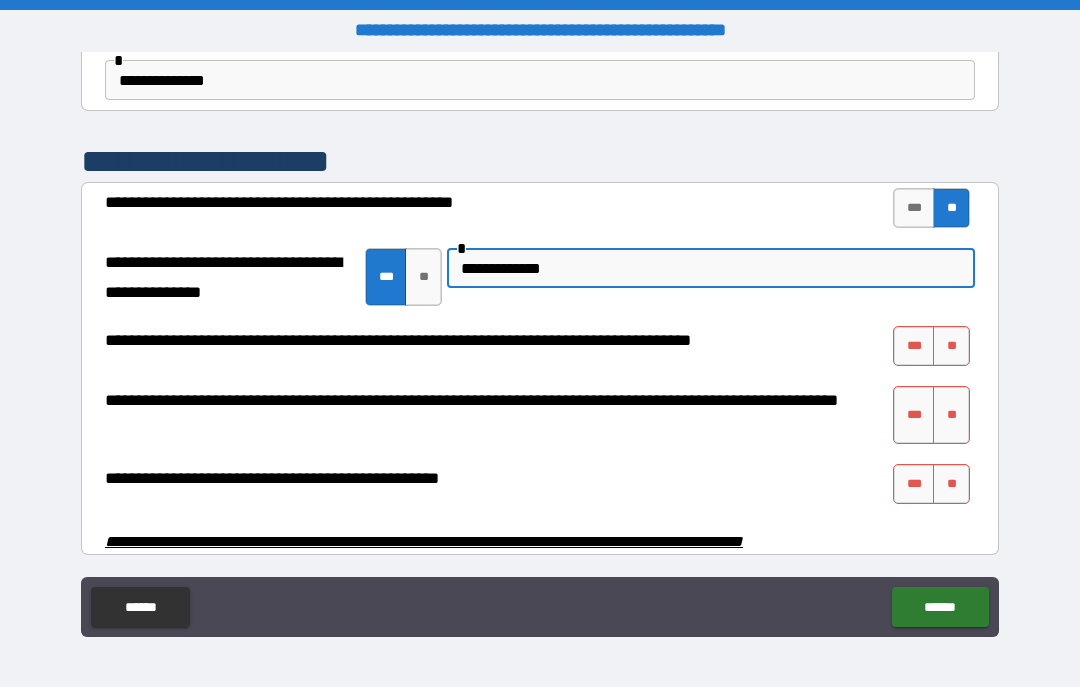 type on "**********" 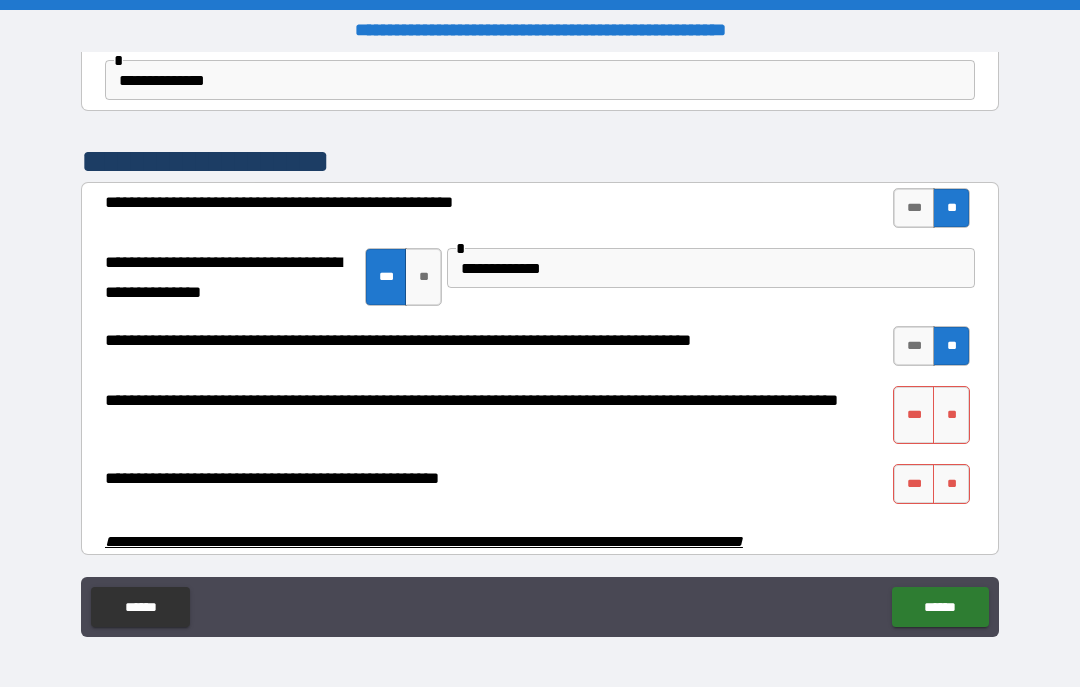 click on "***" at bounding box center [914, 415] 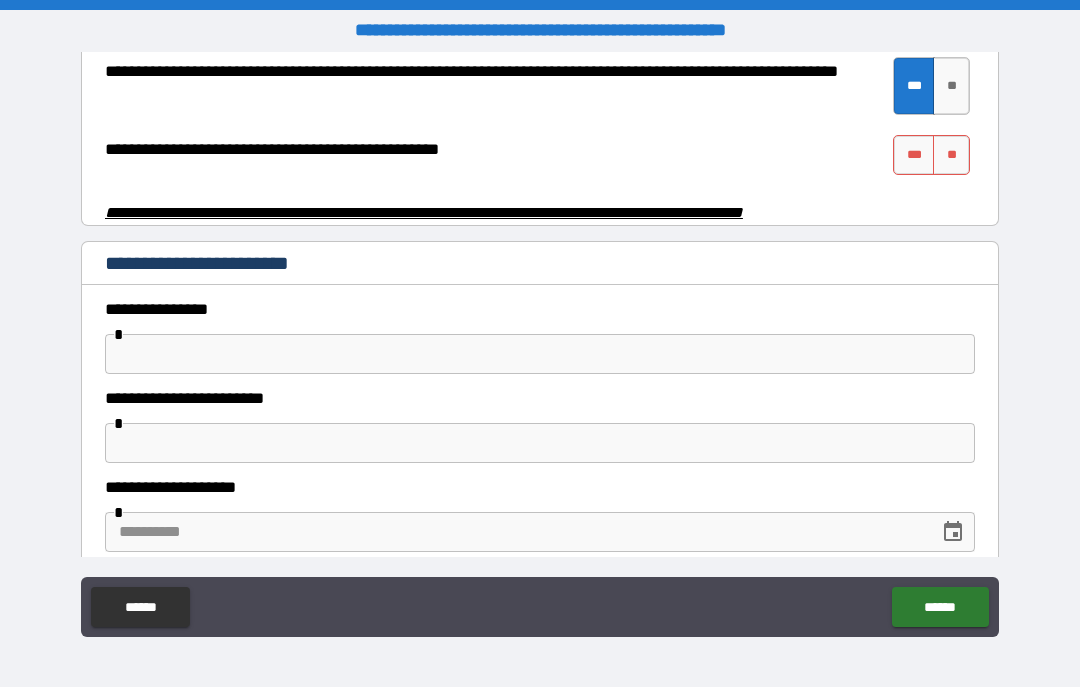 scroll, scrollTop: 4118, scrollLeft: 0, axis: vertical 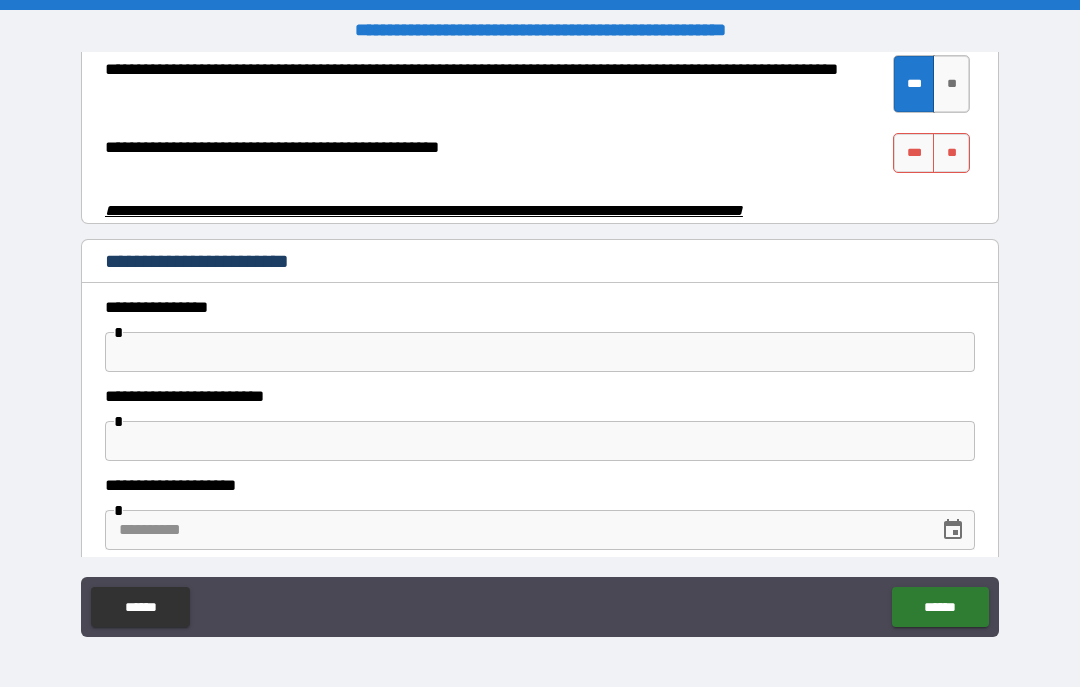 click on "***" at bounding box center [914, 153] 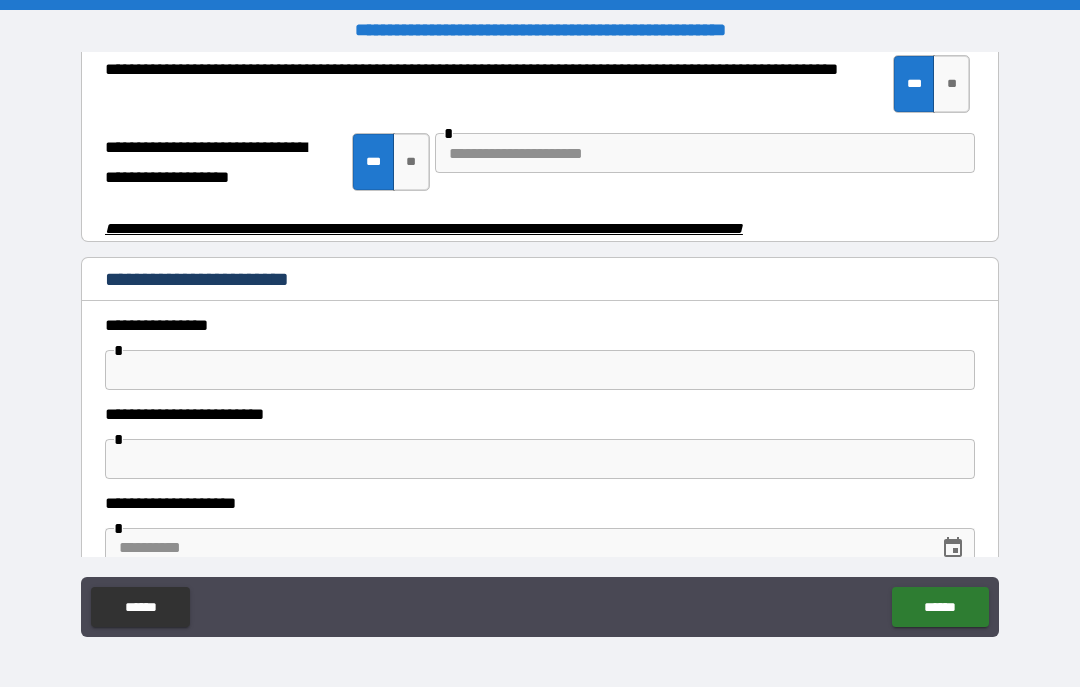 click at bounding box center [705, 153] 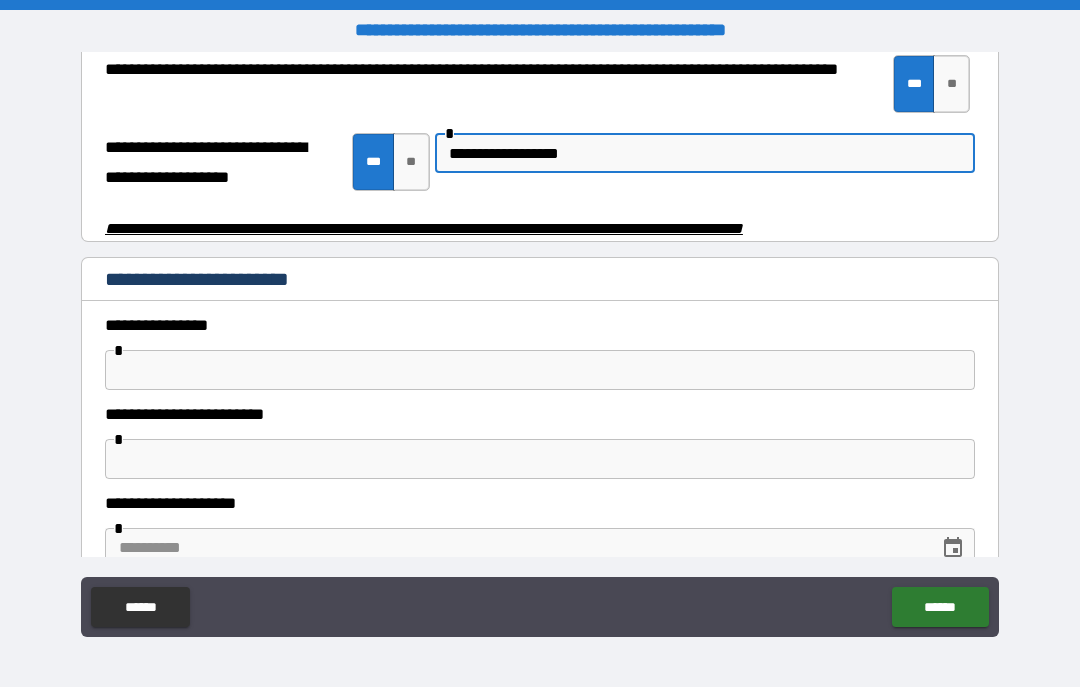 type on "**********" 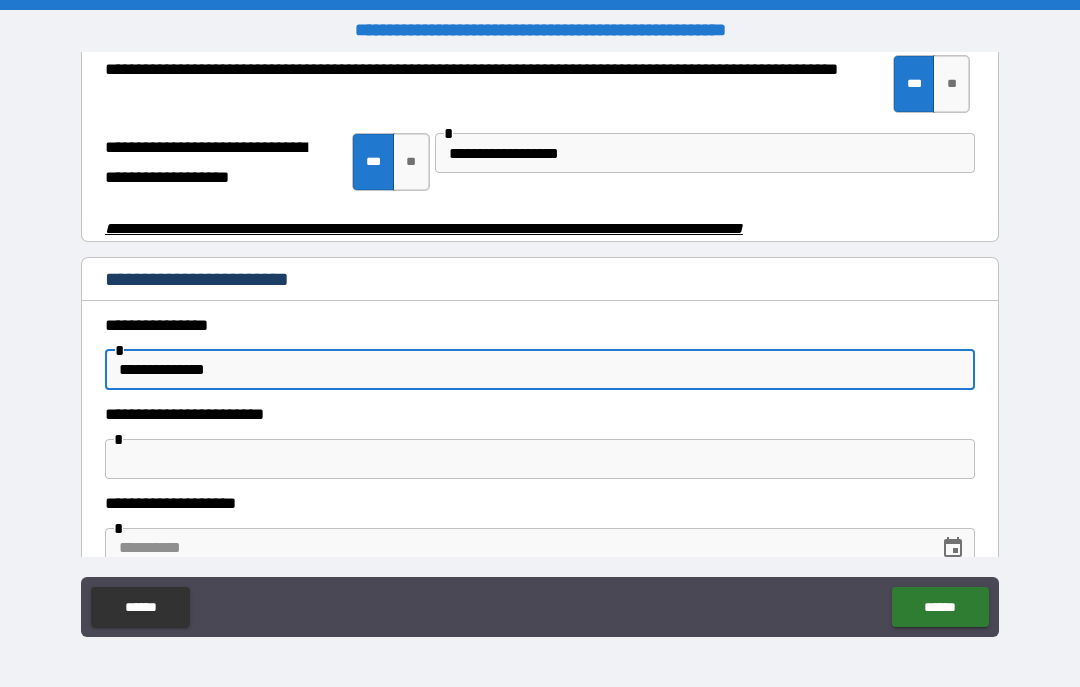 type on "**********" 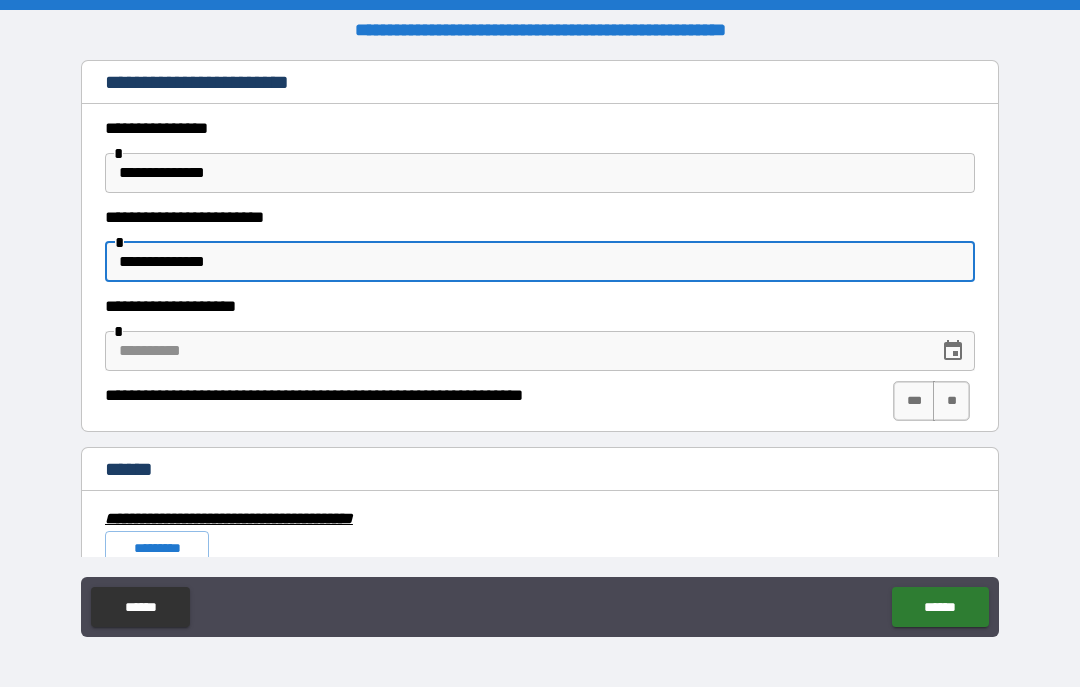 scroll, scrollTop: 4336, scrollLeft: 0, axis: vertical 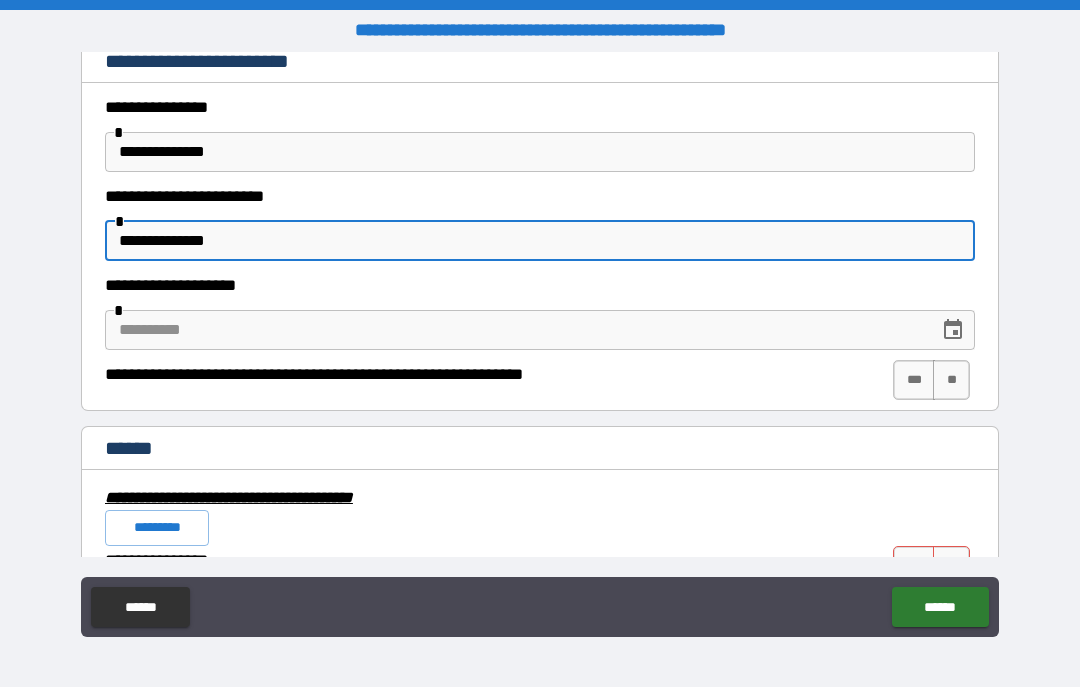 type on "**********" 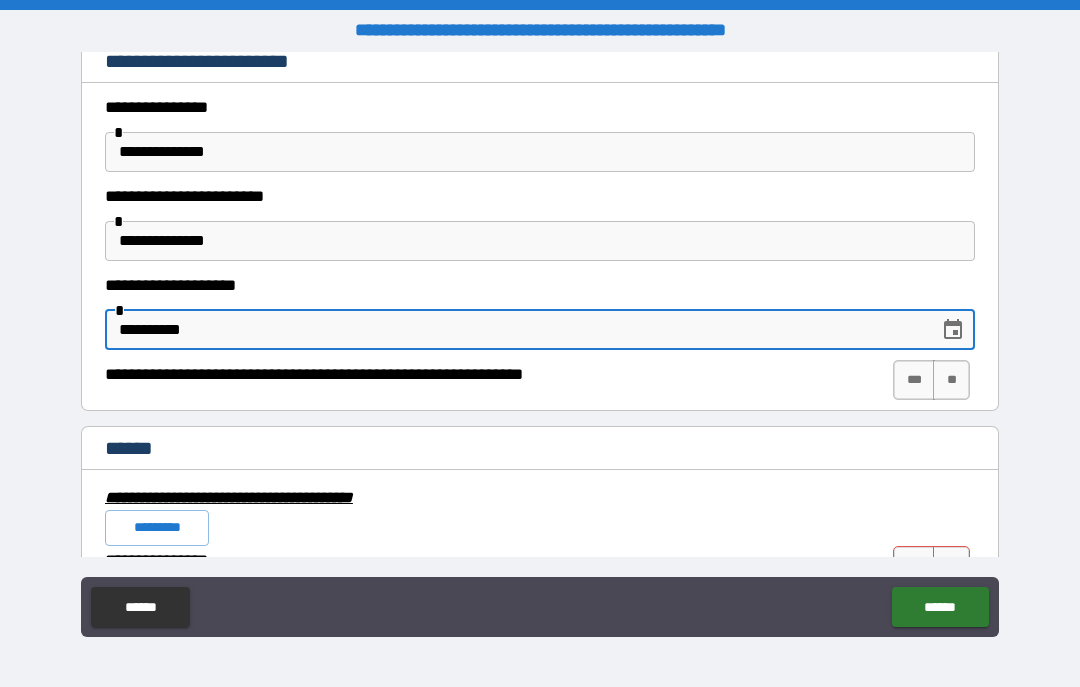 type on "**********" 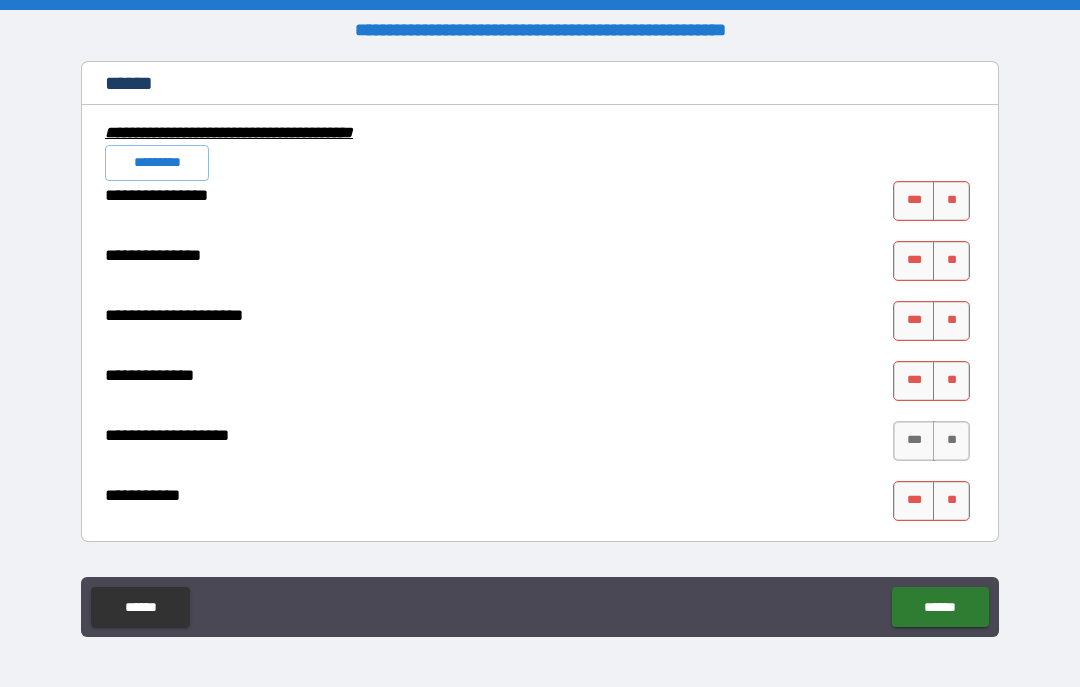 scroll, scrollTop: 4715, scrollLeft: 0, axis: vertical 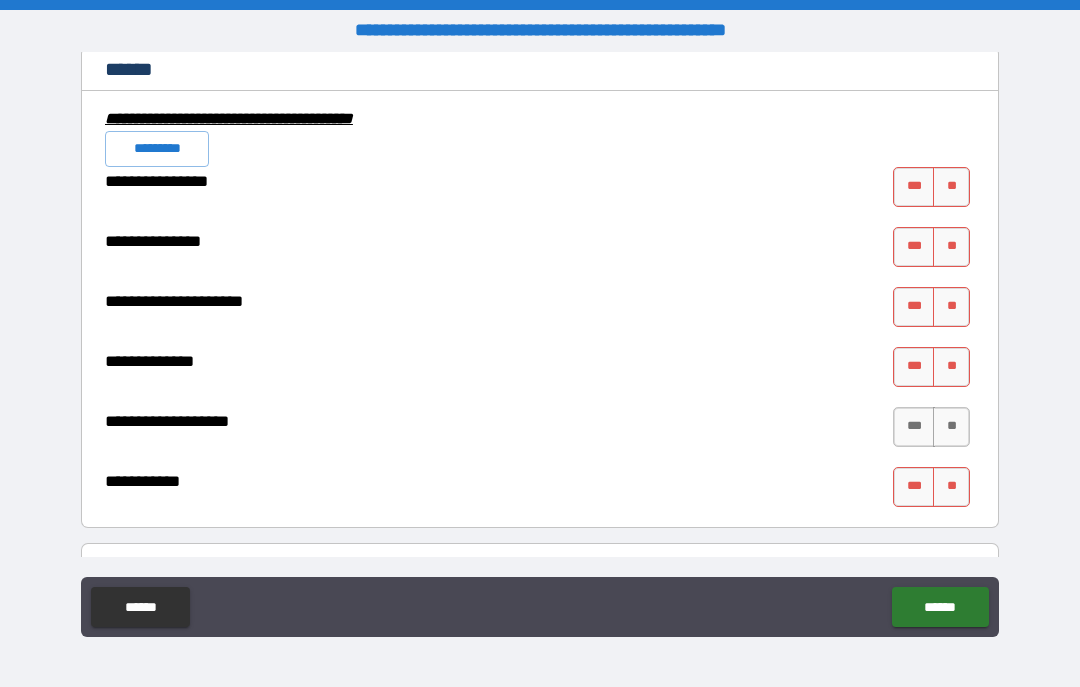 click on "*********" at bounding box center [157, 149] 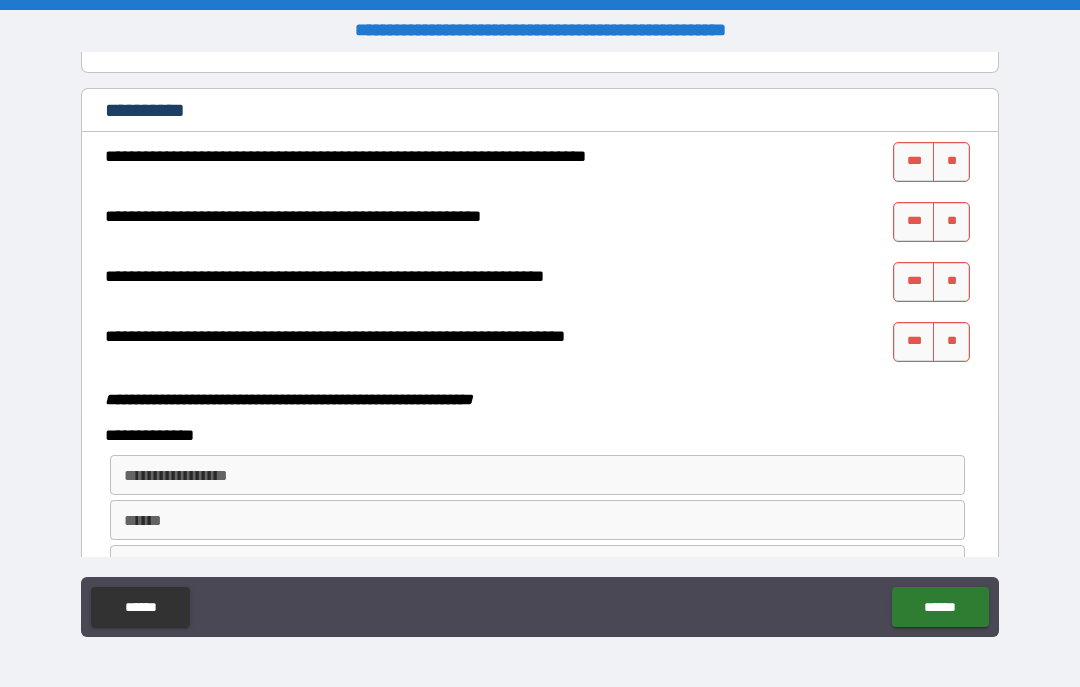 scroll, scrollTop: 5173, scrollLeft: 0, axis: vertical 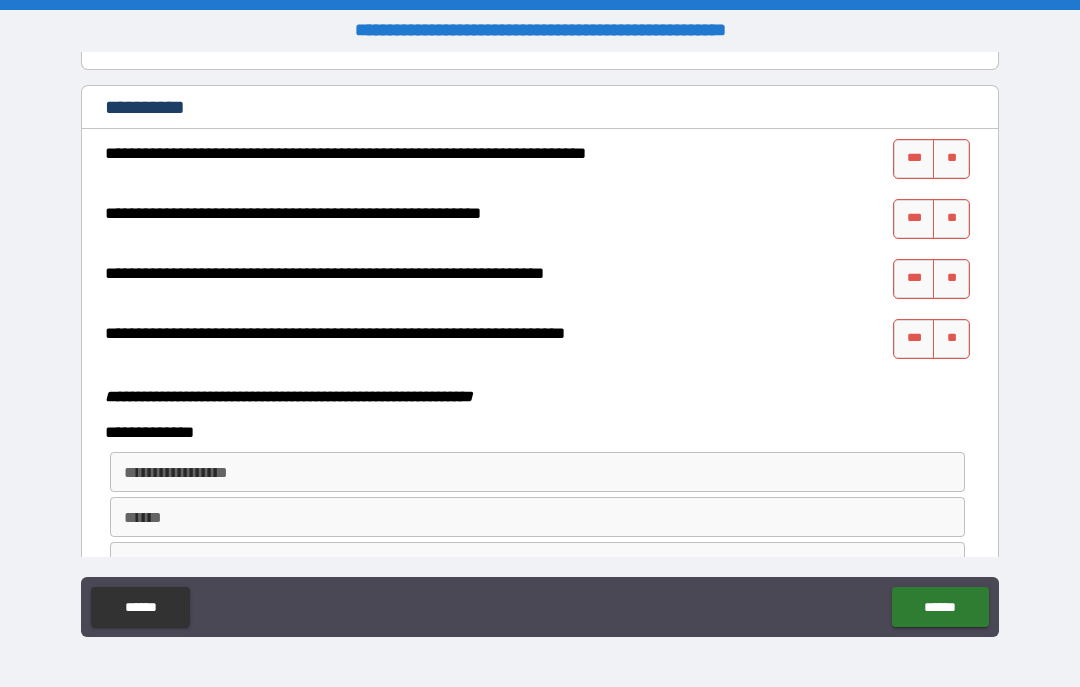 click on "**" at bounding box center [951, 159] 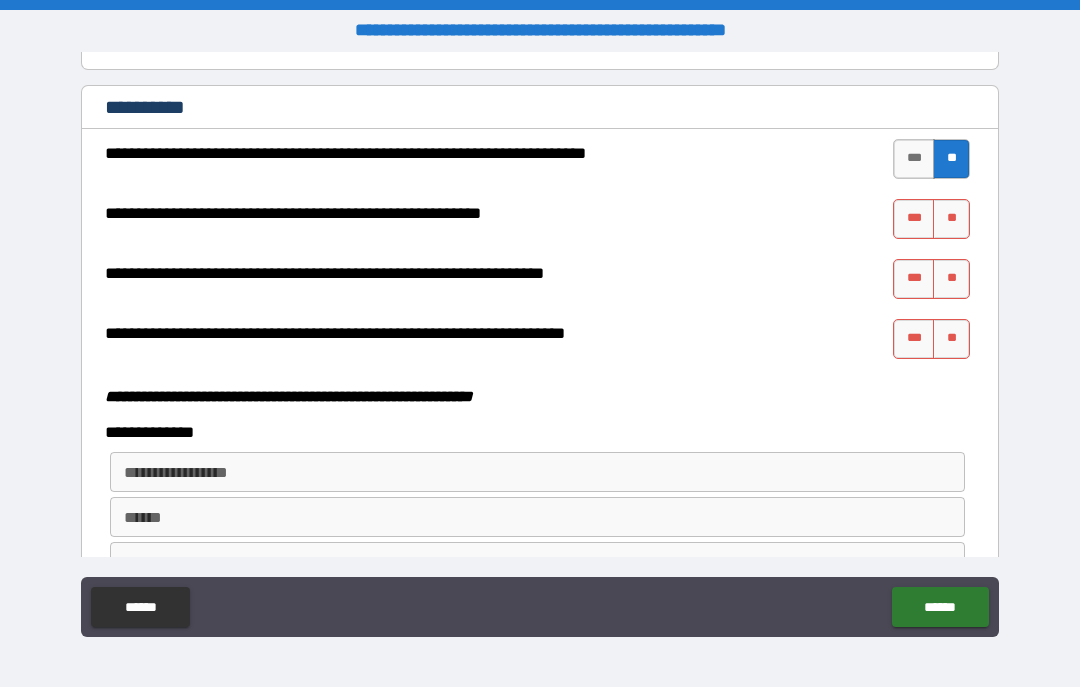 click on "**" at bounding box center (951, 219) 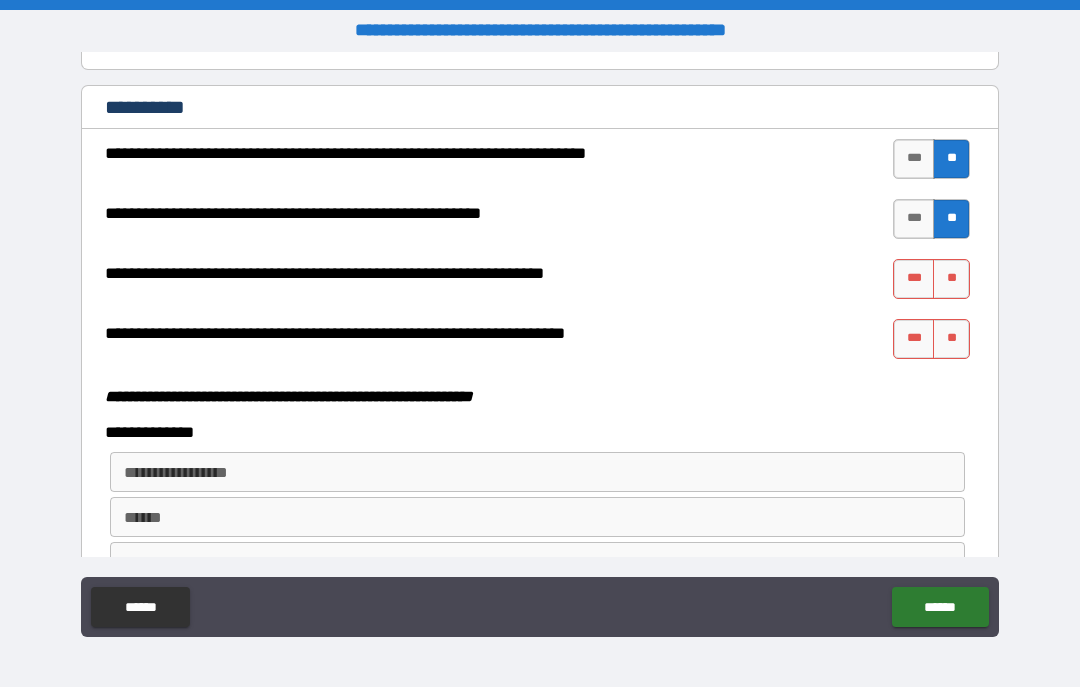 click on "**" at bounding box center [951, 279] 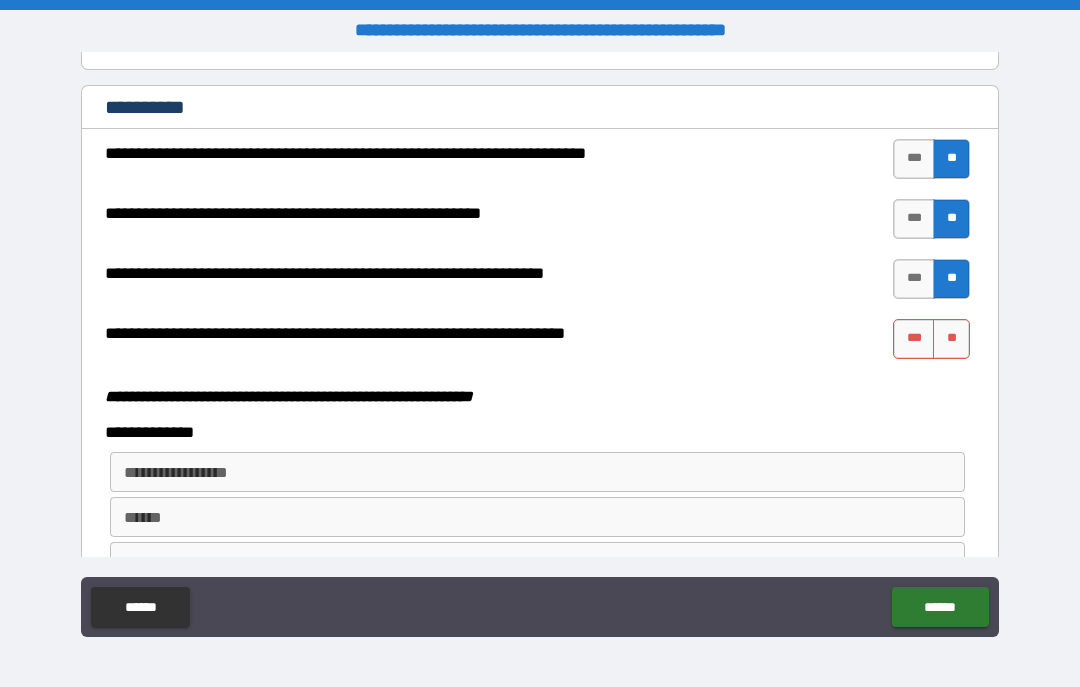 click on "***" at bounding box center [914, 339] 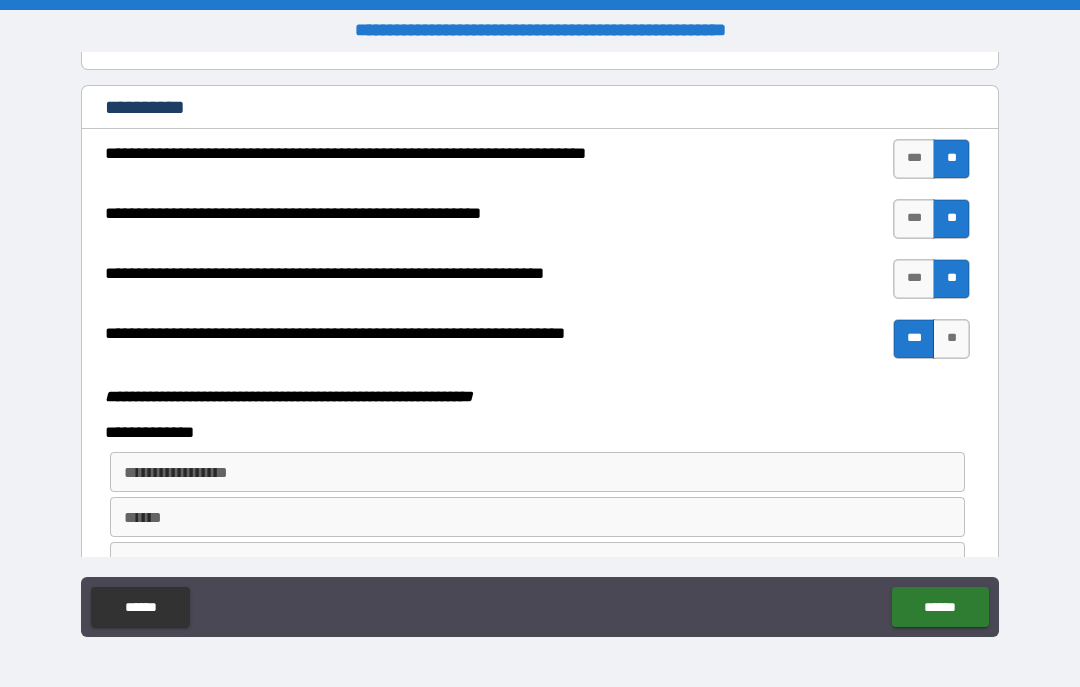 click on "**********" at bounding box center [536, 472] 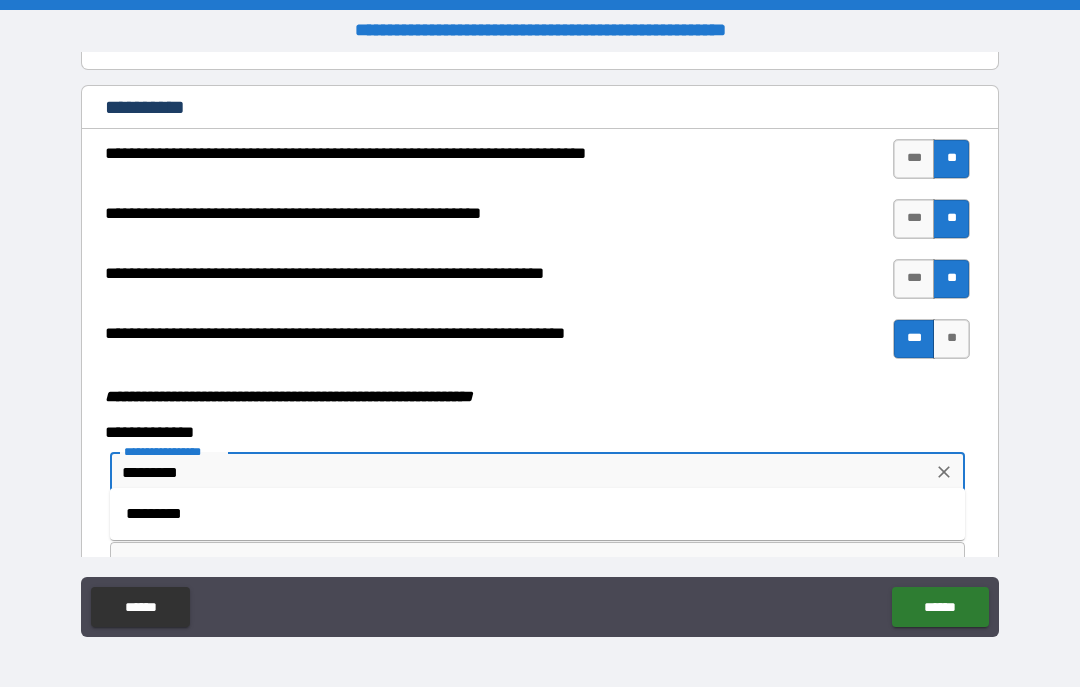 type on "*********" 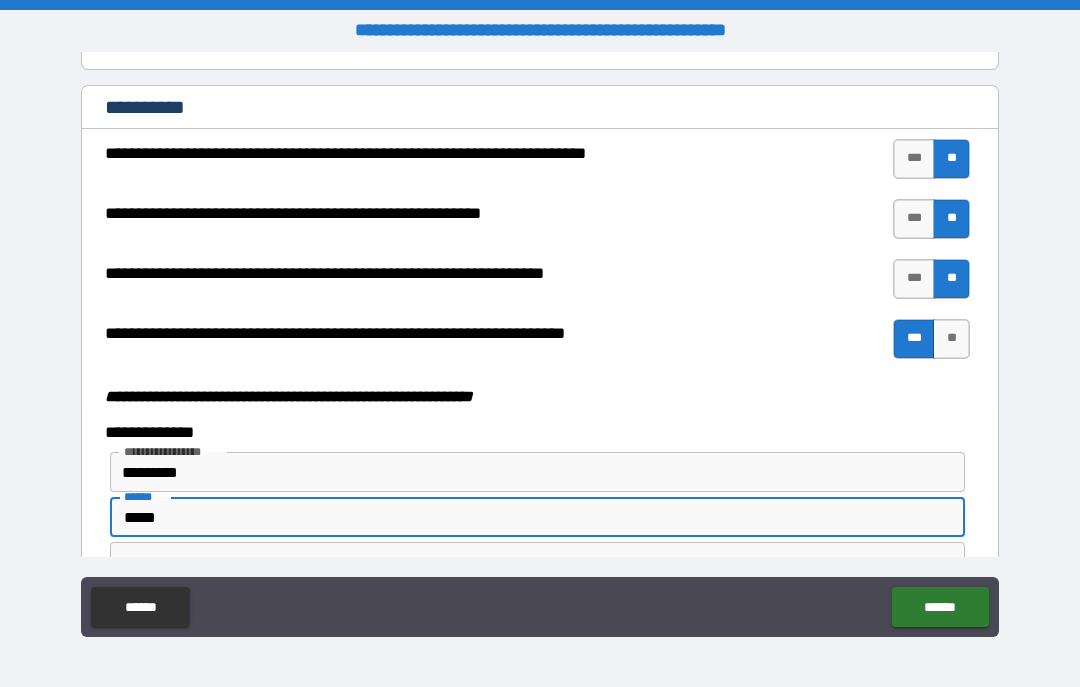 type on "*****" 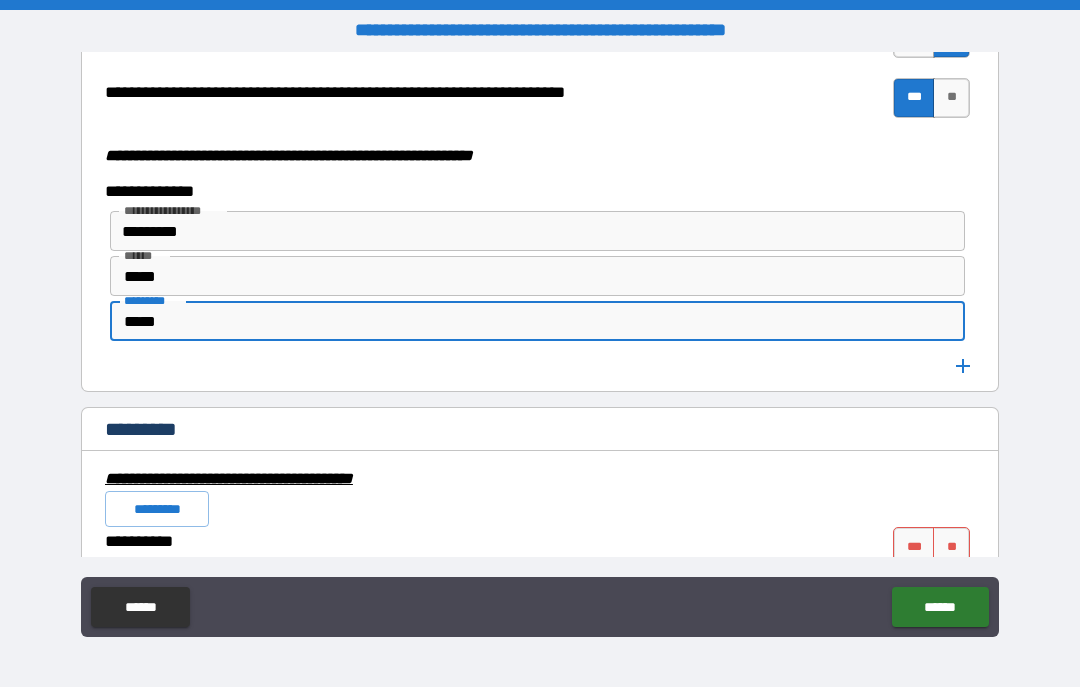 scroll, scrollTop: 5425, scrollLeft: 0, axis: vertical 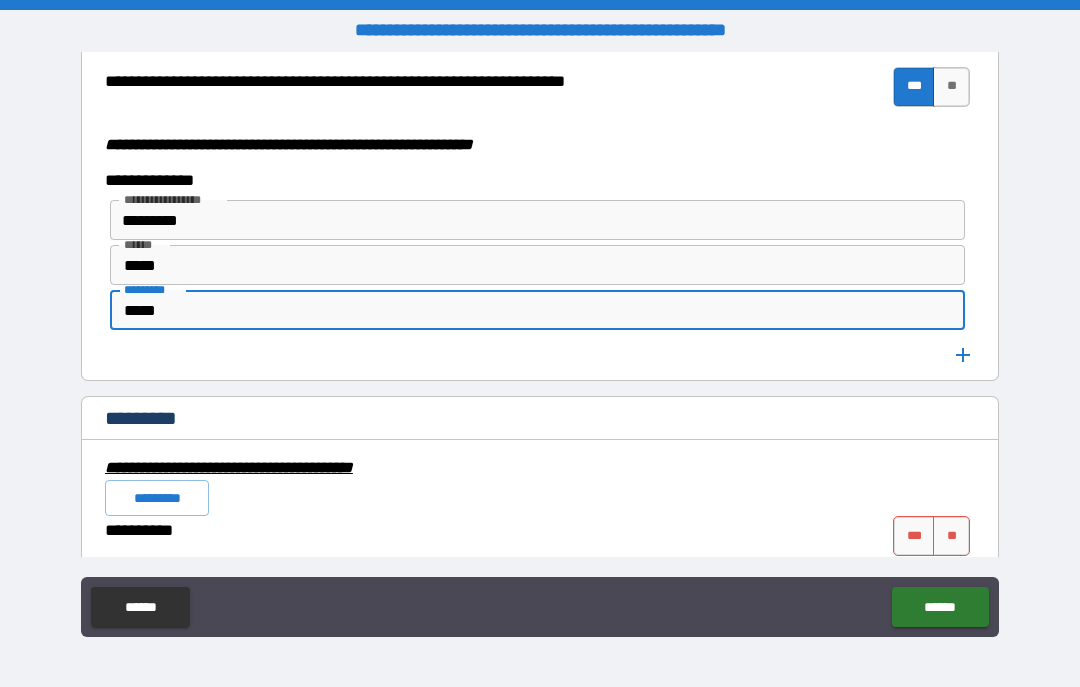 type on "*****" 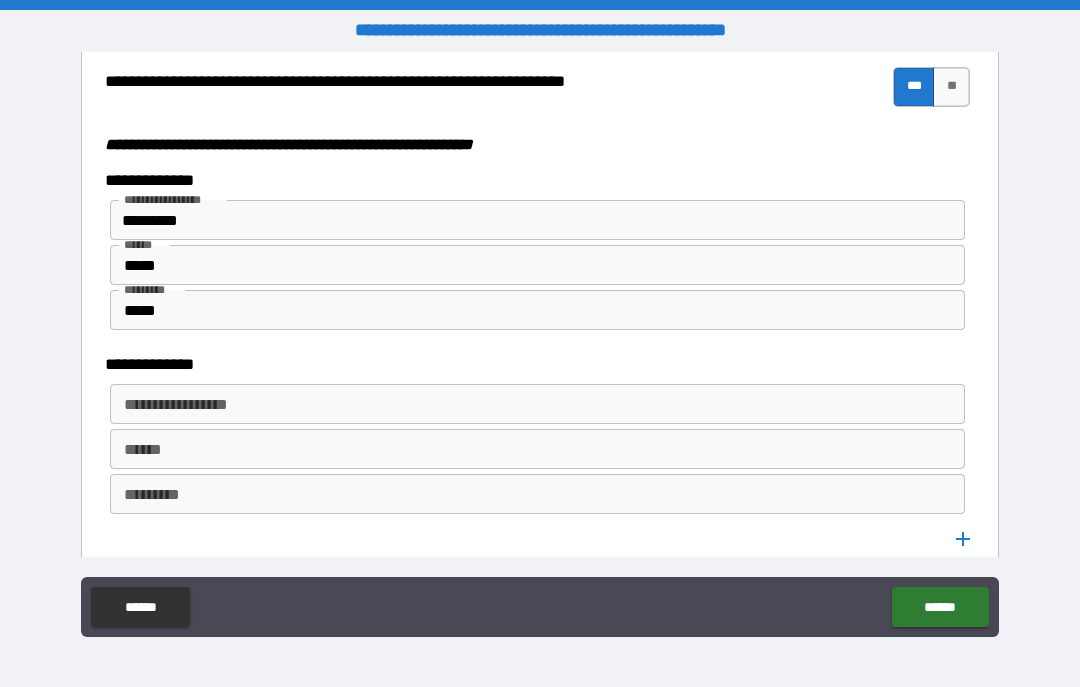 click on "**********" at bounding box center (537, 404) 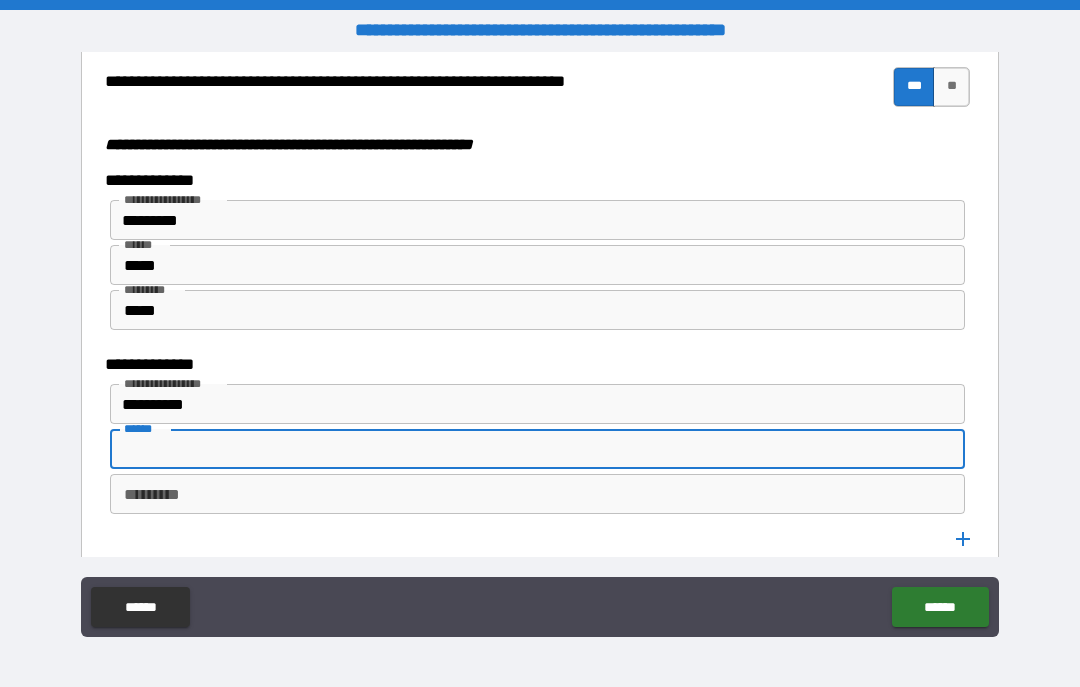 click on "**********" at bounding box center [521, 404] 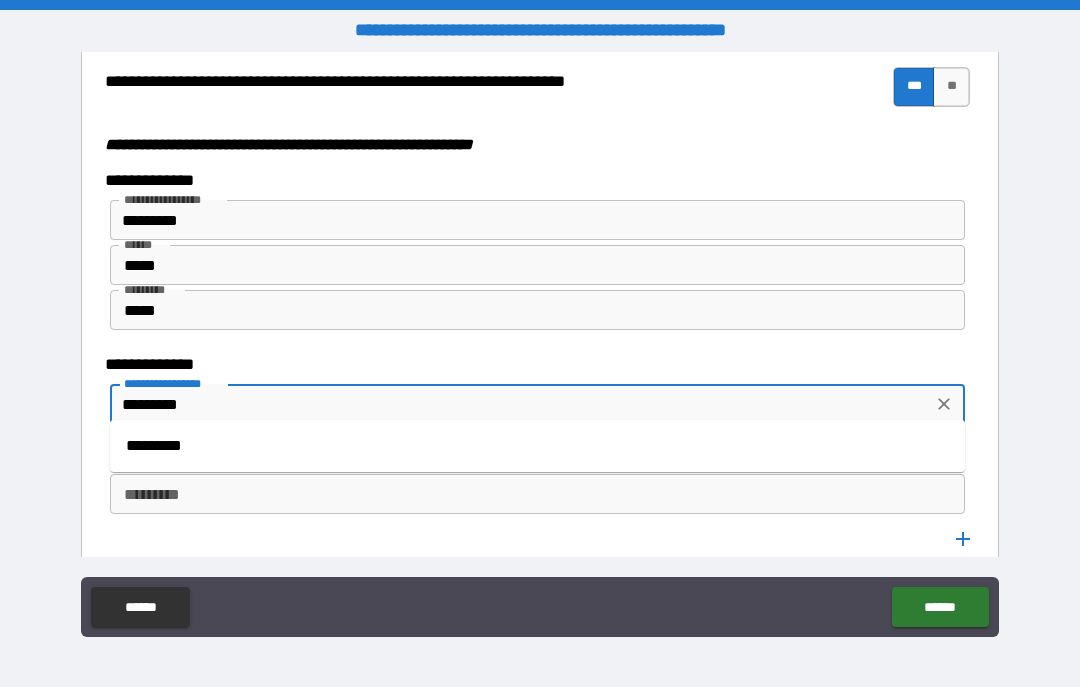 type on "*********" 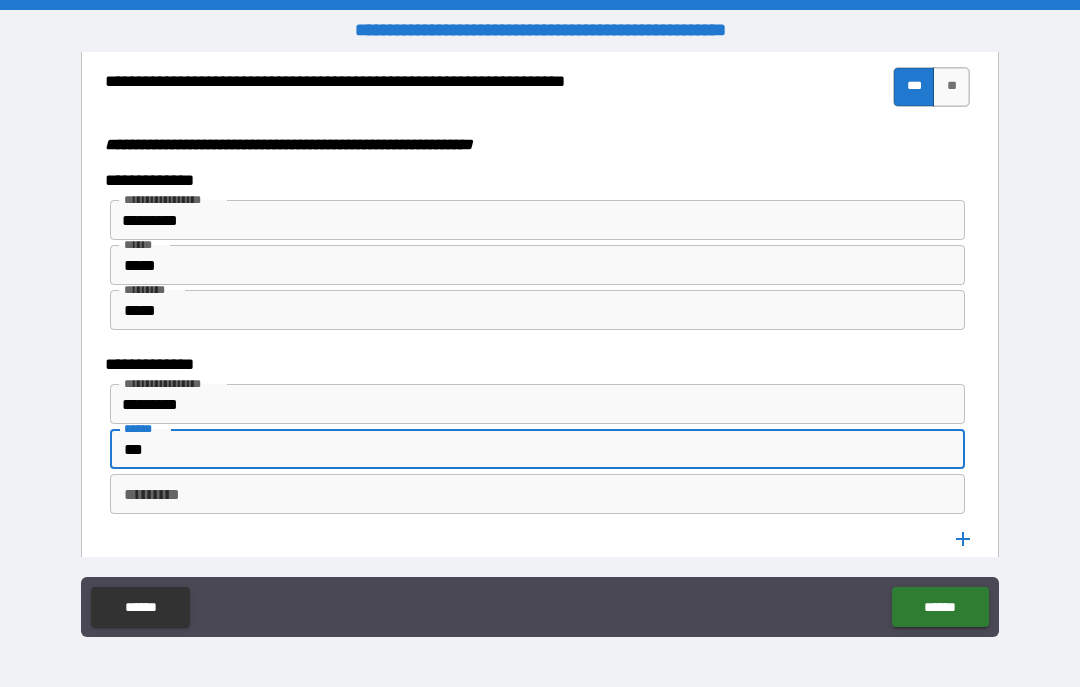 type on "***" 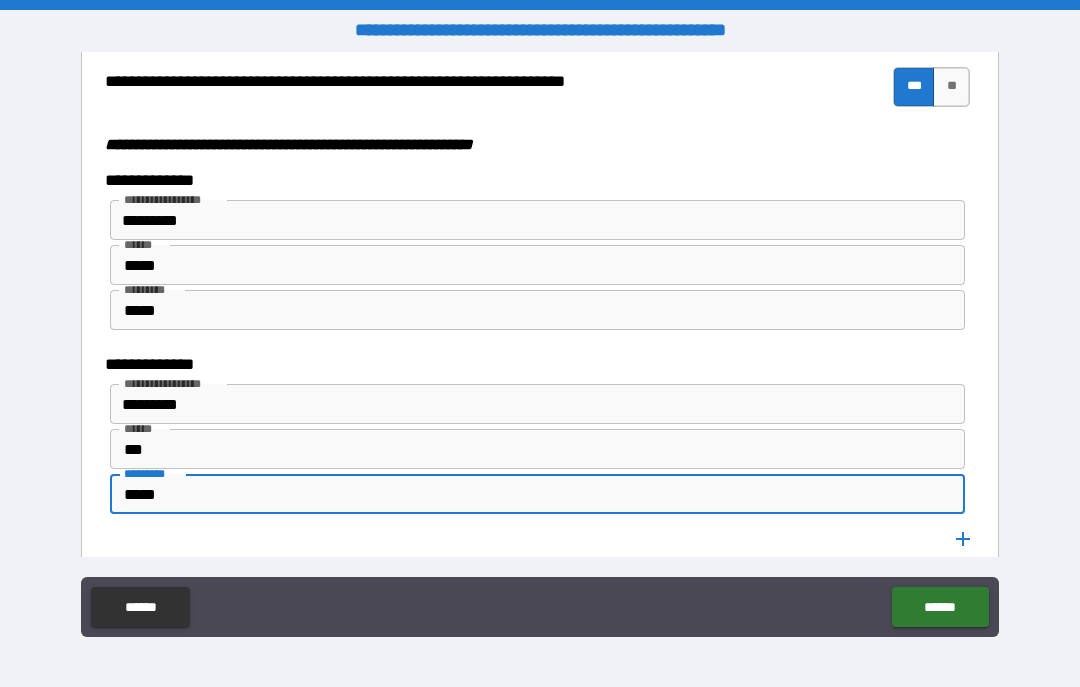 type on "*****" 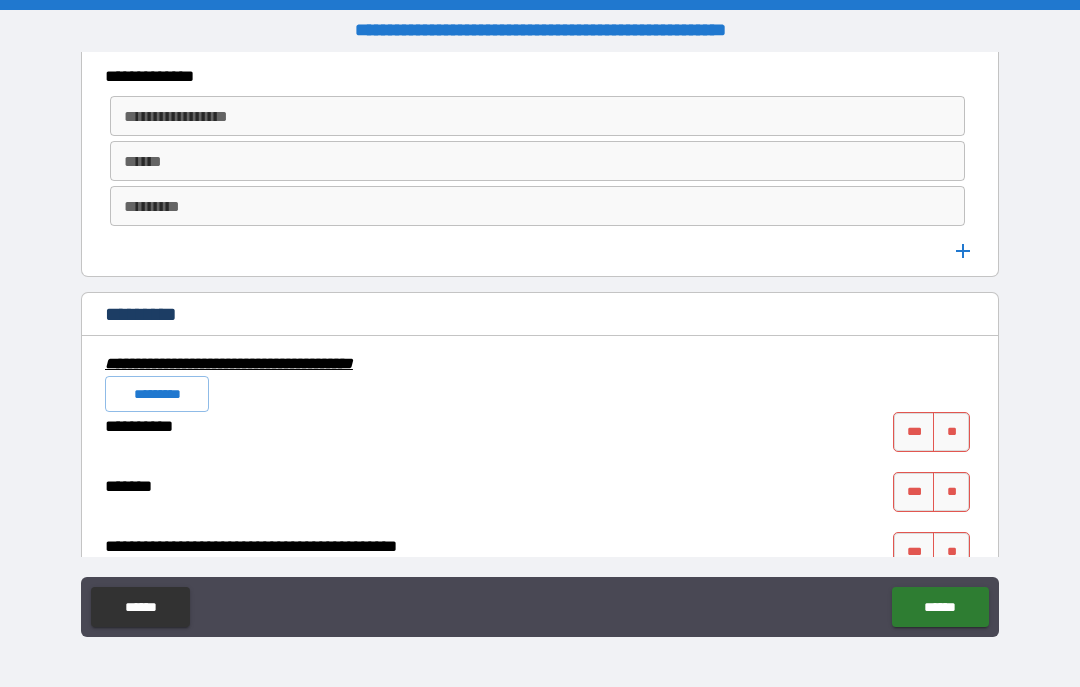 scroll, scrollTop: 5896, scrollLeft: 0, axis: vertical 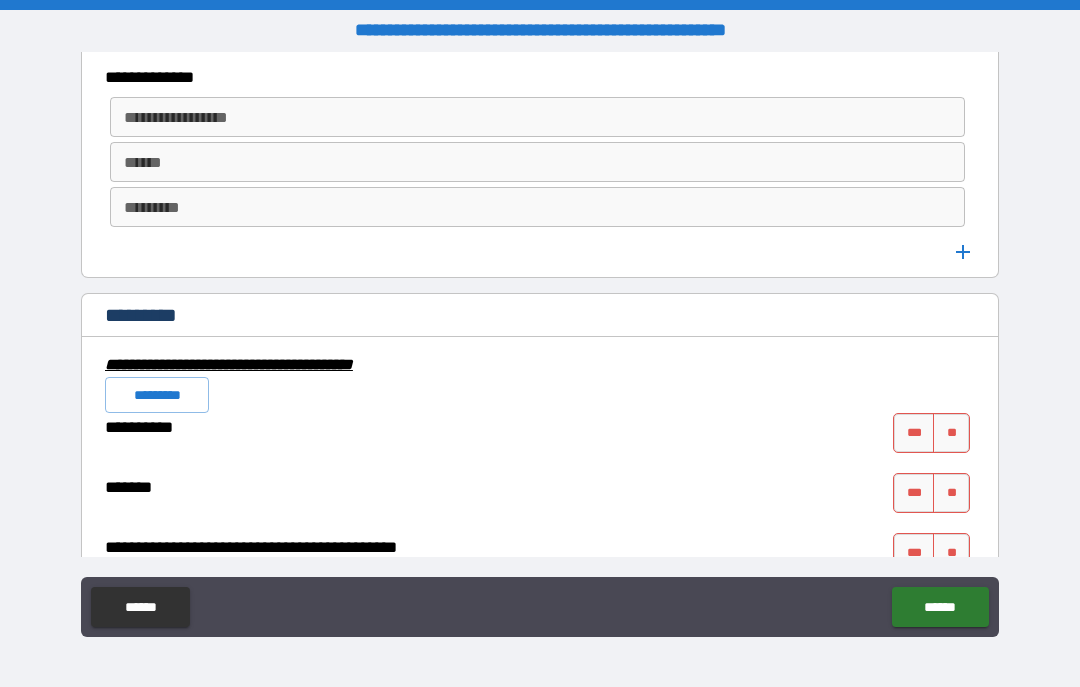 click on "**********" at bounding box center (537, 117) 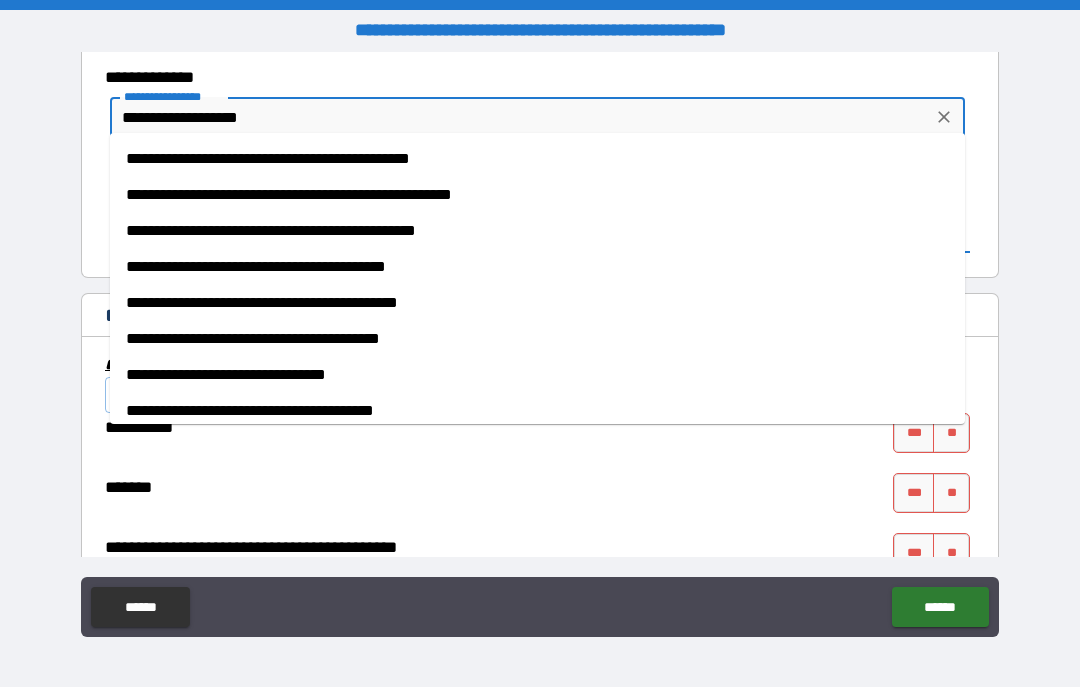 type on "**********" 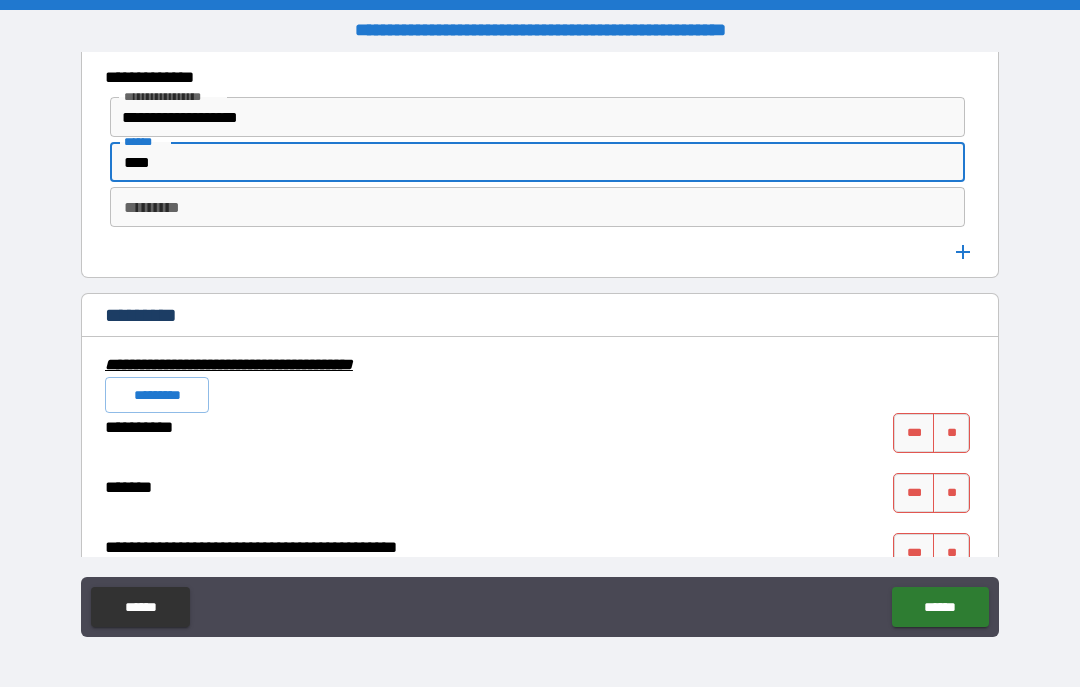 type on "****" 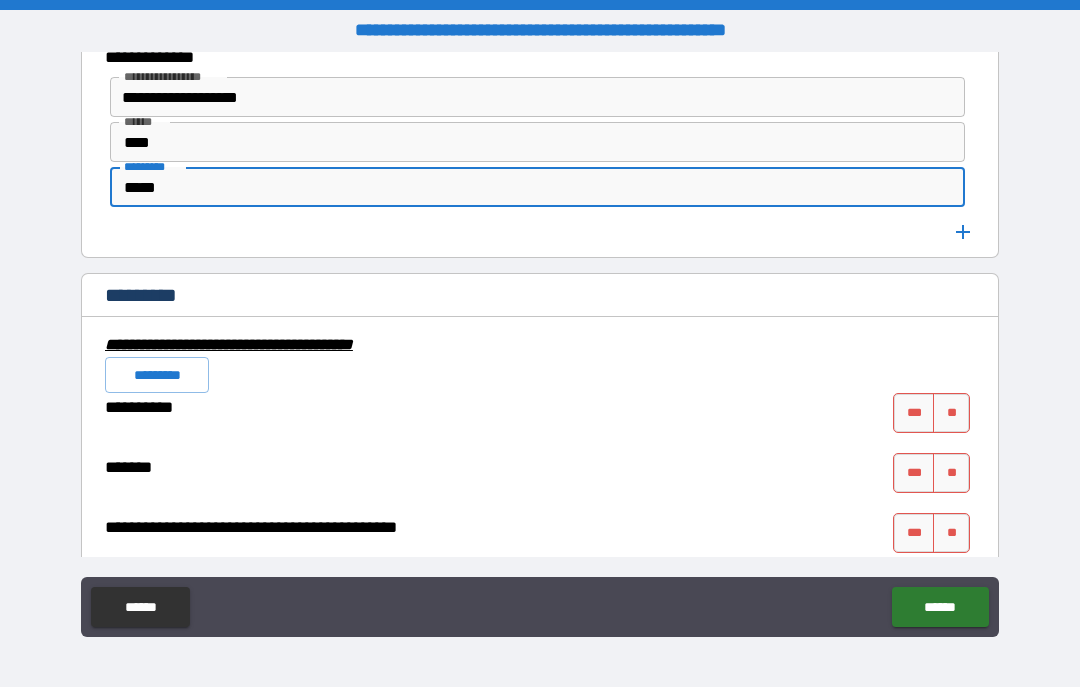 scroll, scrollTop: 5896, scrollLeft: 0, axis: vertical 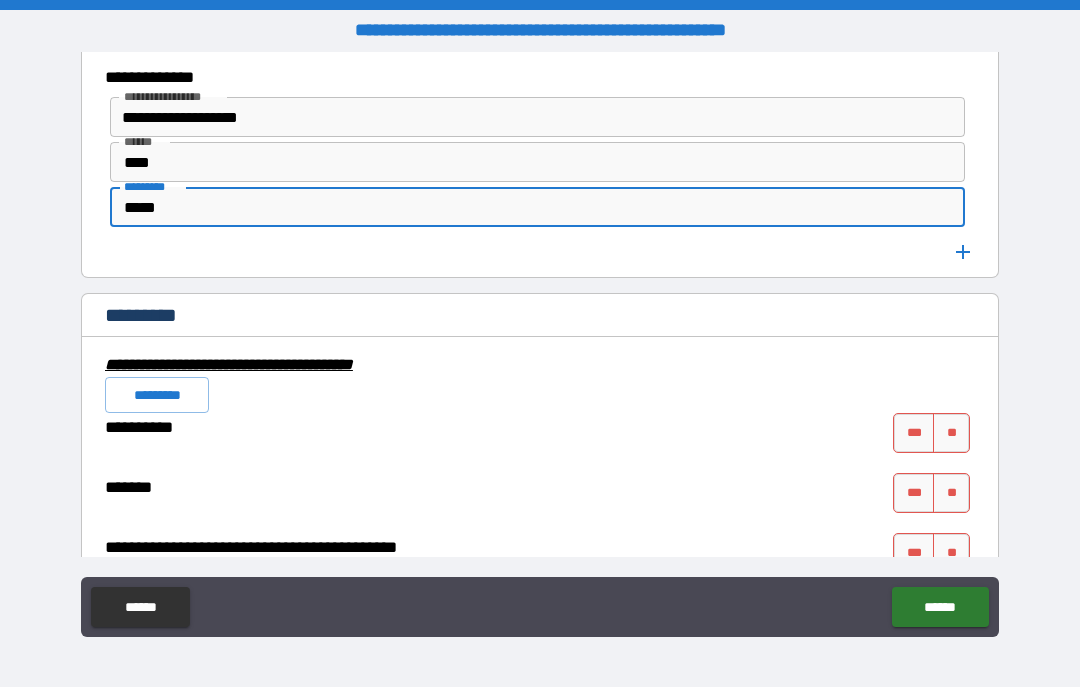 type on "*****" 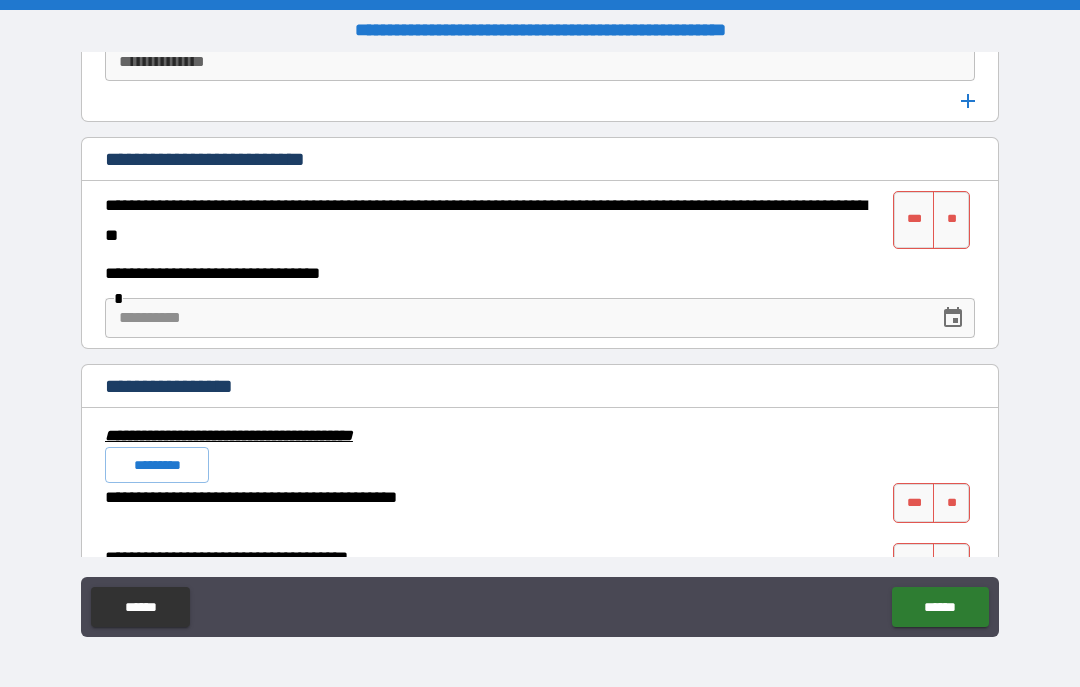 scroll, scrollTop: 6923, scrollLeft: 0, axis: vertical 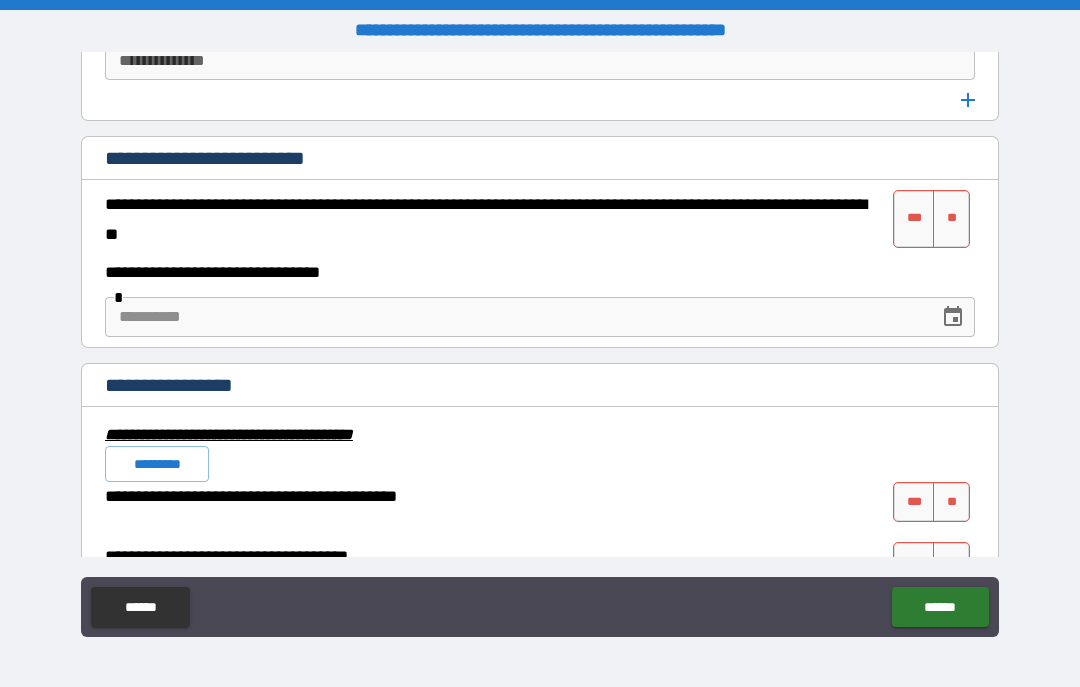 click on "***" at bounding box center (914, 219) 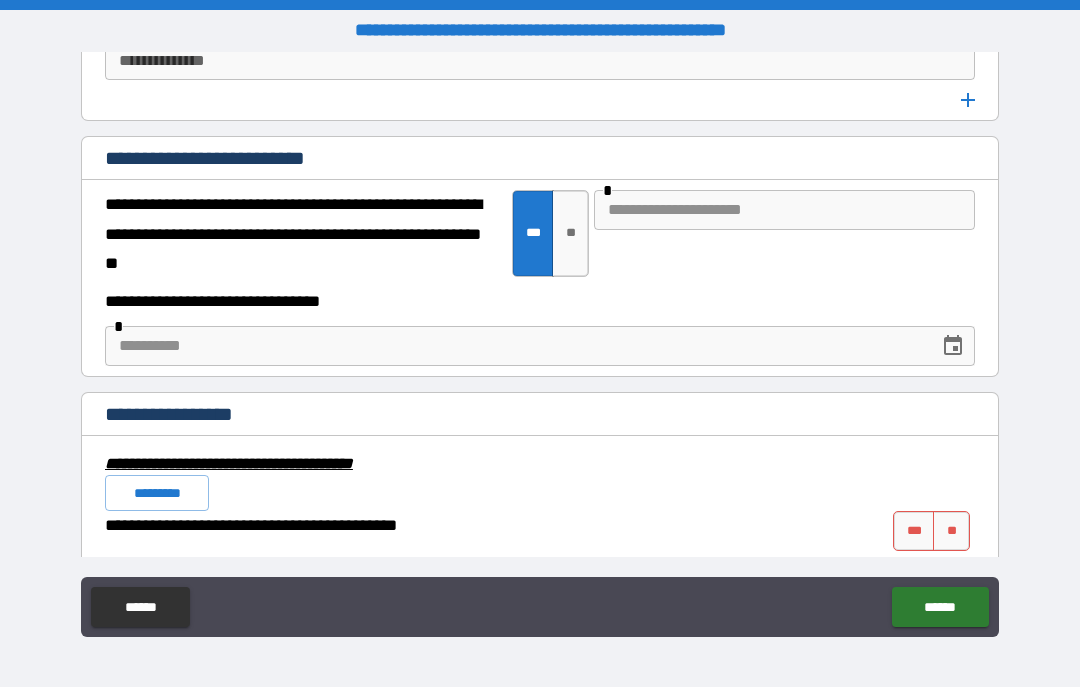 click at bounding box center (784, 210) 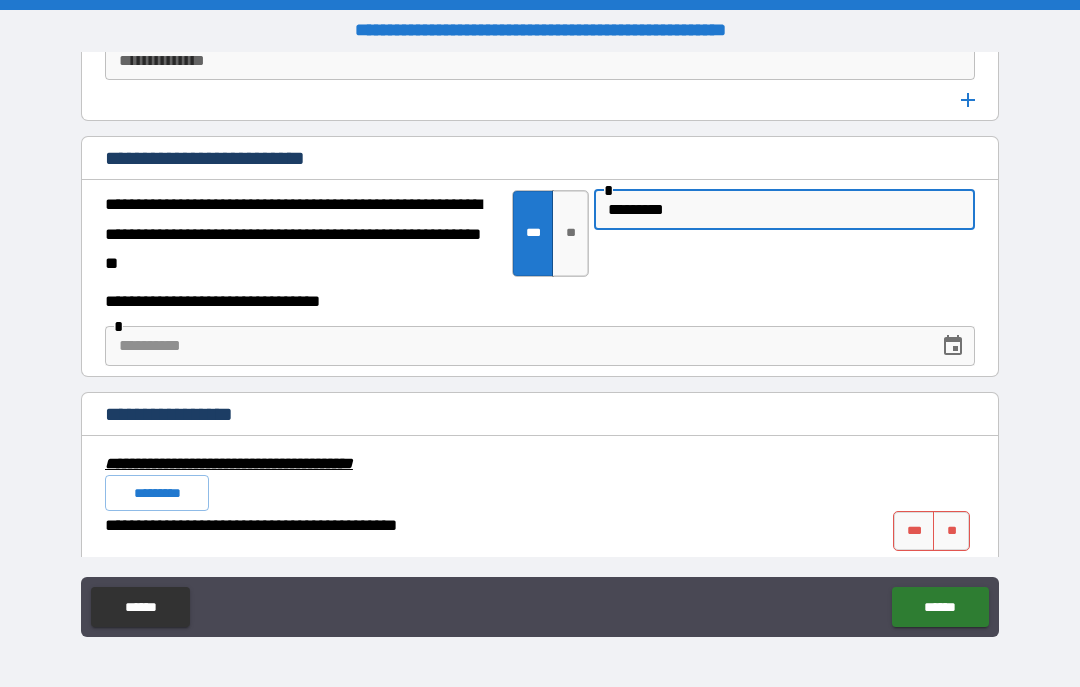 type on "*********" 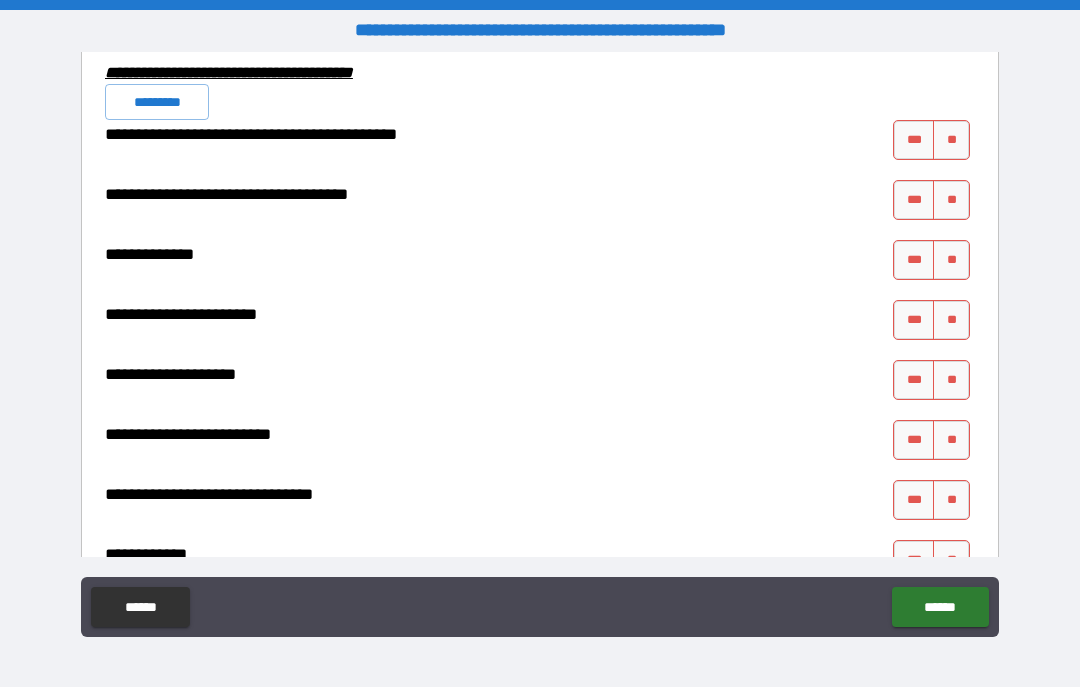scroll, scrollTop: 7281, scrollLeft: 0, axis: vertical 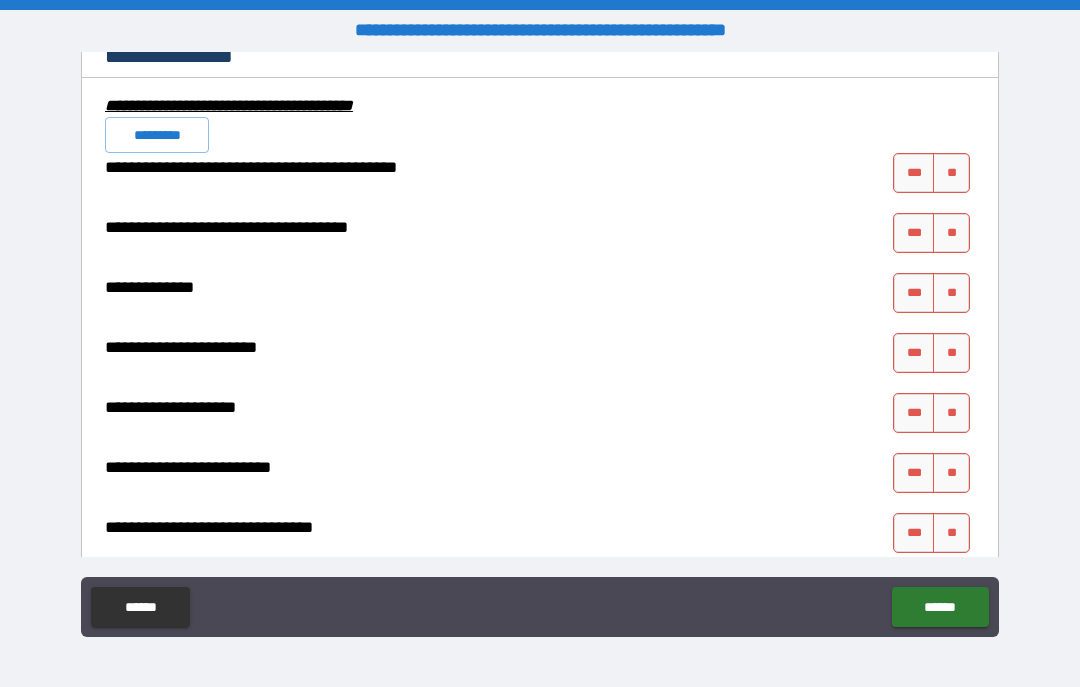 type on "**********" 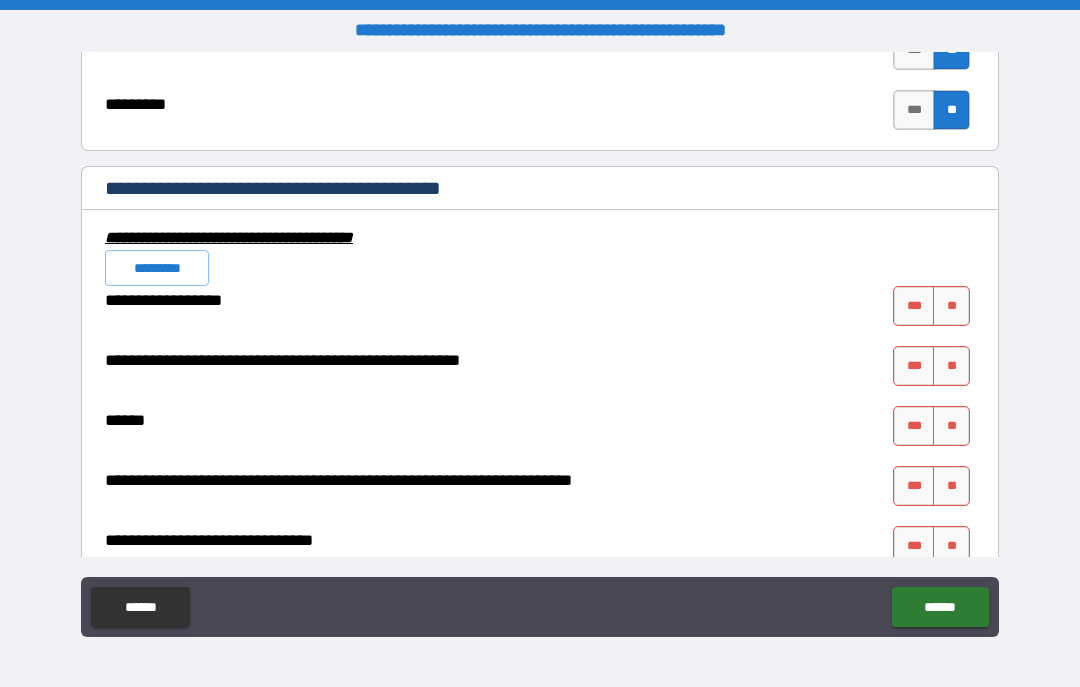 scroll, scrollTop: 8118, scrollLeft: 0, axis: vertical 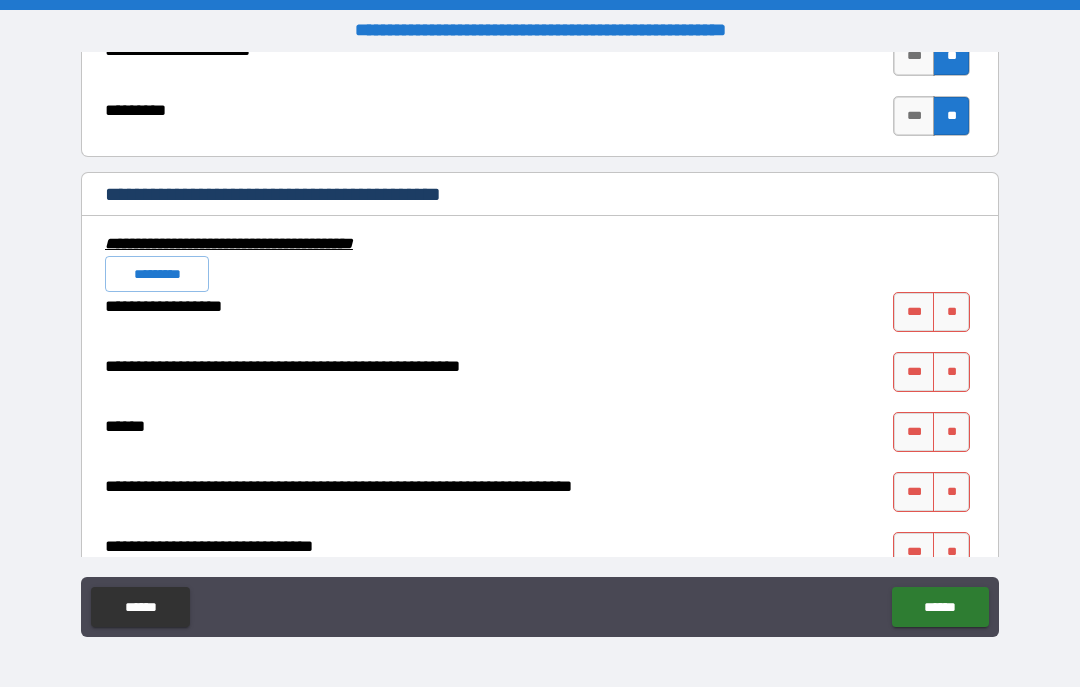 click on "**" at bounding box center (951, 312) 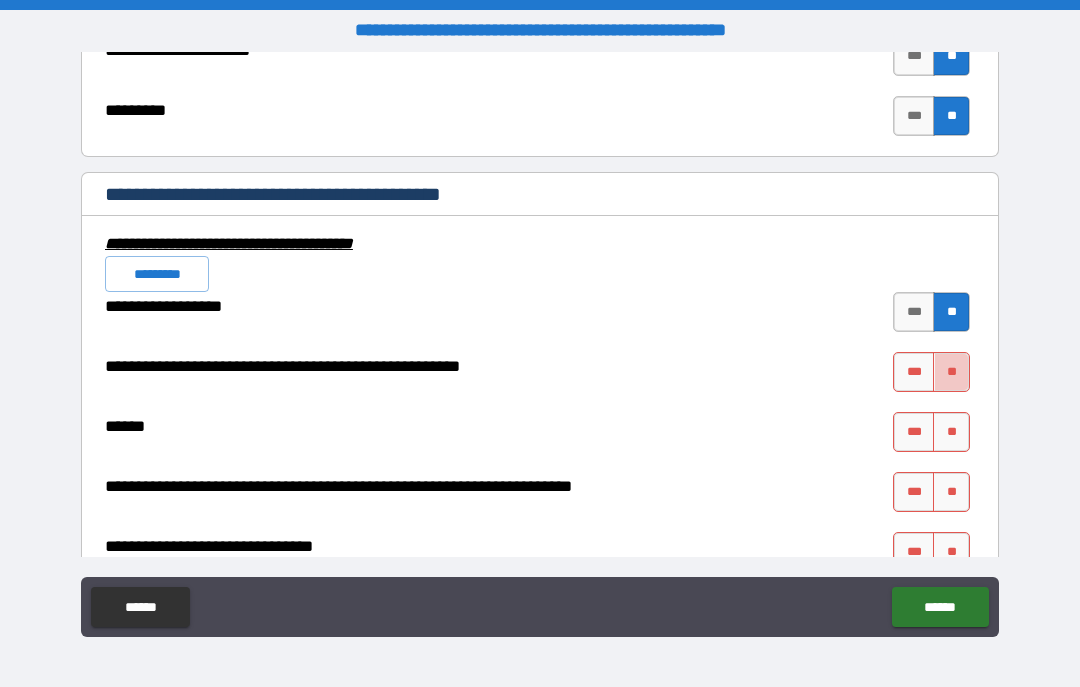 click on "**" at bounding box center (951, 372) 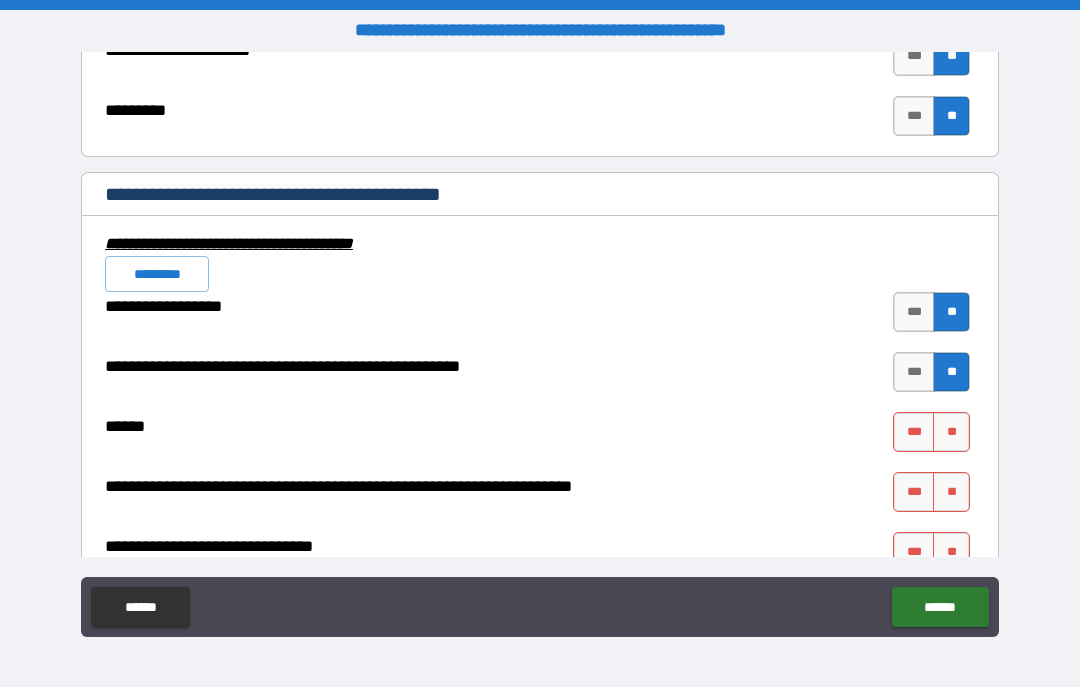 click on "**" at bounding box center [951, 432] 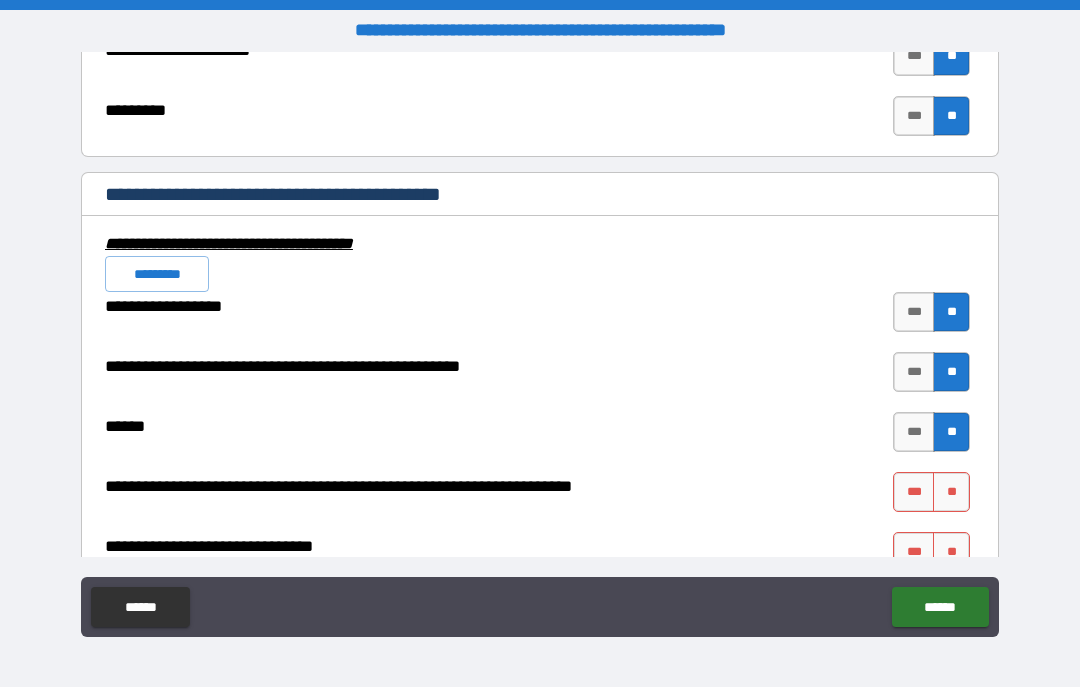 click on "**" at bounding box center [951, 492] 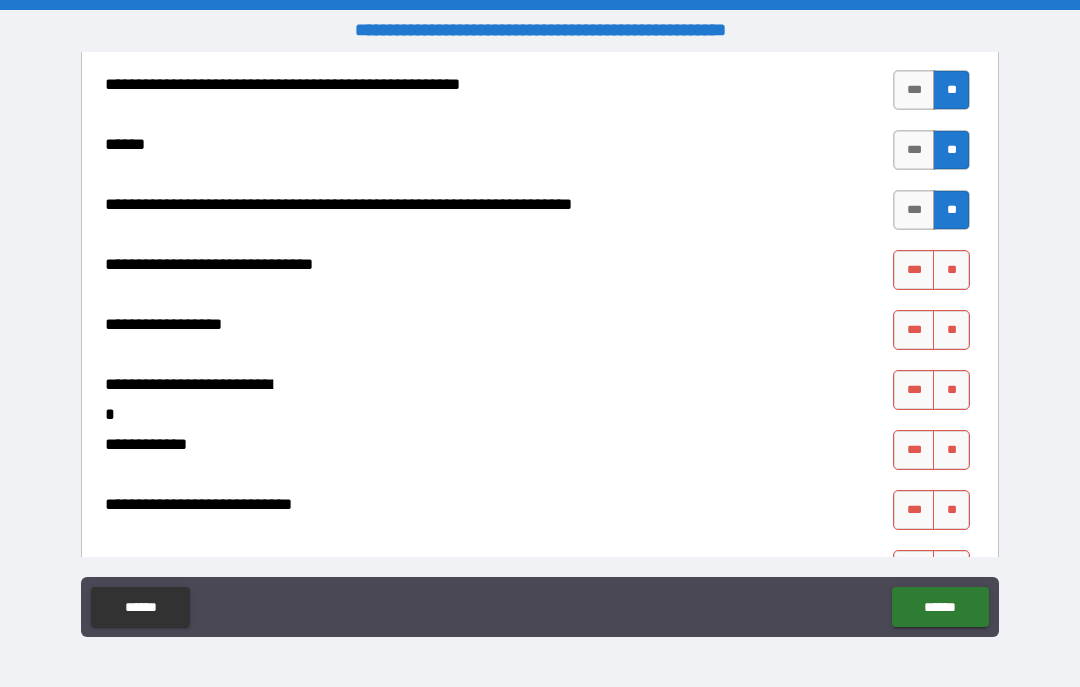 scroll, scrollTop: 8422, scrollLeft: 0, axis: vertical 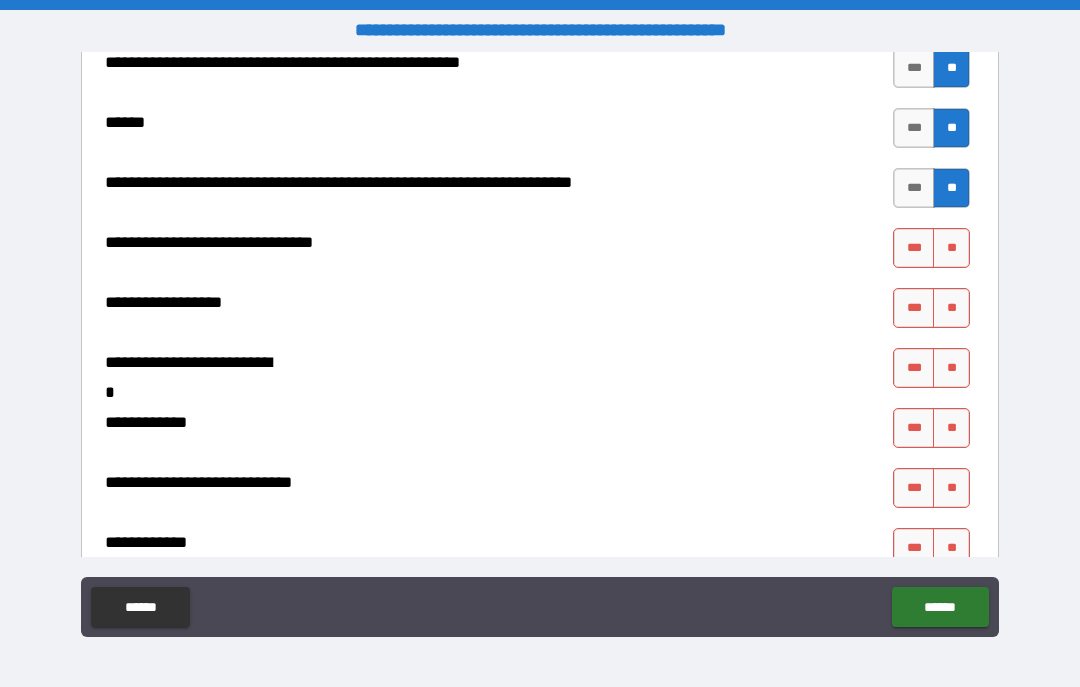 click on "**" at bounding box center [951, 248] 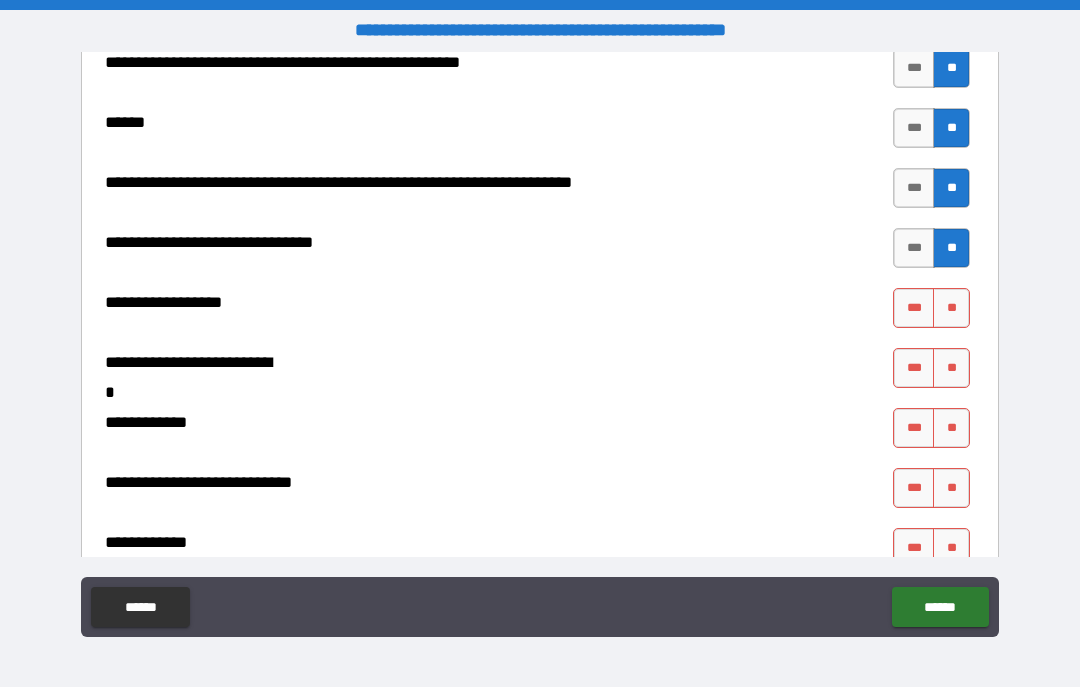 click on "**" at bounding box center (951, 308) 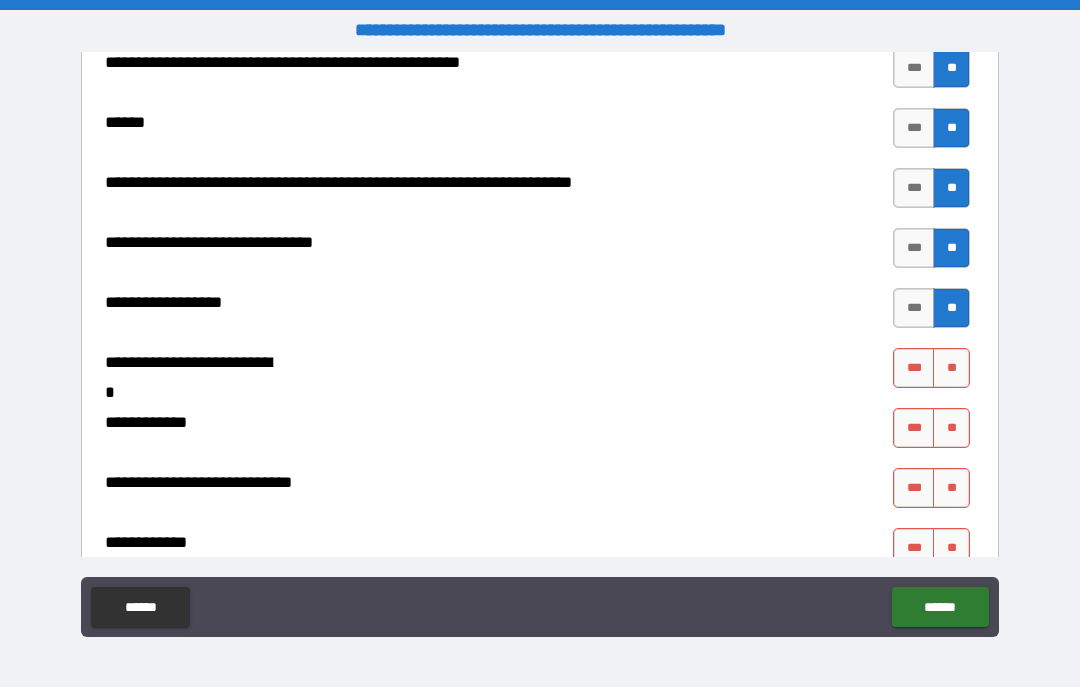 click on "***" at bounding box center (914, 368) 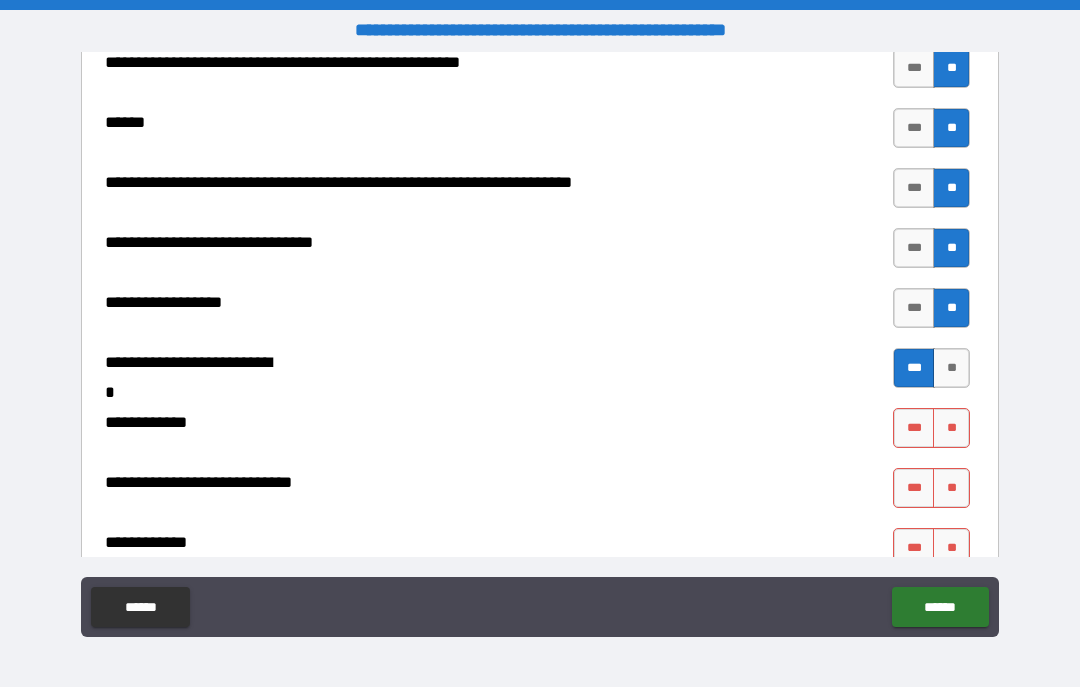 click on "**" at bounding box center (951, 428) 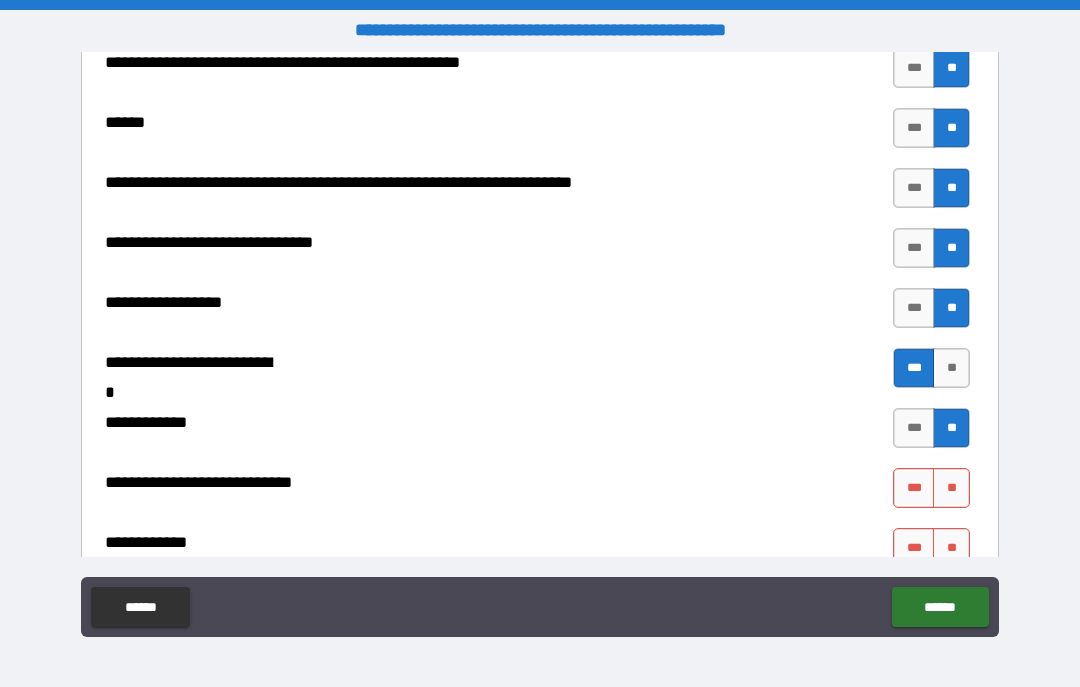 click on "**" at bounding box center (951, 488) 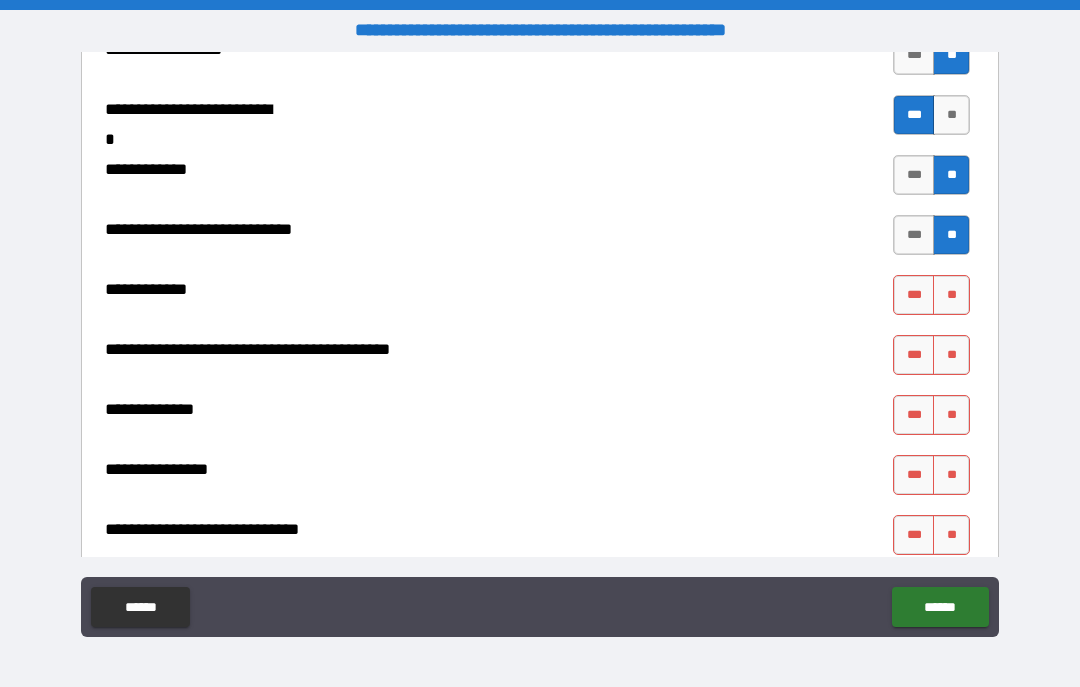 scroll, scrollTop: 8695, scrollLeft: 0, axis: vertical 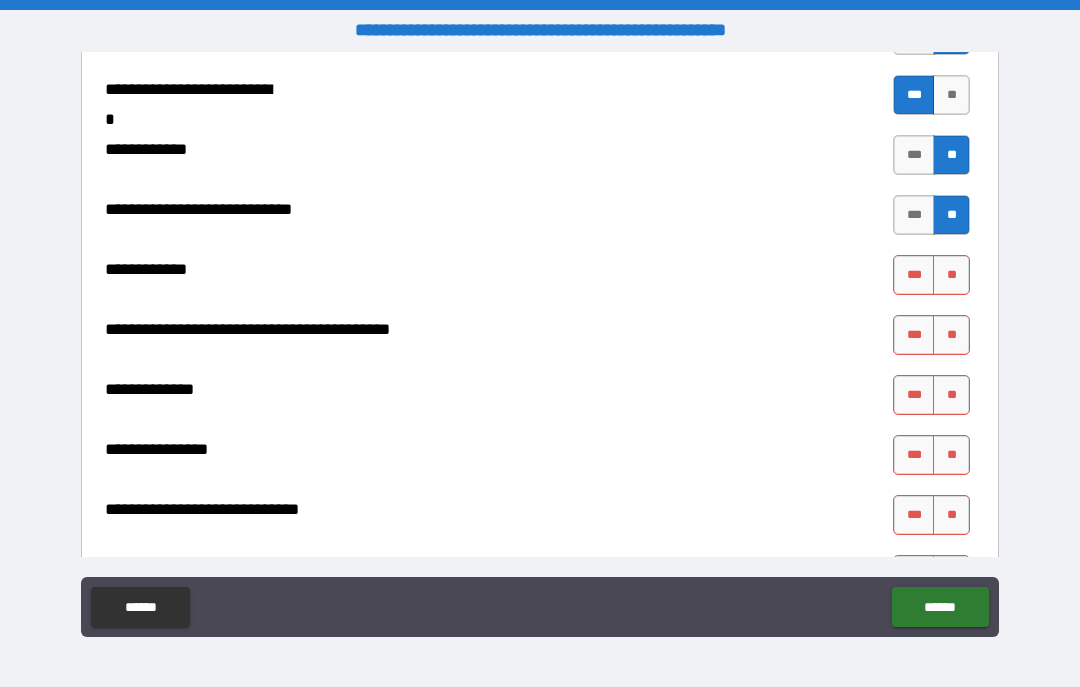 click on "**" at bounding box center (951, 275) 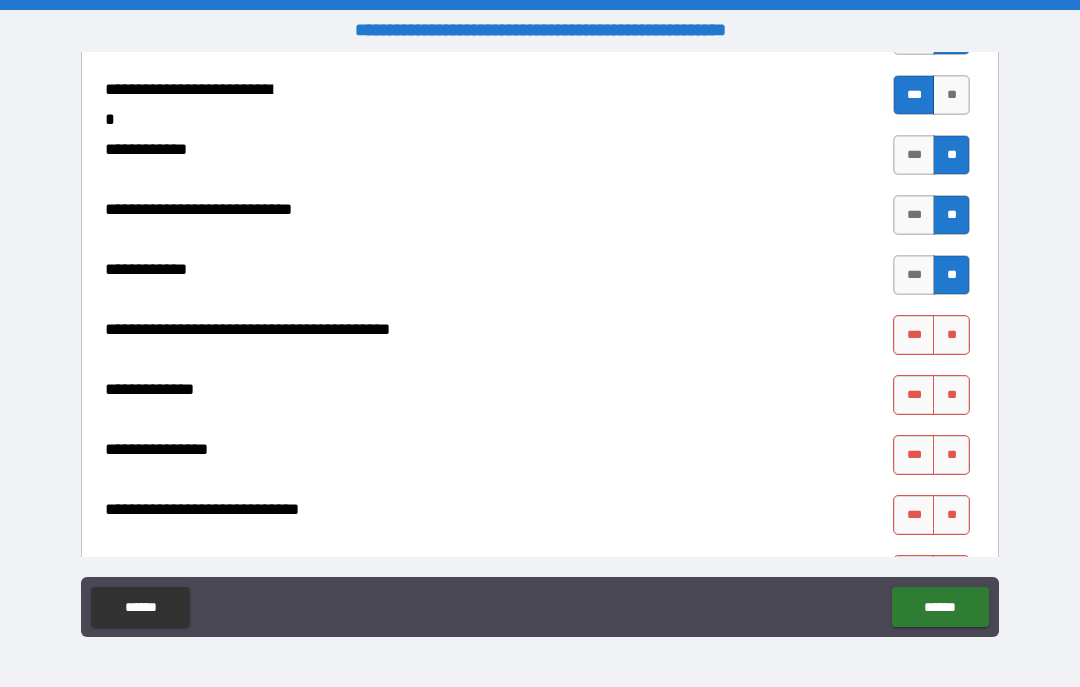 click on "**" at bounding box center (951, 335) 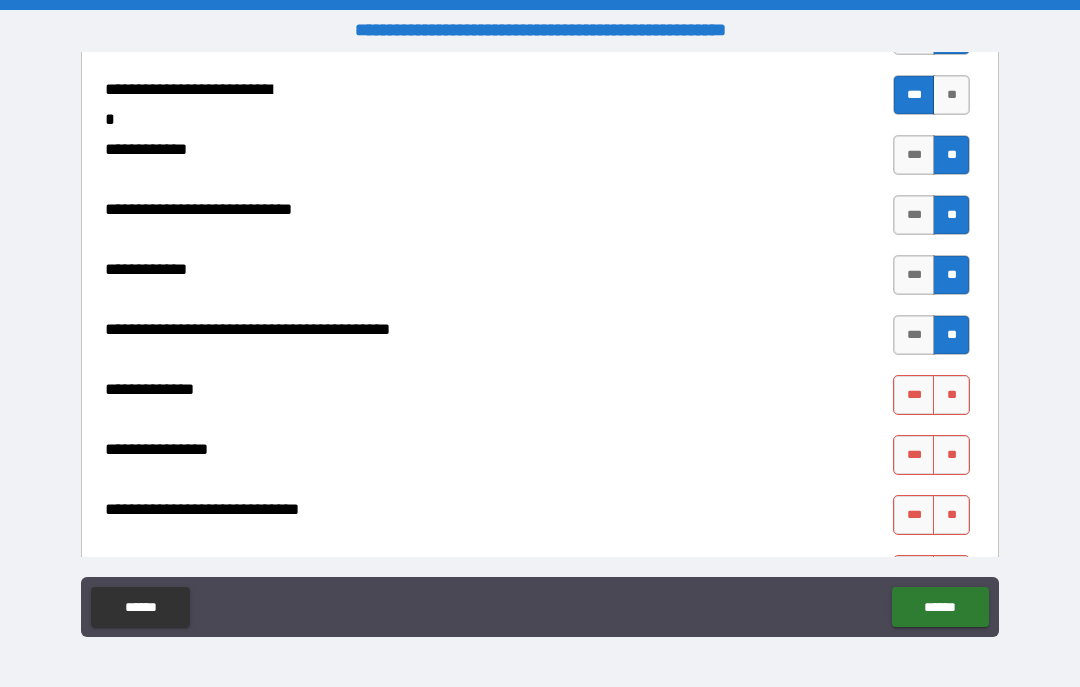 click on "**" at bounding box center [951, 395] 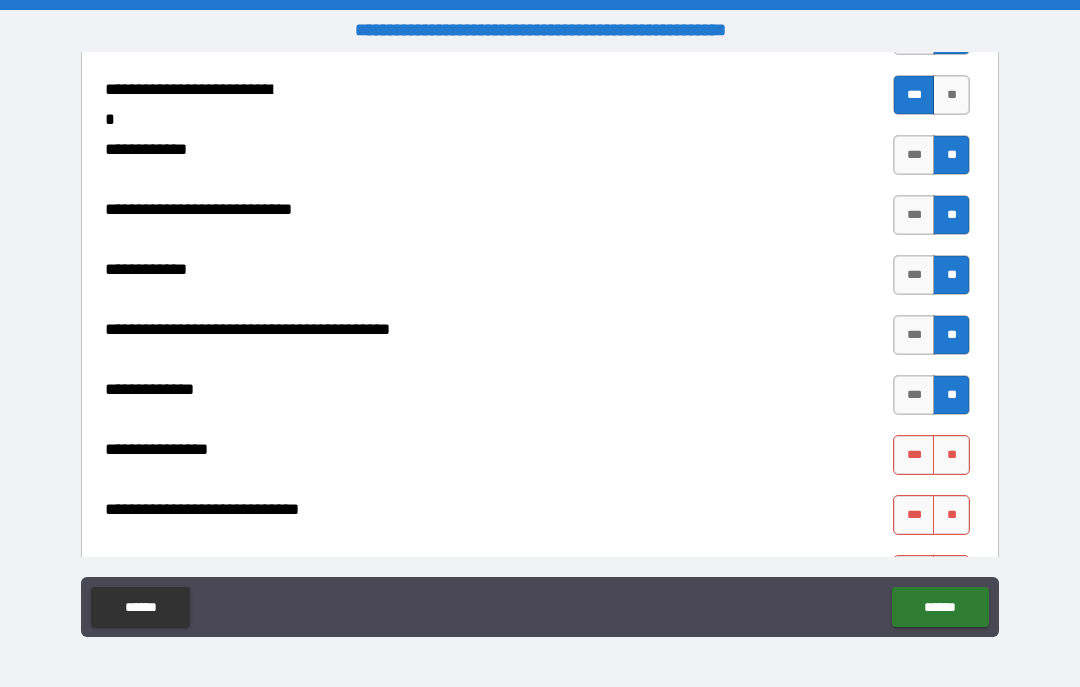 click on "**" at bounding box center (951, 455) 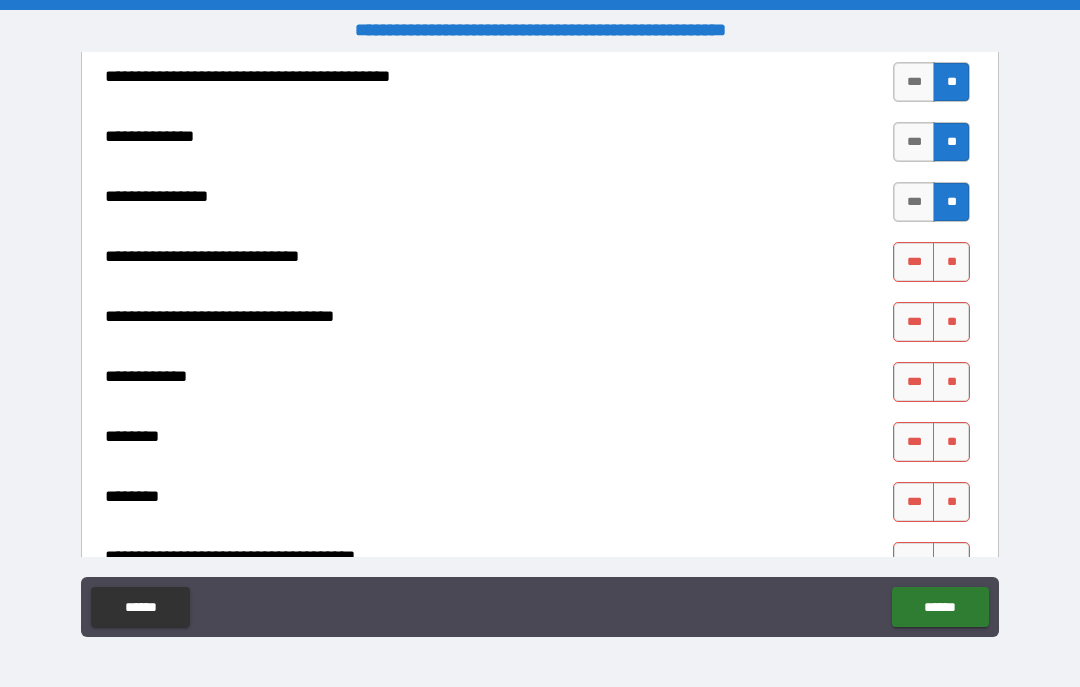 scroll, scrollTop: 8977, scrollLeft: 0, axis: vertical 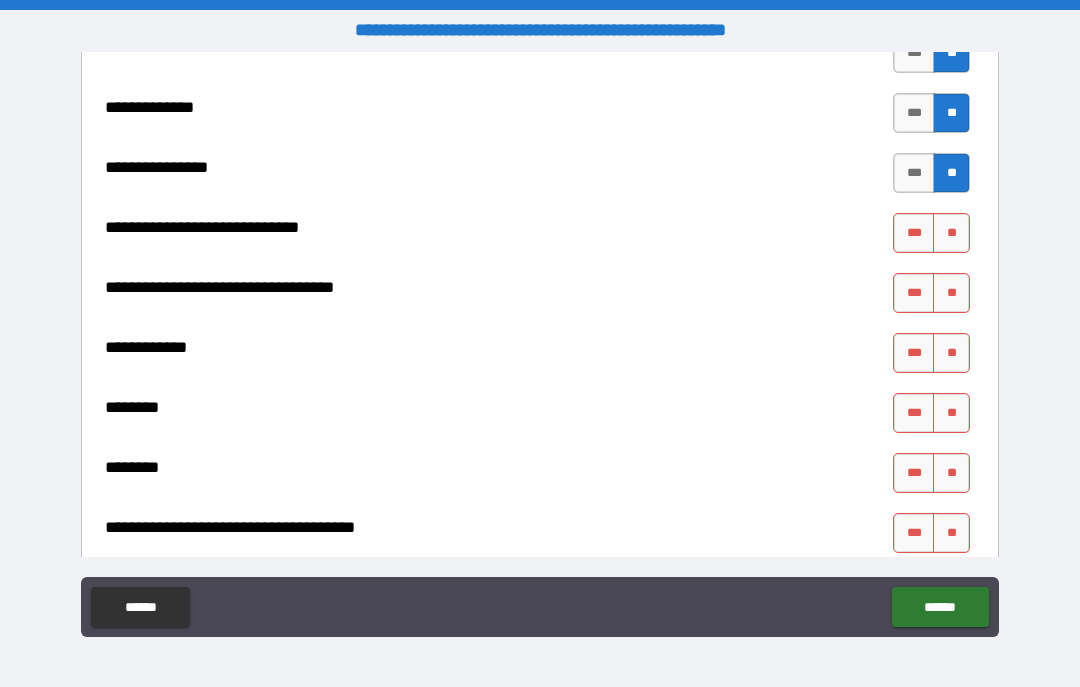 click on "***" at bounding box center (914, 233) 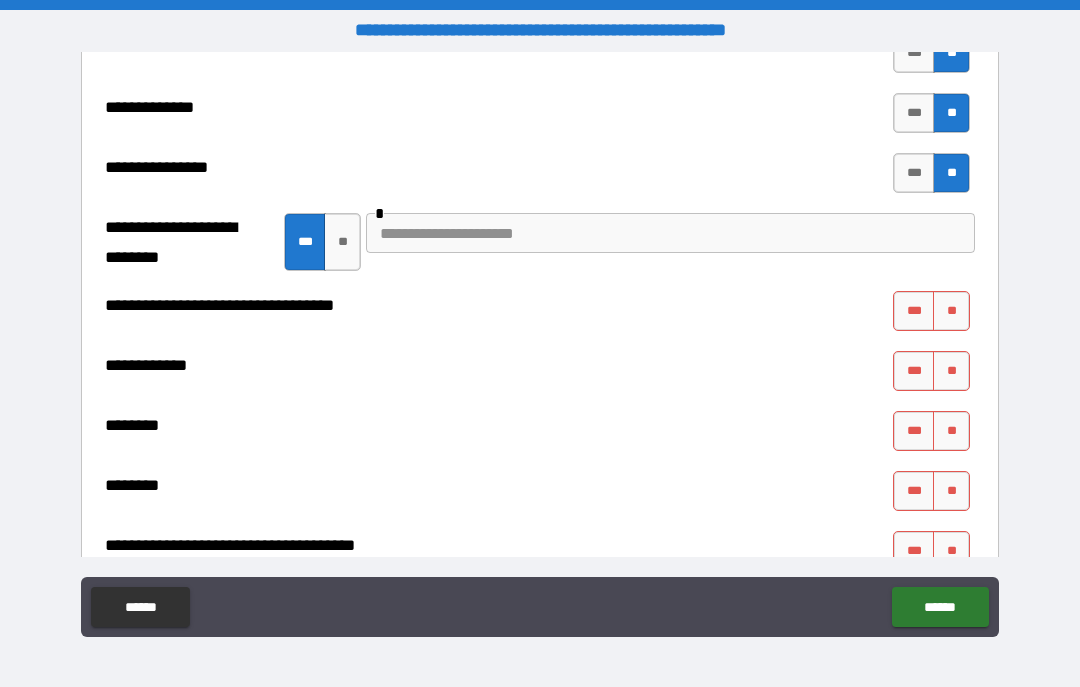 click at bounding box center (670, 233) 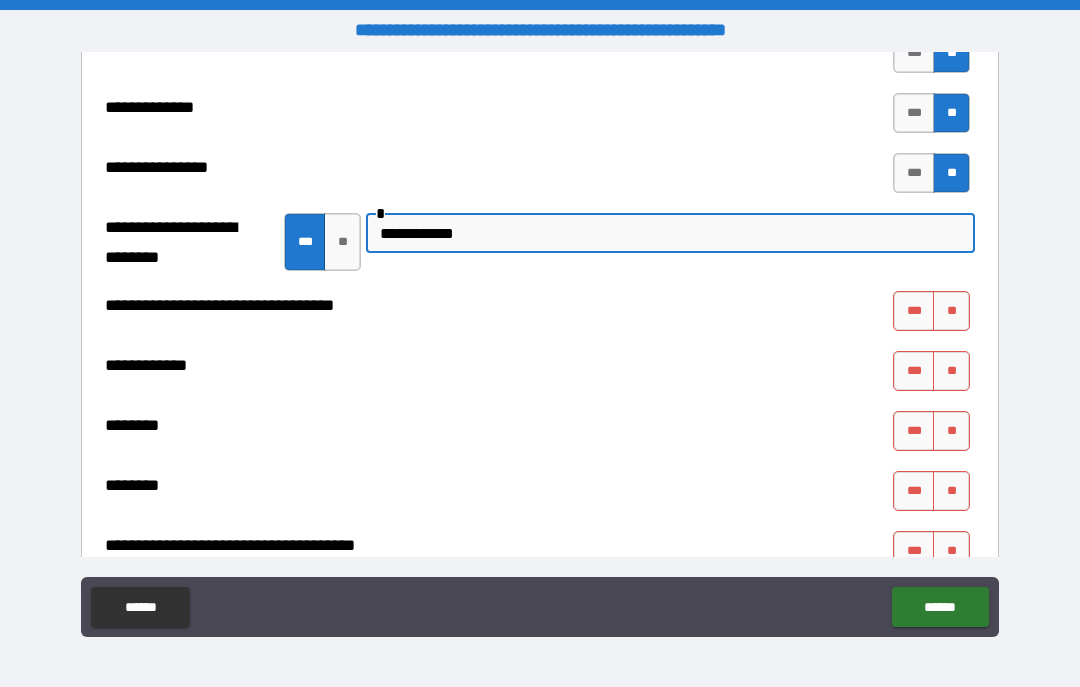 type on "**********" 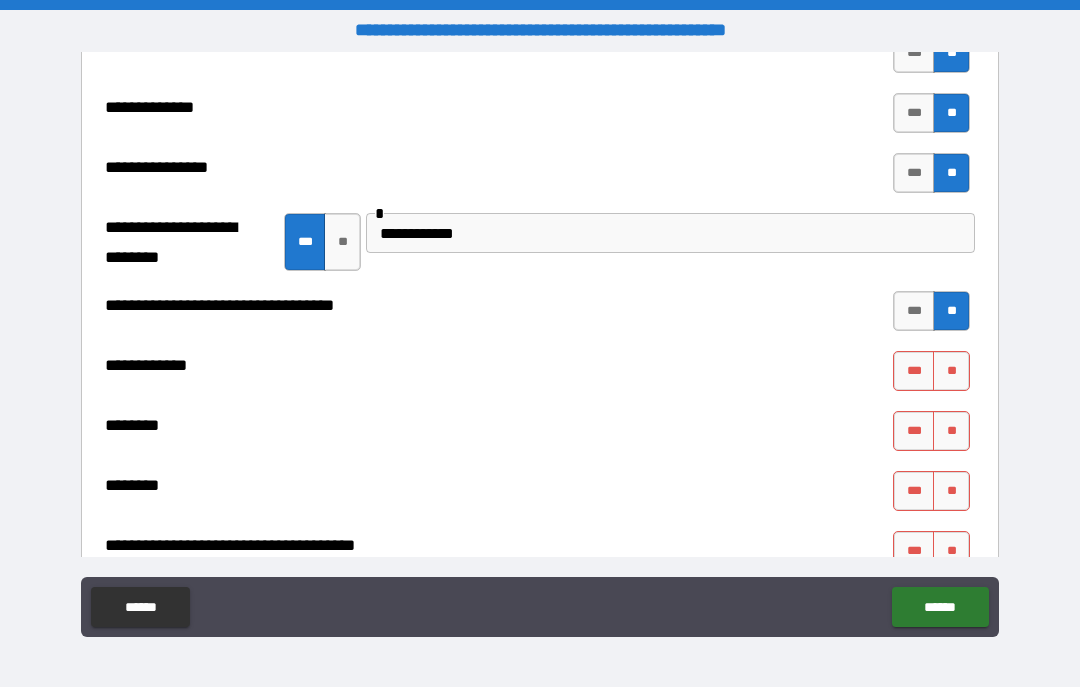 click on "***" at bounding box center (914, 371) 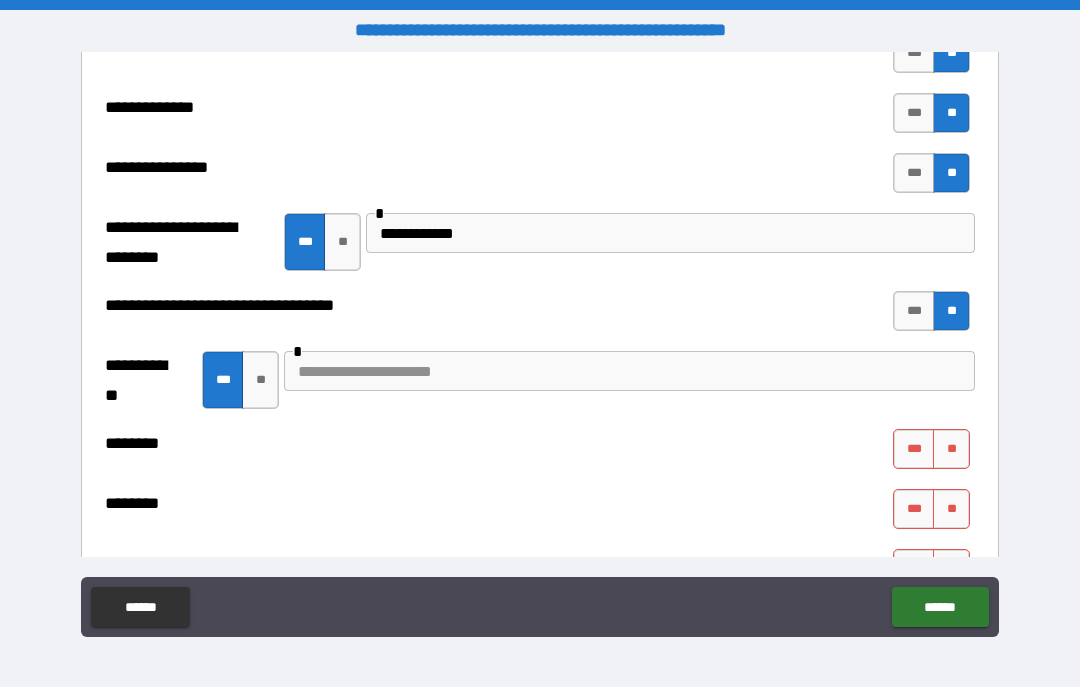 click at bounding box center [629, 371] 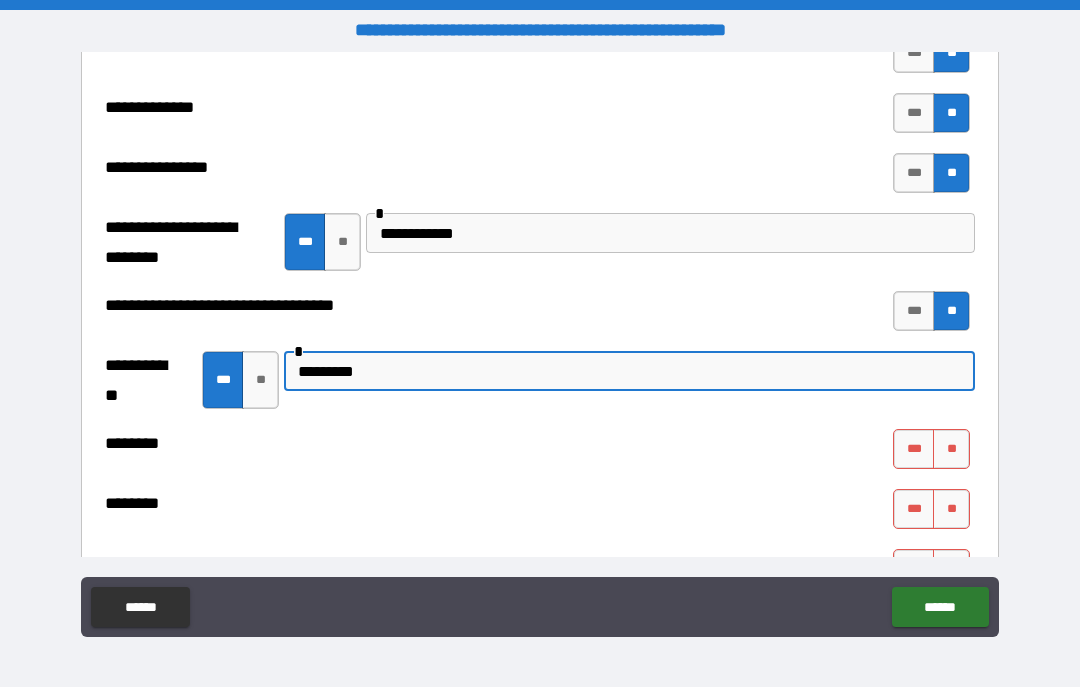 type on "*********" 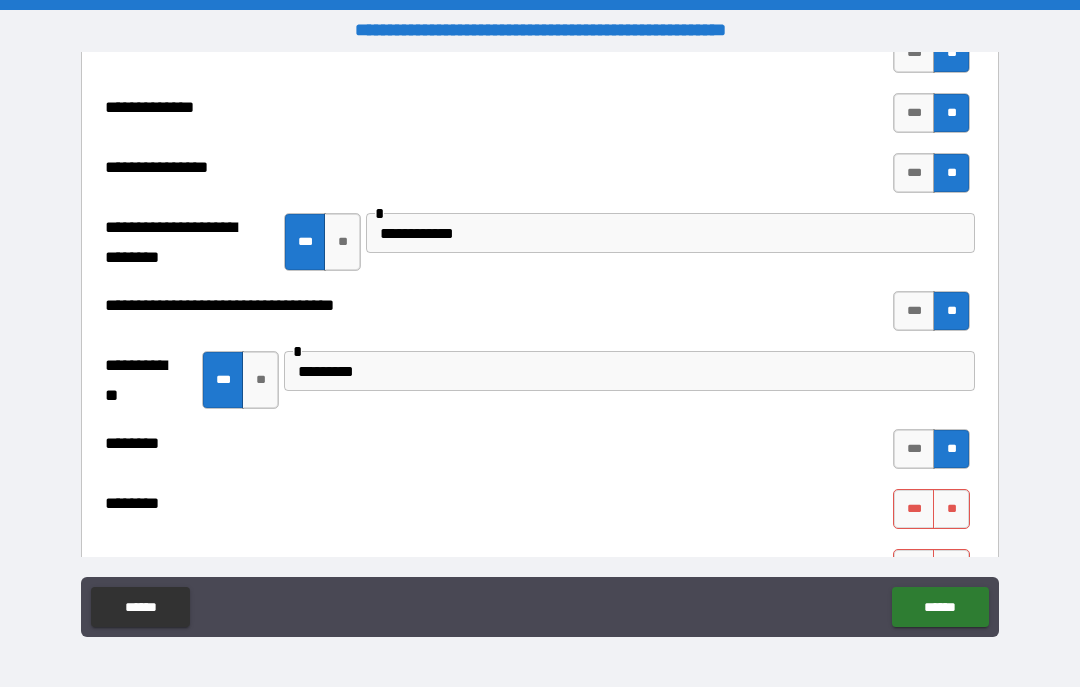click on "**" at bounding box center [951, 509] 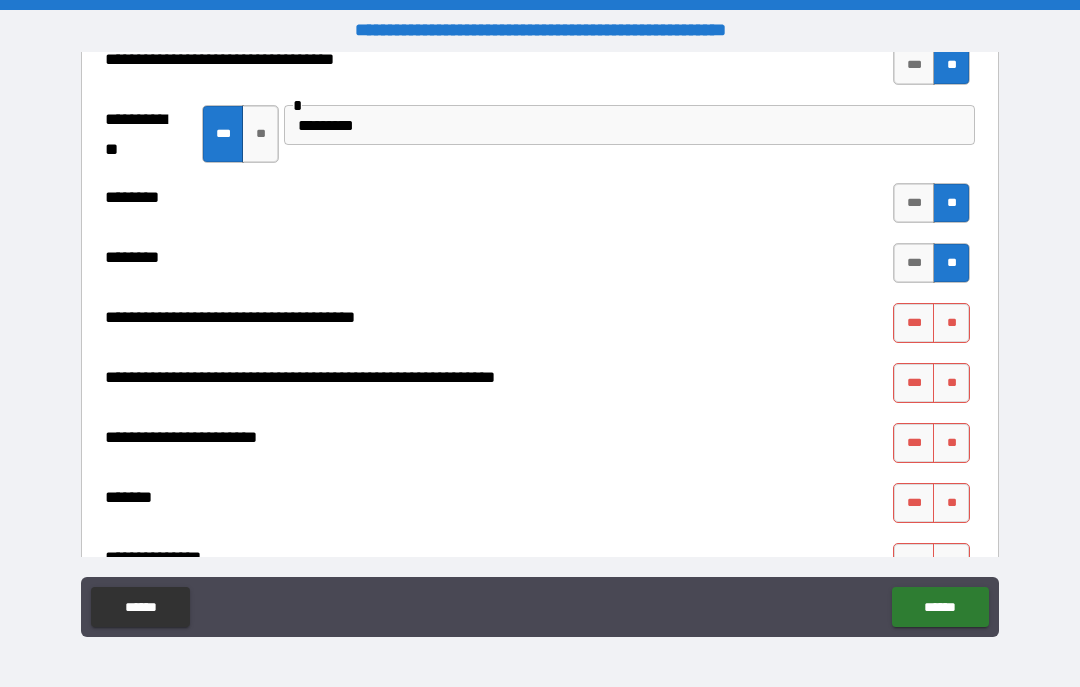 scroll, scrollTop: 9269, scrollLeft: 0, axis: vertical 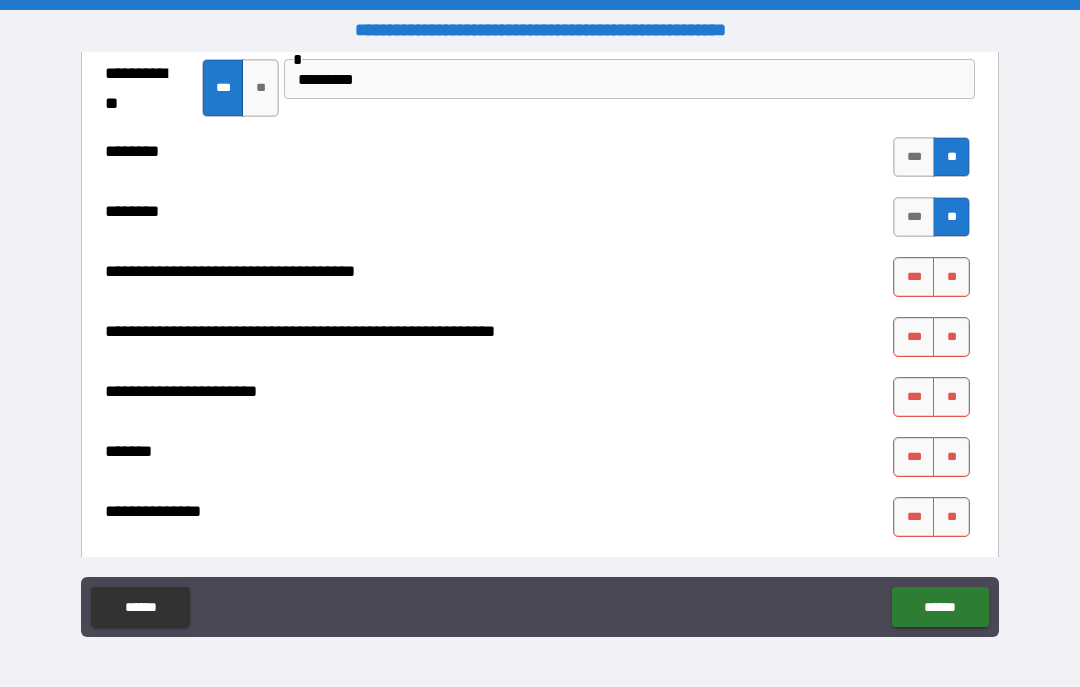 click on "**" at bounding box center (951, 277) 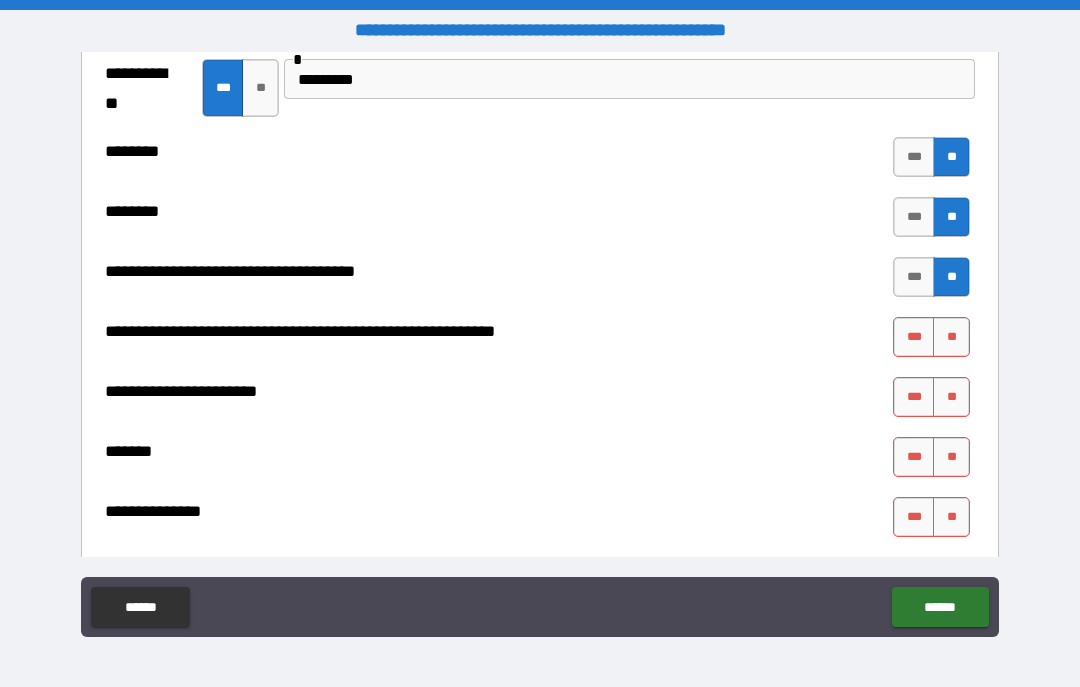 click on "**" at bounding box center [951, 337] 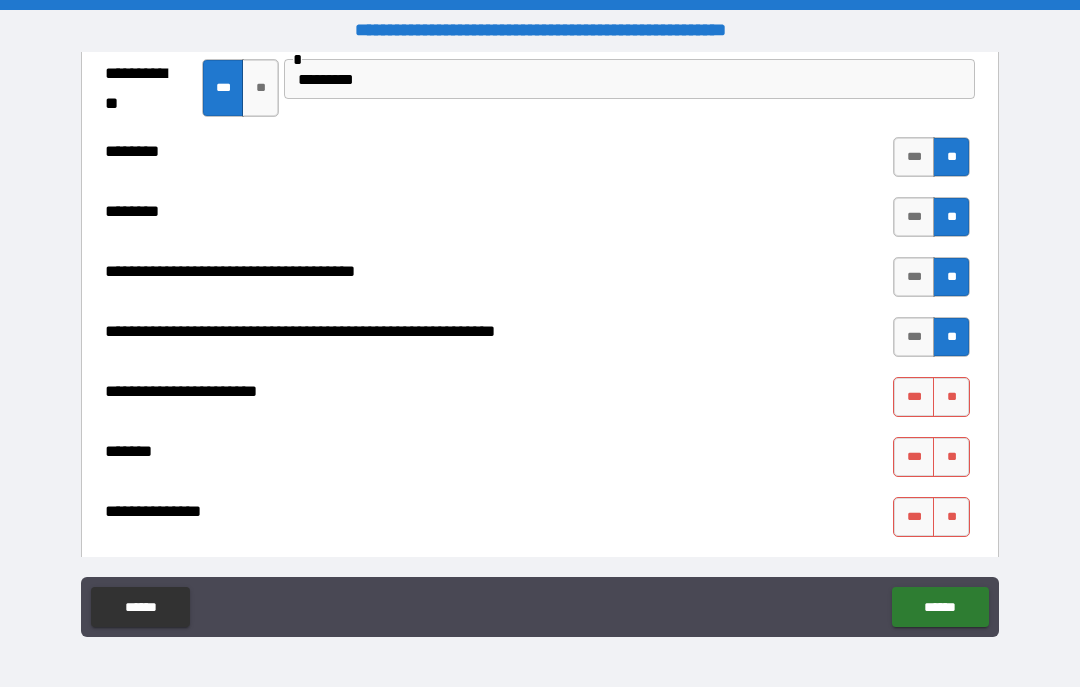 click on "**" at bounding box center (951, 397) 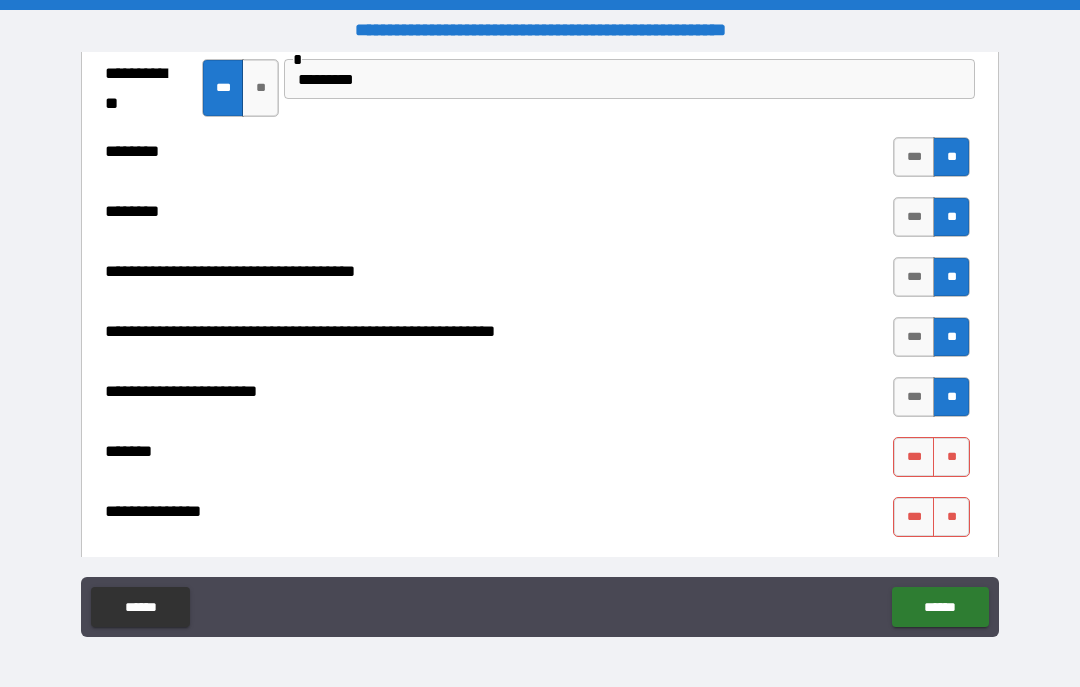 click on "**" at bounding box center [951, 457] 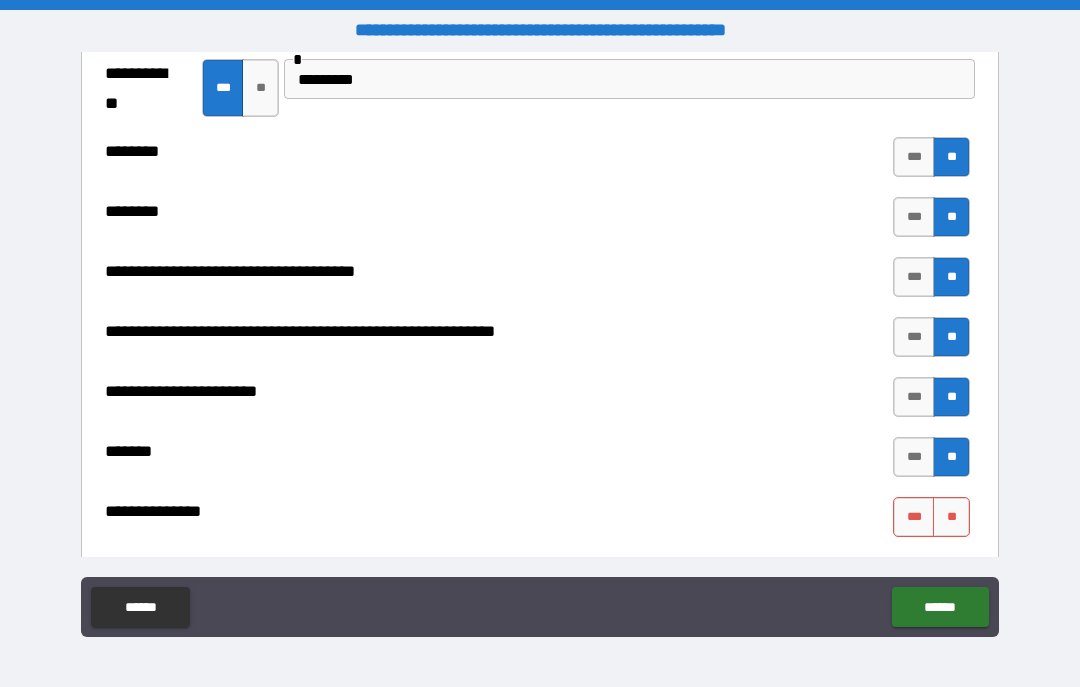 click on "**" at bounding box center (951, 517) 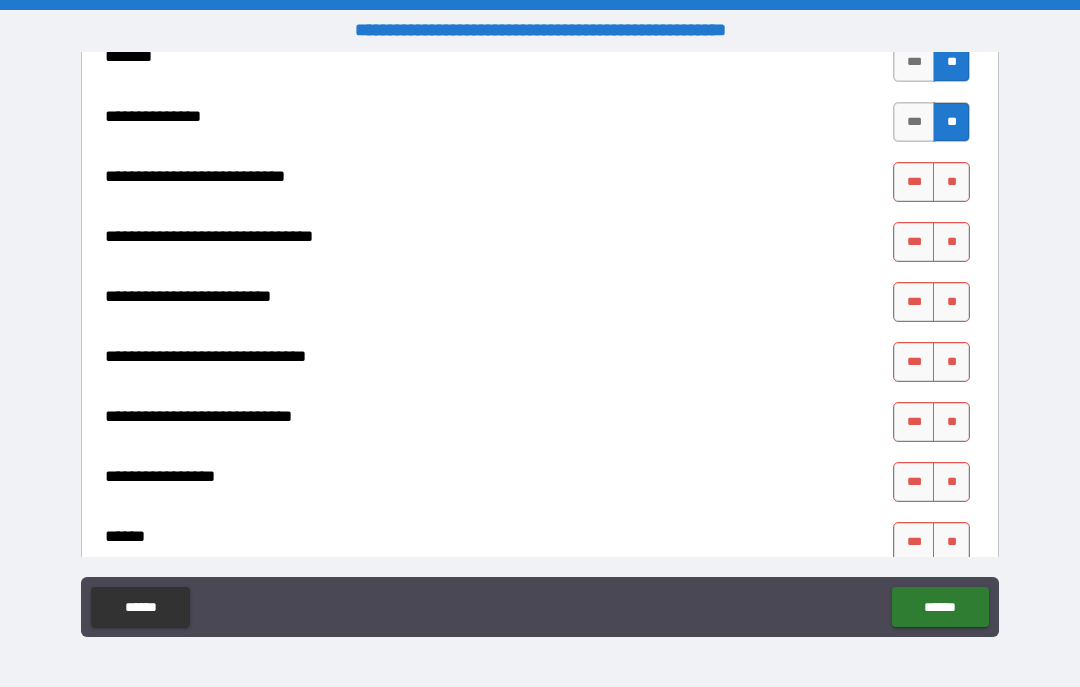 scroll, scrollTop: 9665, scrollLeft: 0, axis: vertical 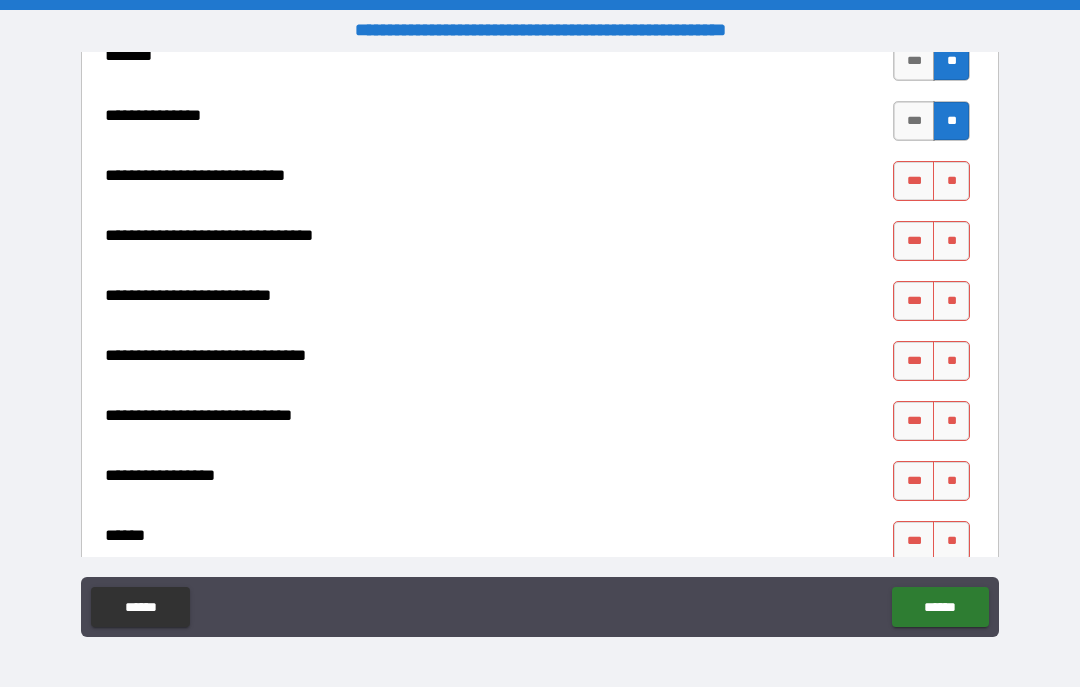 click on "**" at bounding box center (951, 181) 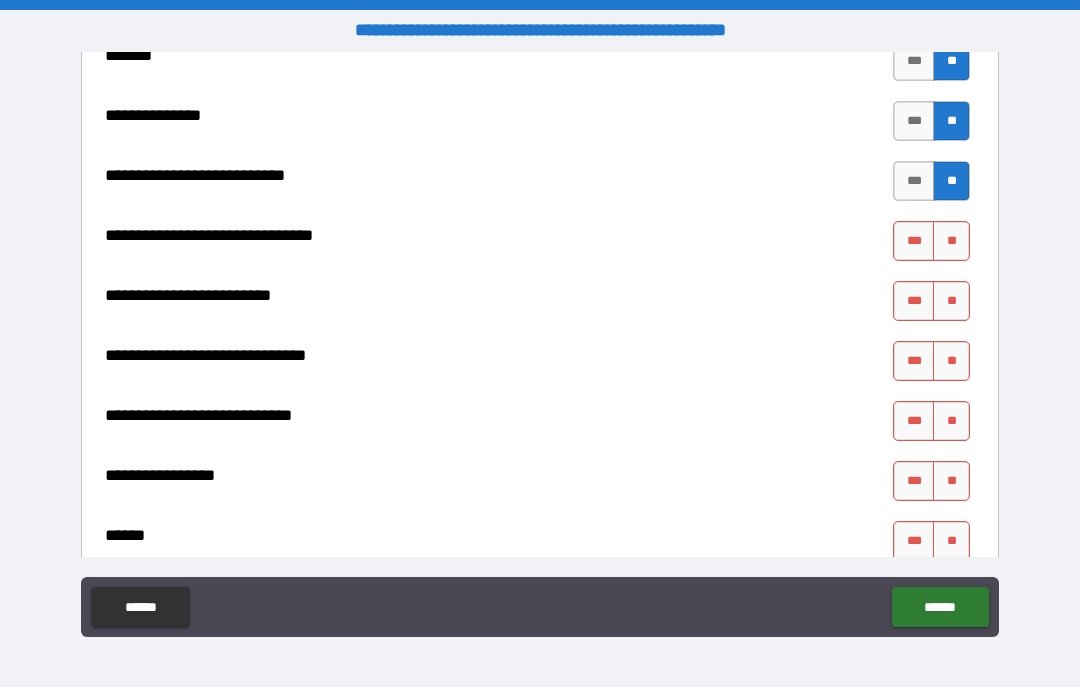 click on "**" at bounding box center [951, 241] 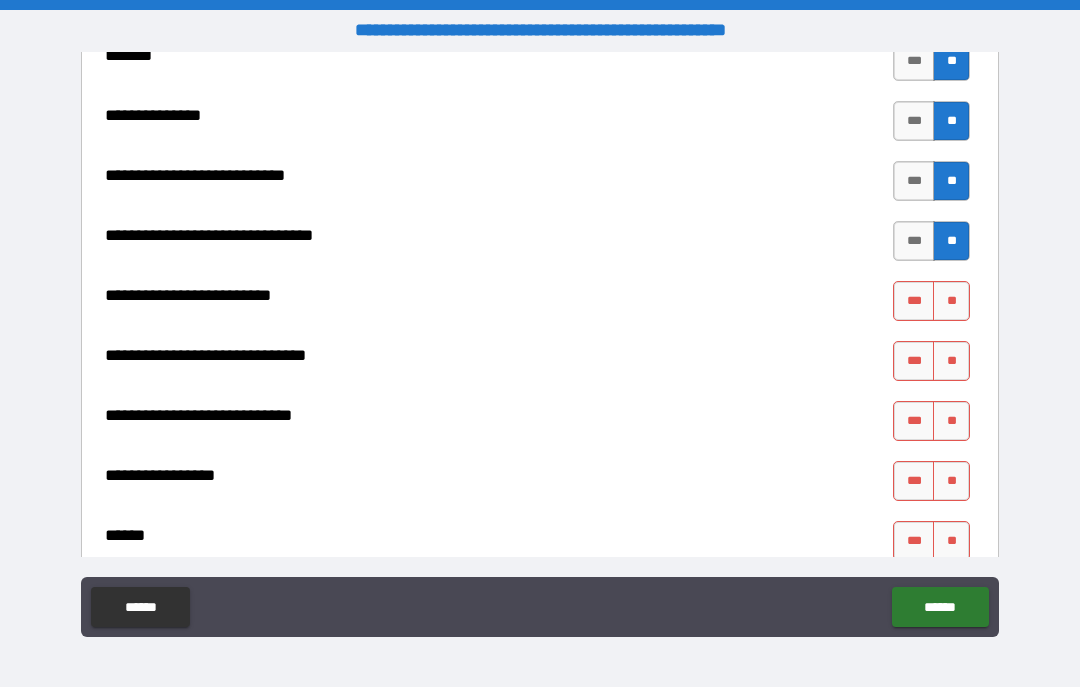 click on "**" at bounding box center (951, 301) 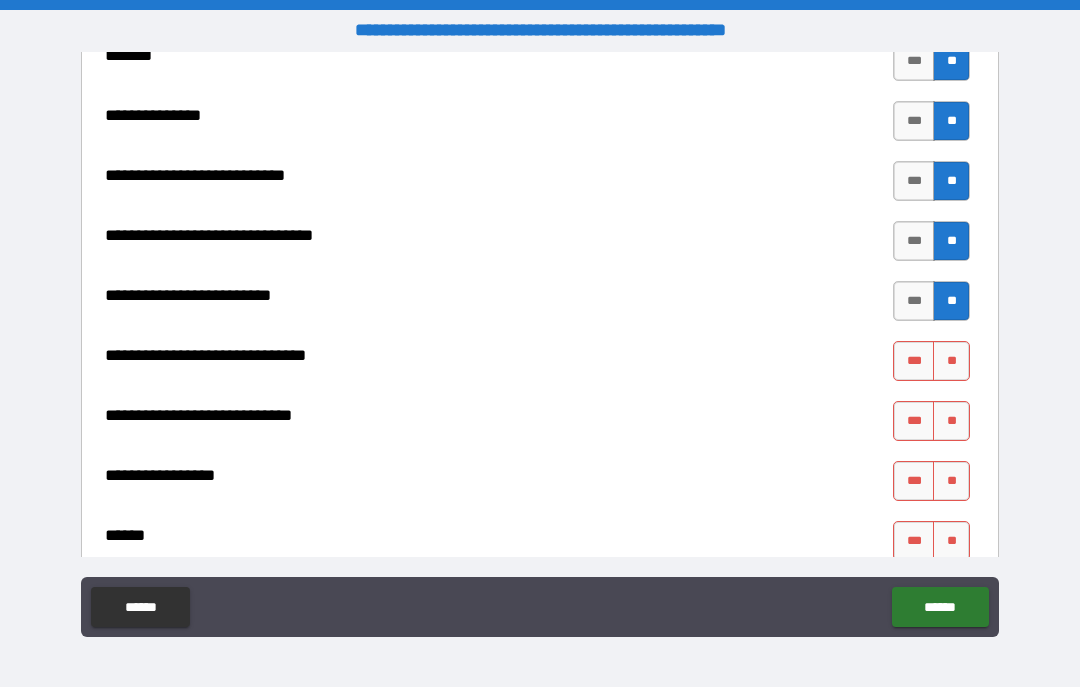 click on "**" at bounding box center [951, 361] 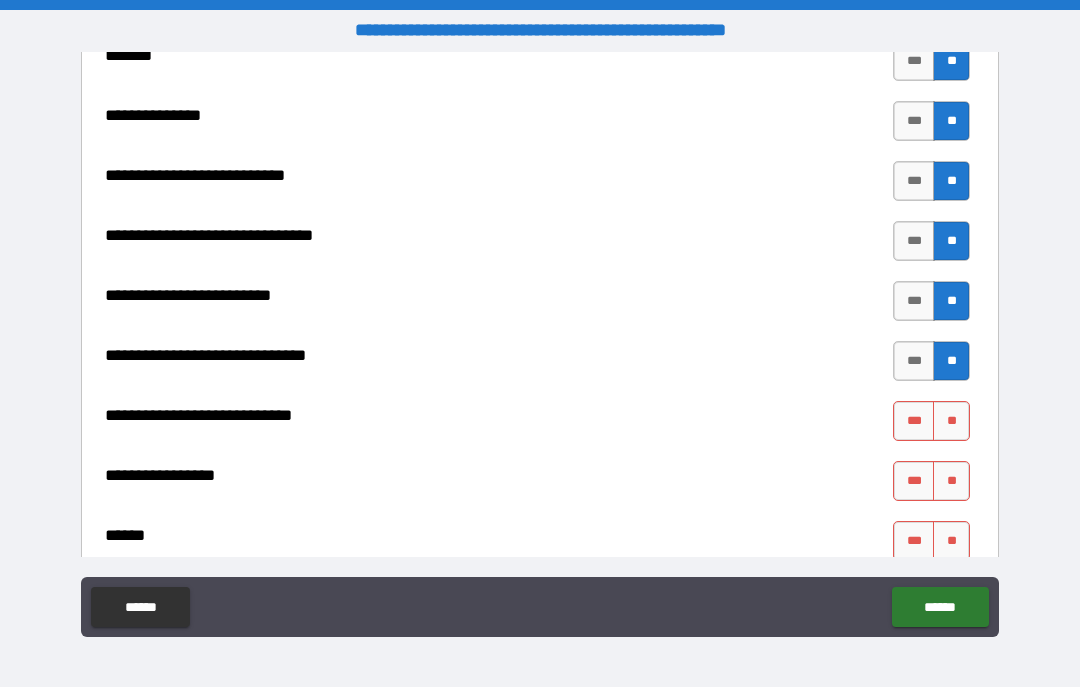 click on "**" at bounding box center (951, 421) 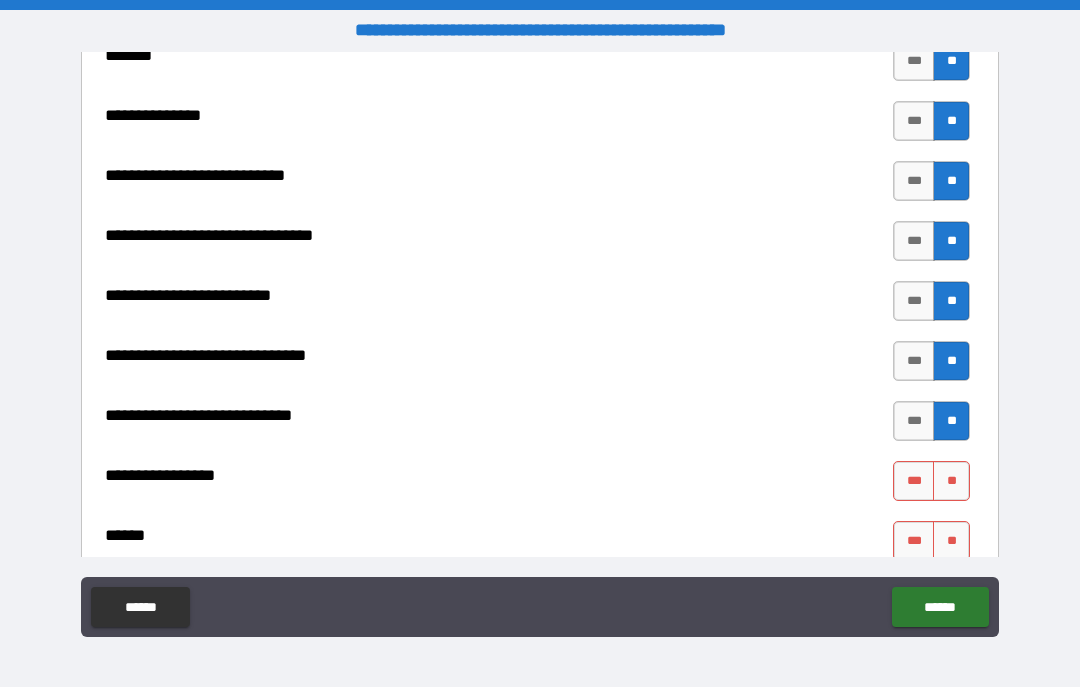 click on "**" at bounding box center (951, 481) 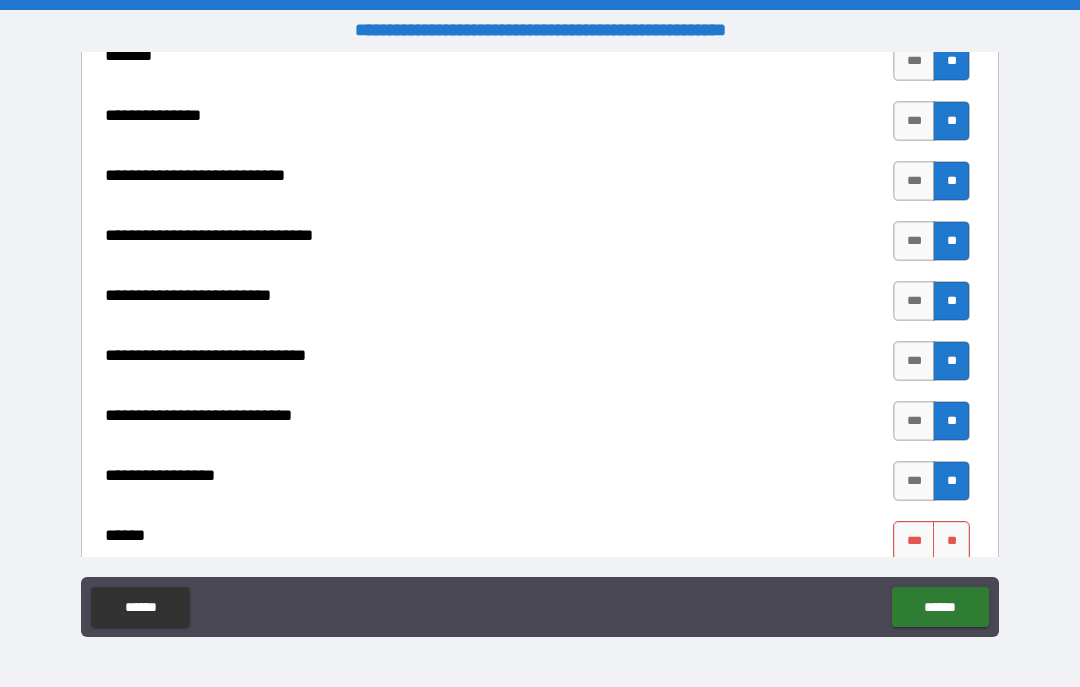 click on "**" at bounding box center [951, 541] 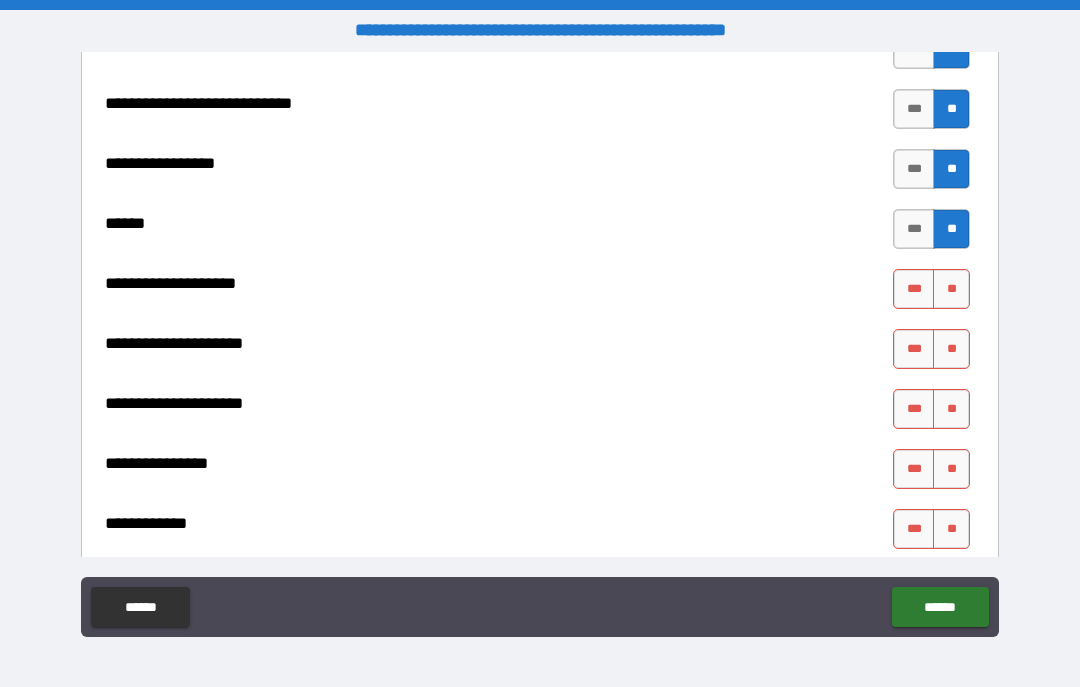 scroll, scrollTop: 9978, scrollLeft: 0, axis: vertical 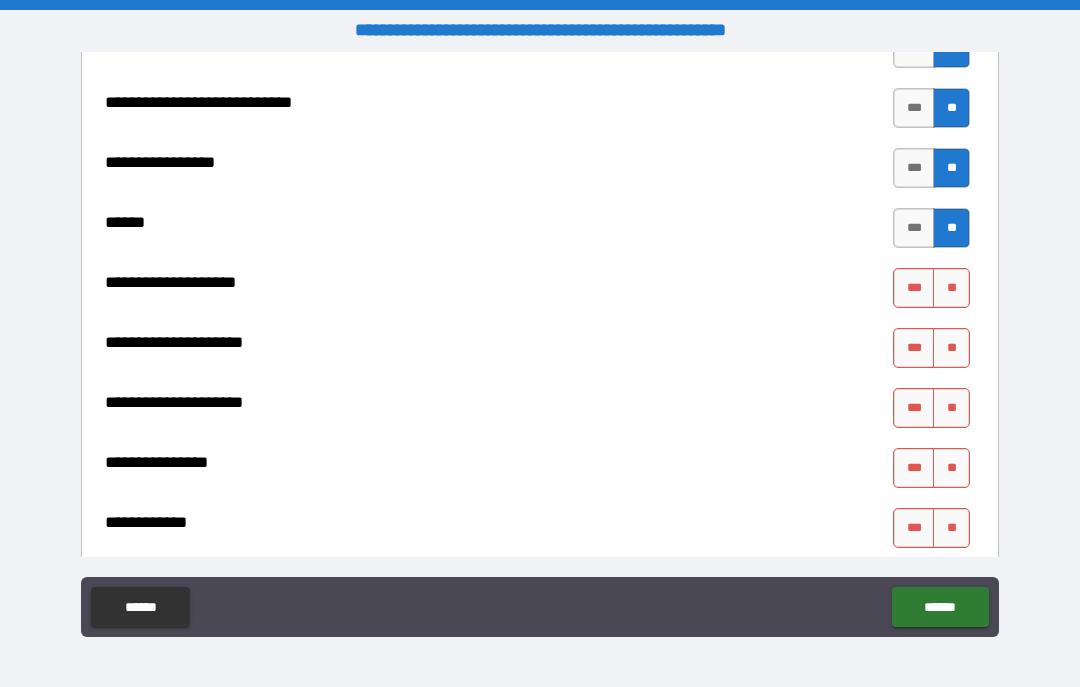 click on "**" at bounding box center (951, 288) 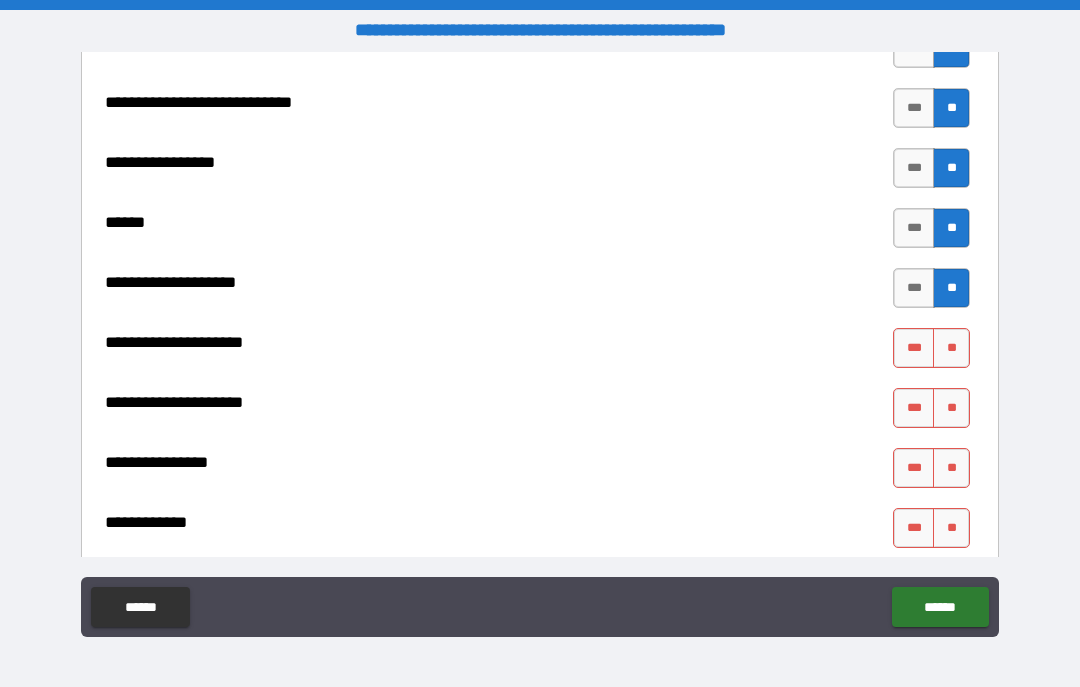 click on "**" at bounding box center [951, 348] 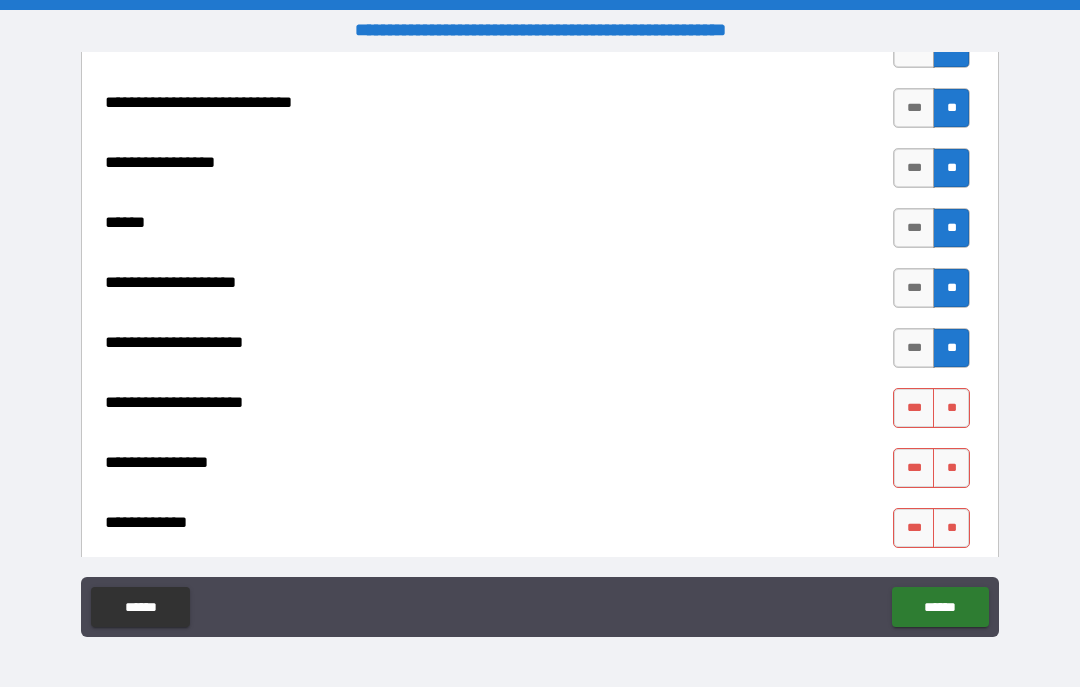 click on "**" at bounding box center [951, 408] 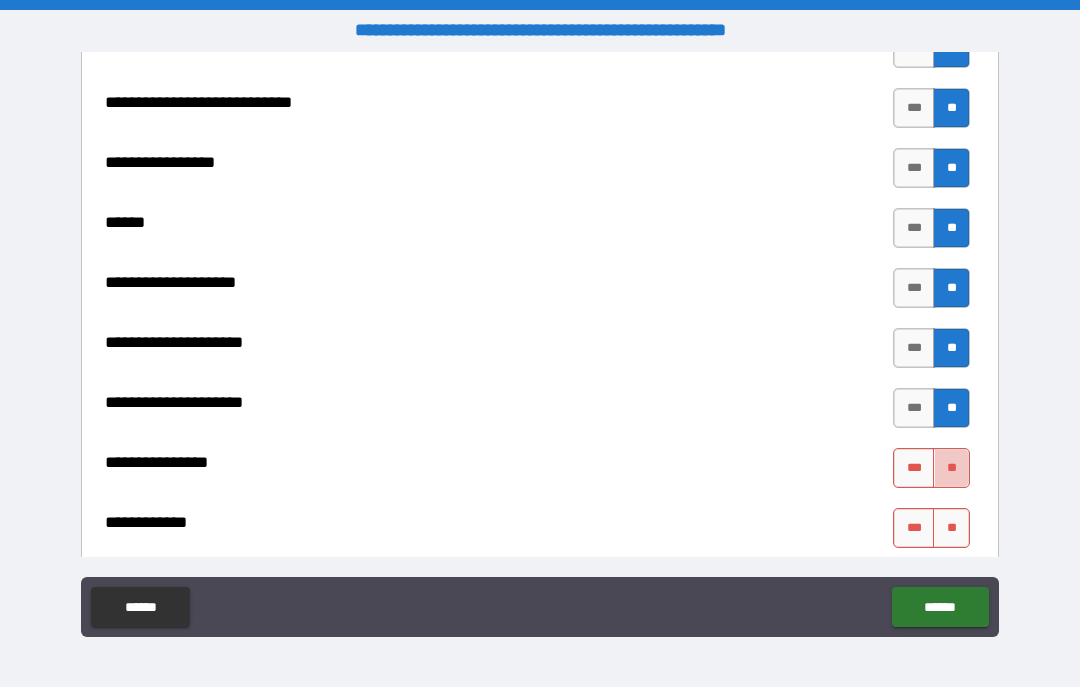 click on "**" at bounding box center [951, 468] 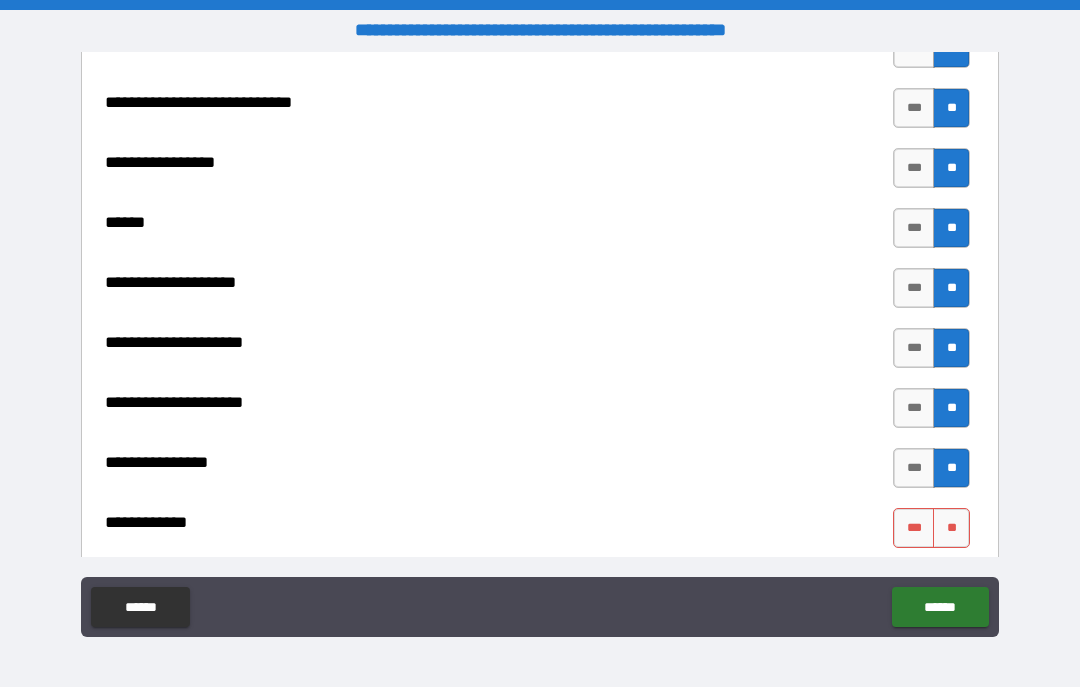 click on "**" at bounding box center [951, 528] 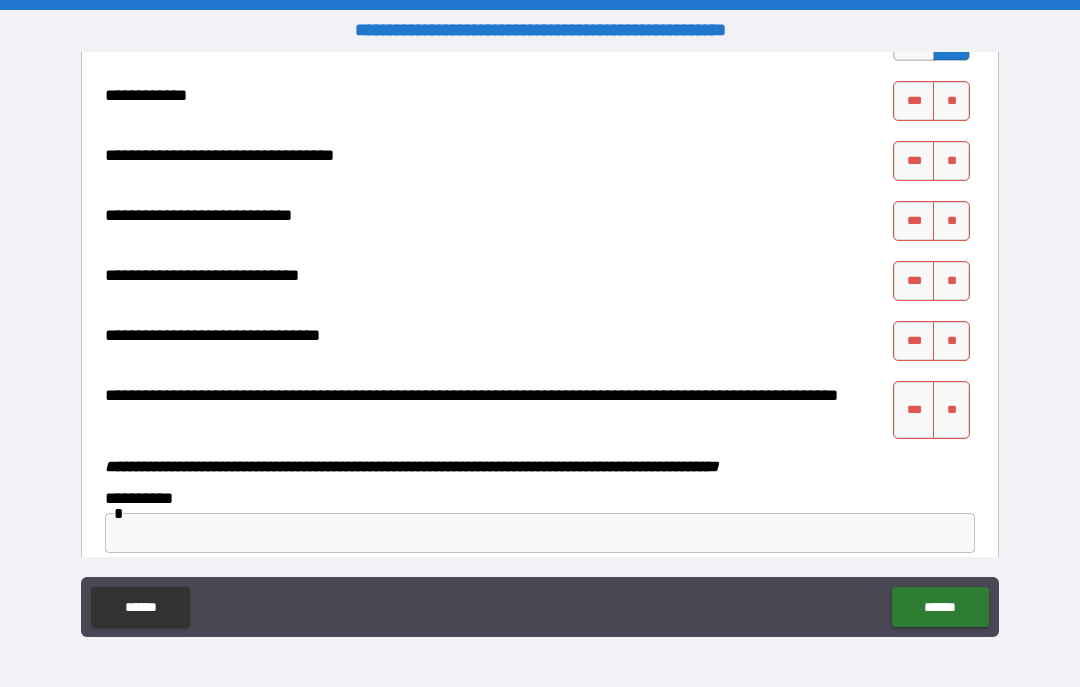 scroll, scrollTop: 10466, scrollLeft: 0, axis: vertical 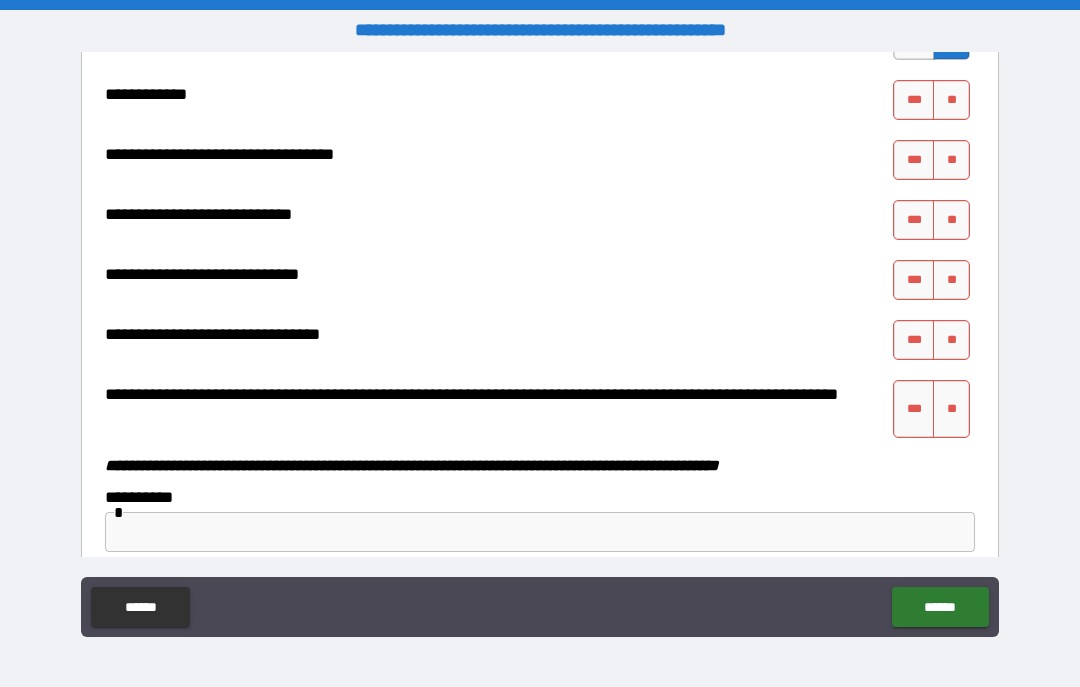 click on "**" at bounding box center (951, 100) 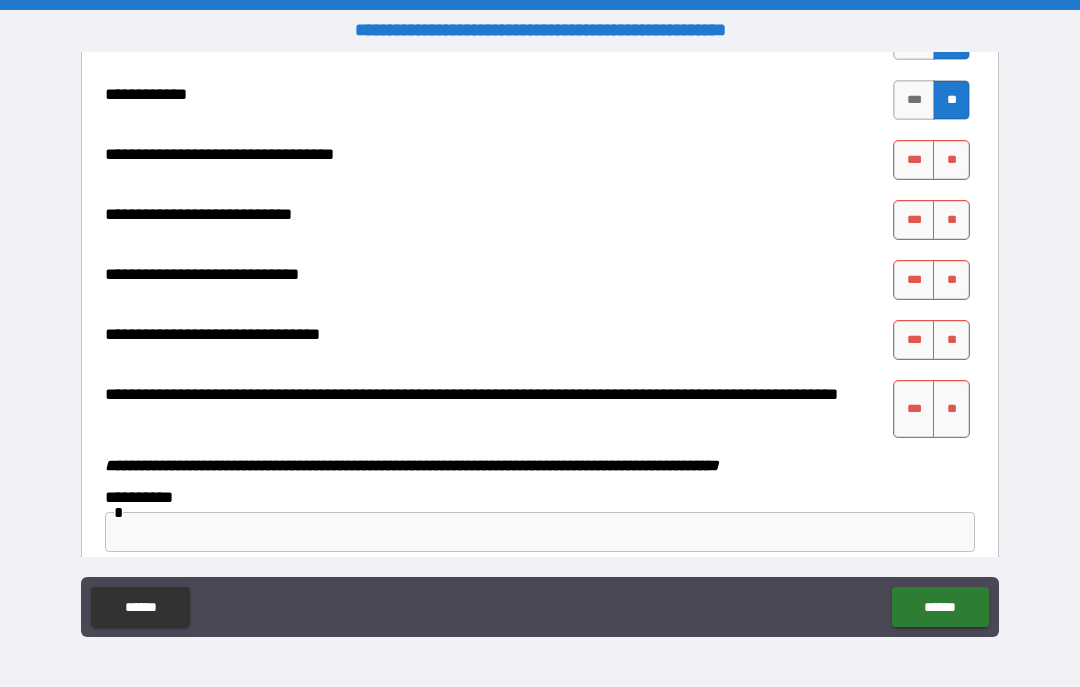 click on "**" at bounding box center [951, 160] 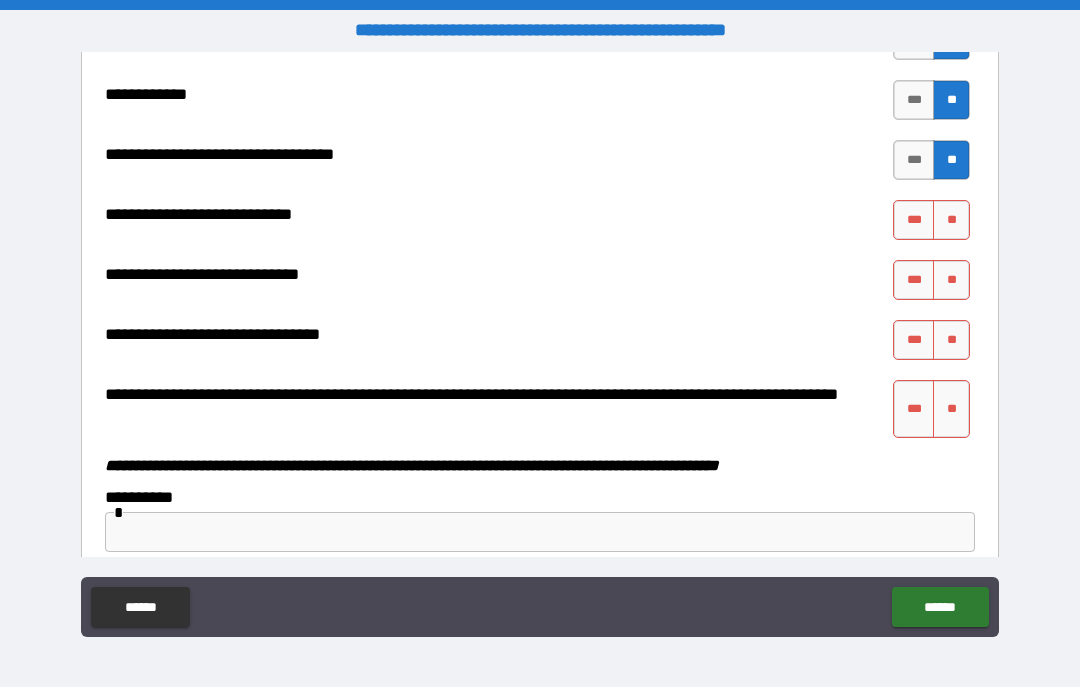 click on "**" at bounding box center [951, 220] 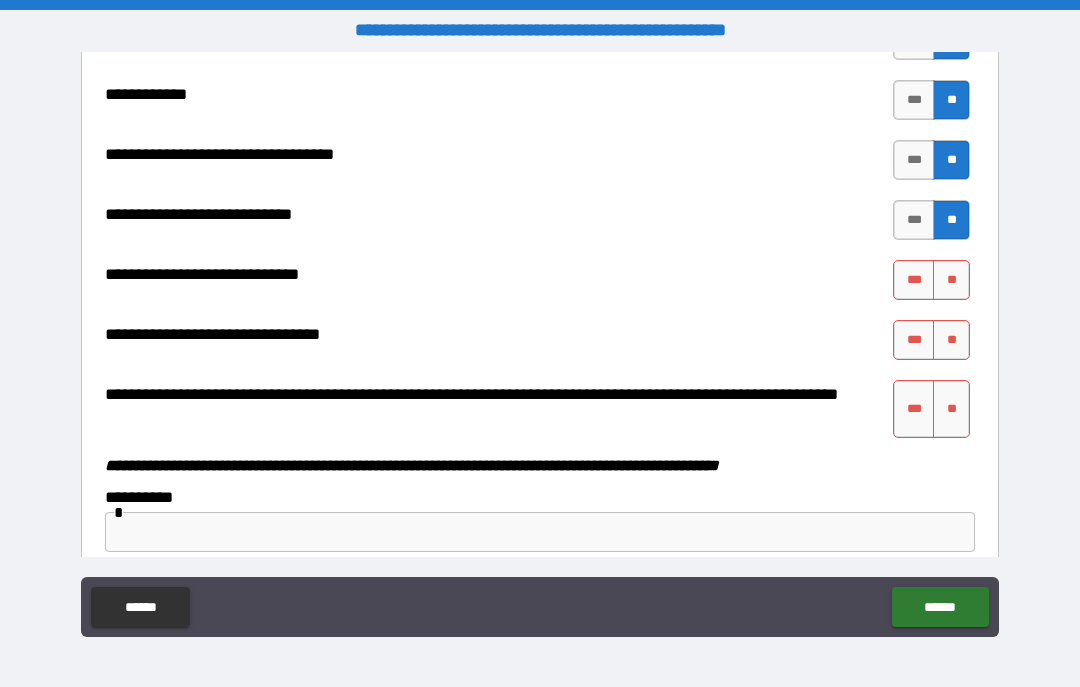 click on "**" at bounding box center (951, 280) 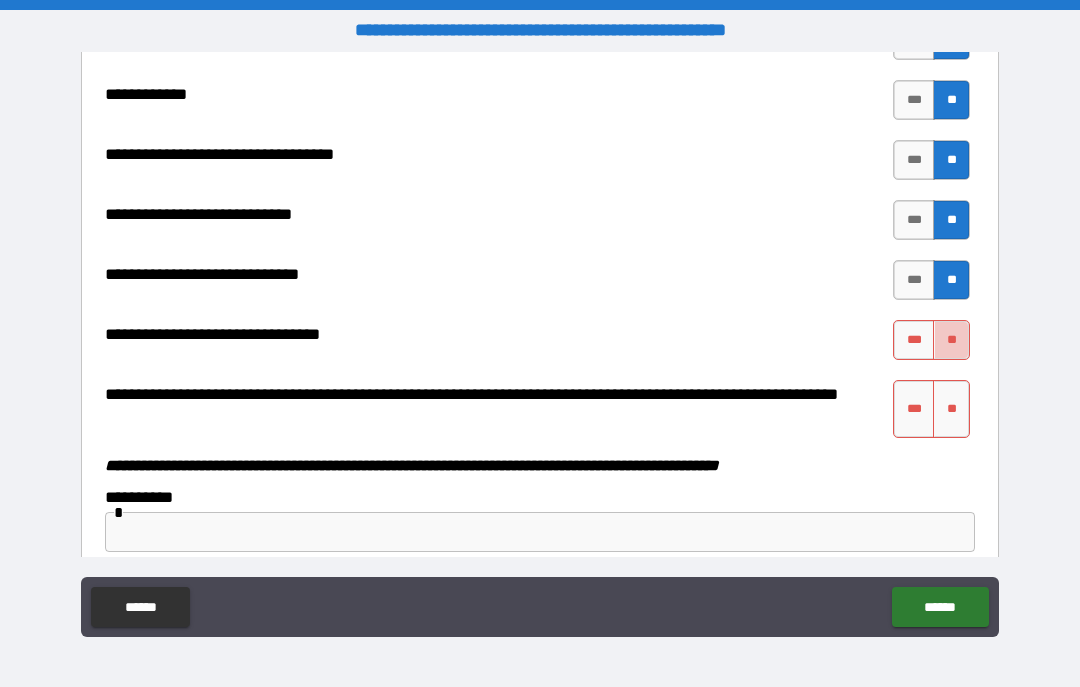 click on "**" at bounding box center (951, 340) 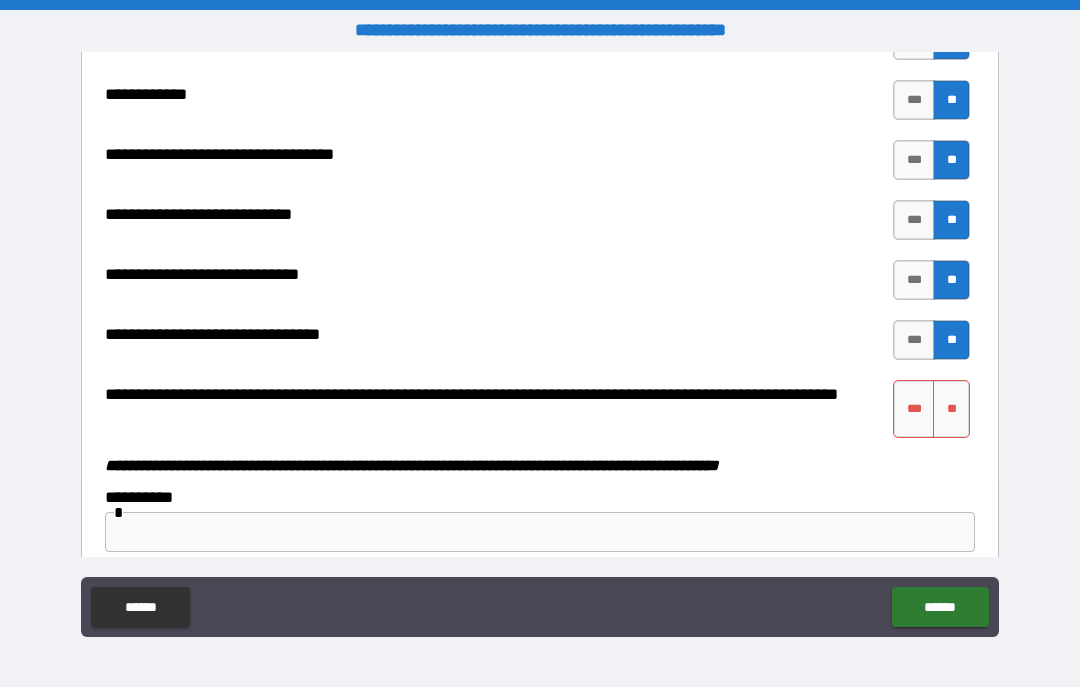 click on "**" at bounding box center (951, 409) 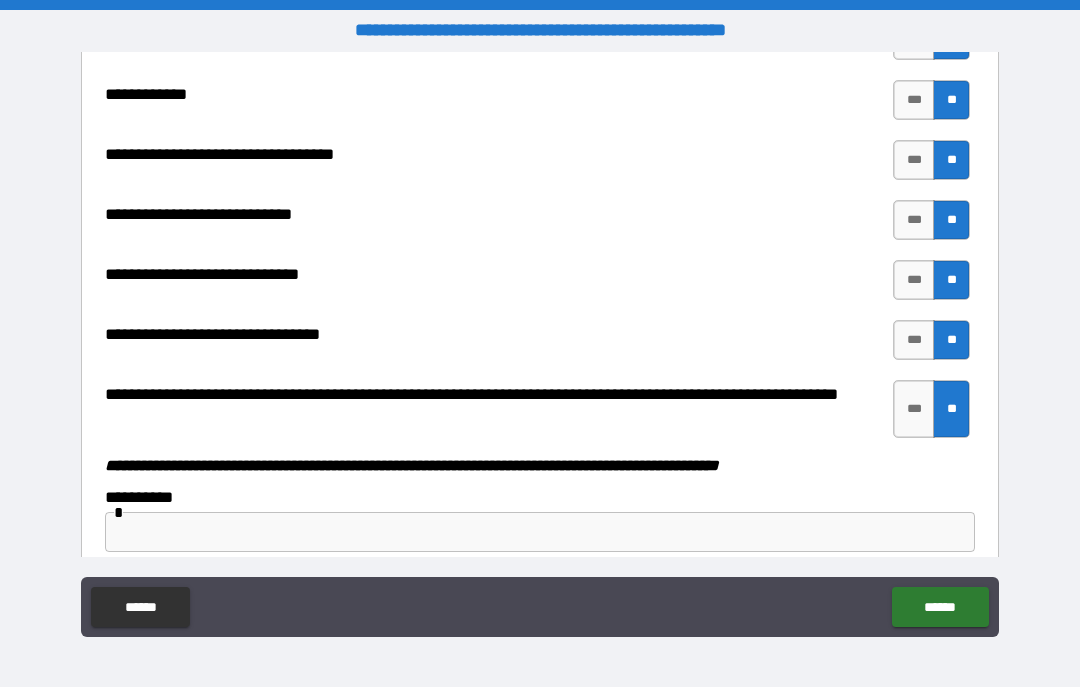 click on "******" at bounding box center [940, 607] 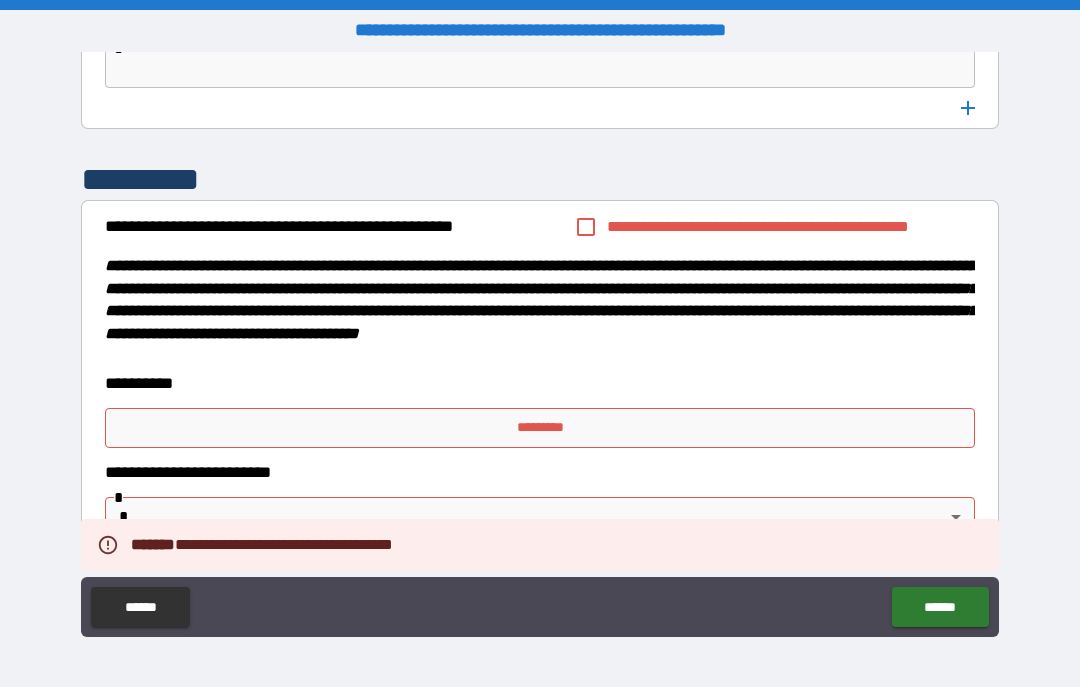 scroll, scrollTop: 10929, scrollLeft: 0, axis: vertical 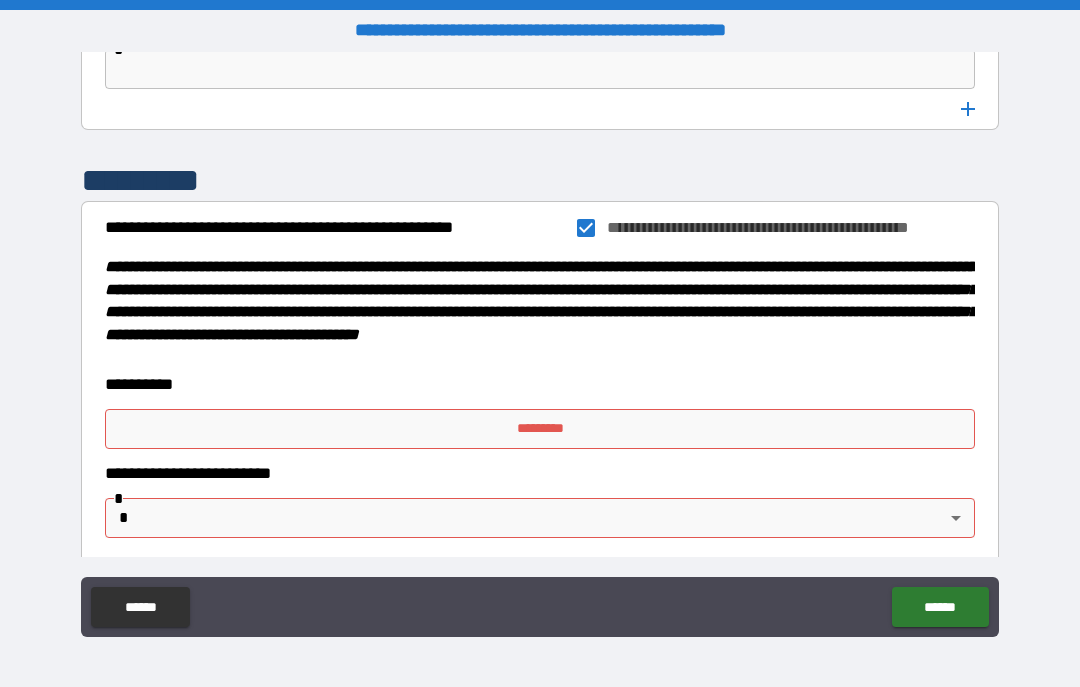 click on "*********" at bounding box center (540, 429) 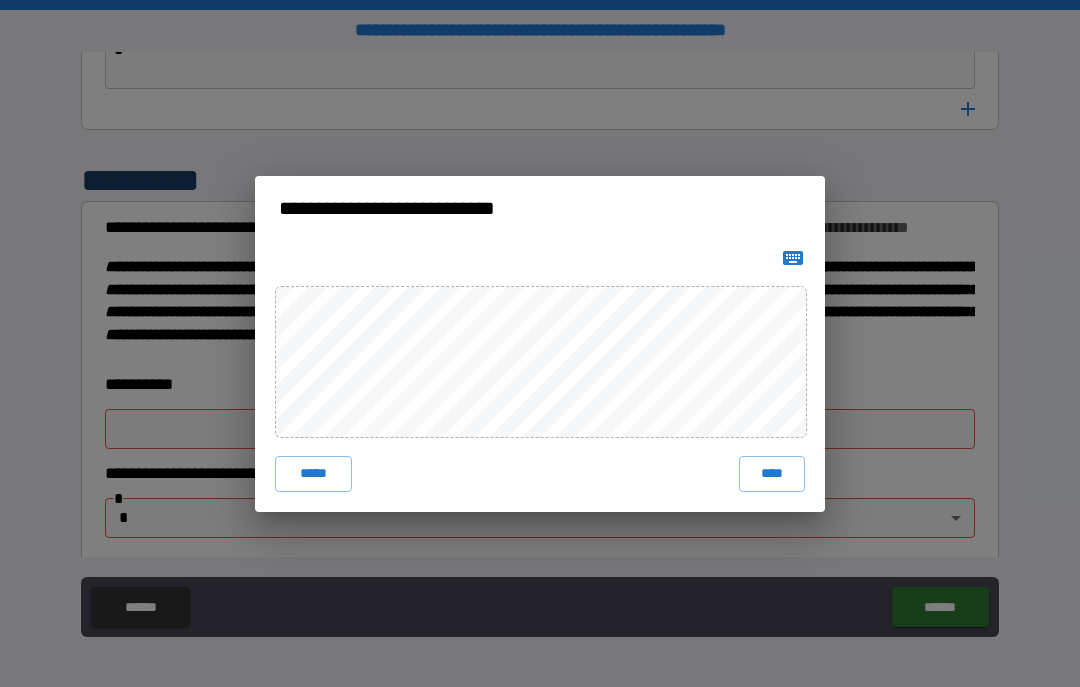 click on "****" at bounding box center (772, 474) 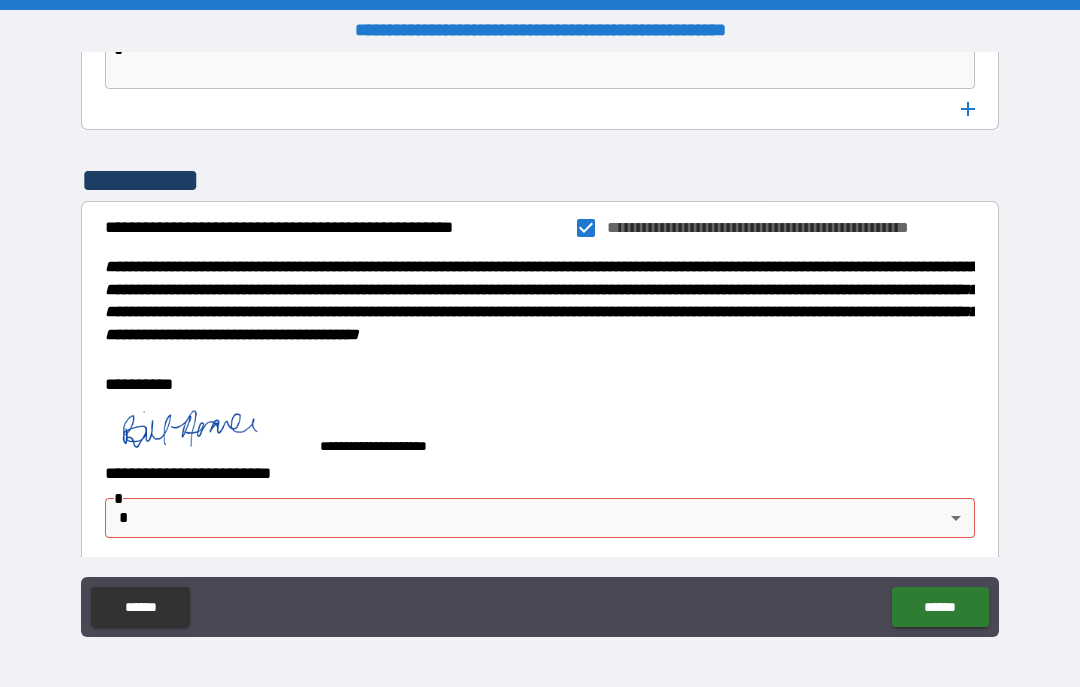 scroll, scrollTop: 10919, scrollLeft: 0, axis: vertical 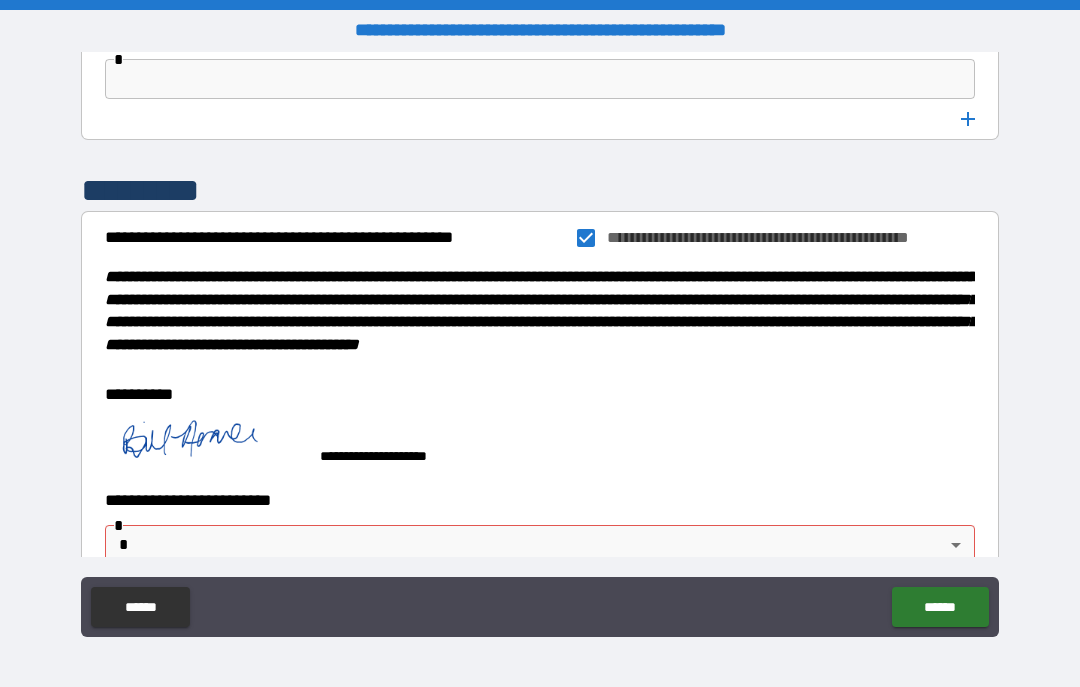 click on "**********" at bounding box center [540, 343] 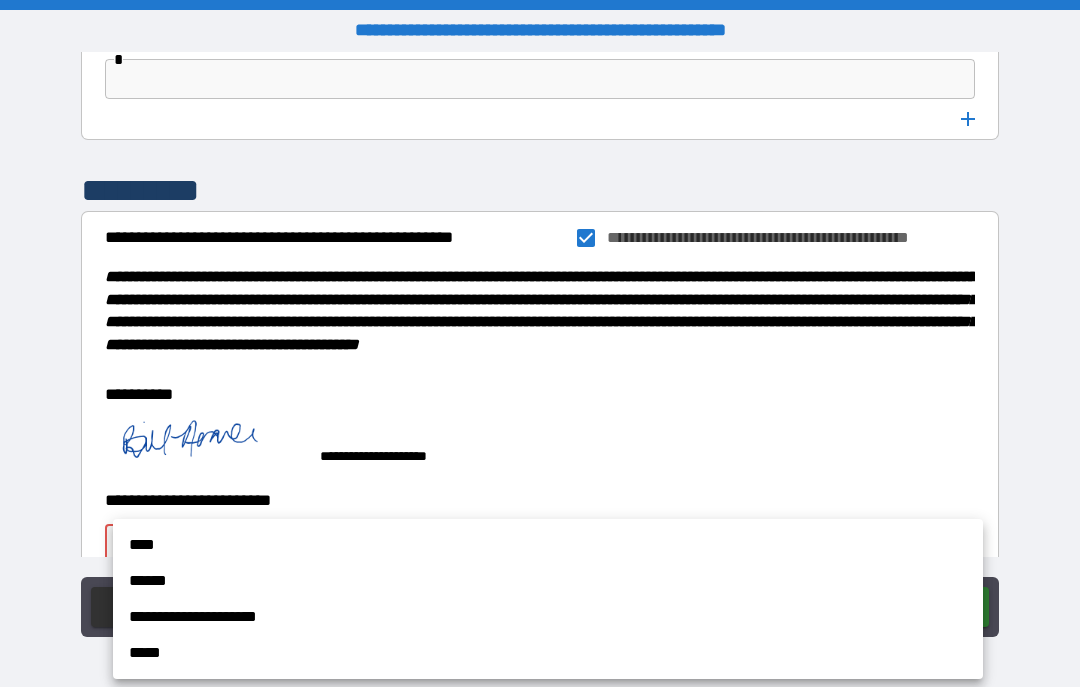 click on "****" at bounding box center [548, 545] 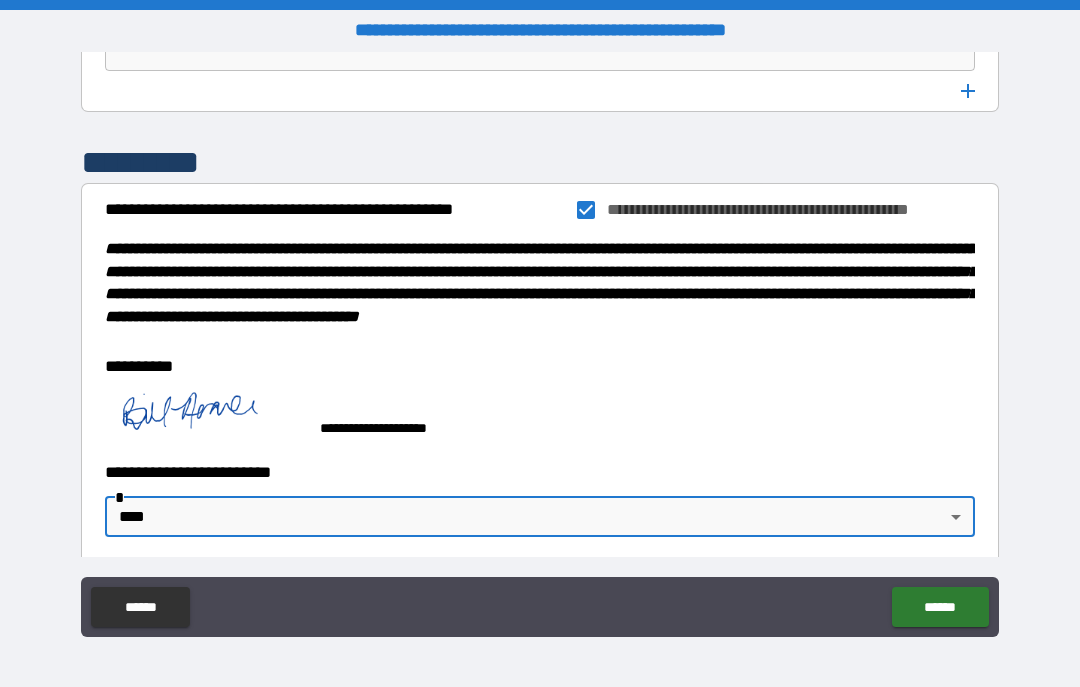 scroll, scrollTop: 10946, scrollLeft: 0, axis: vertical 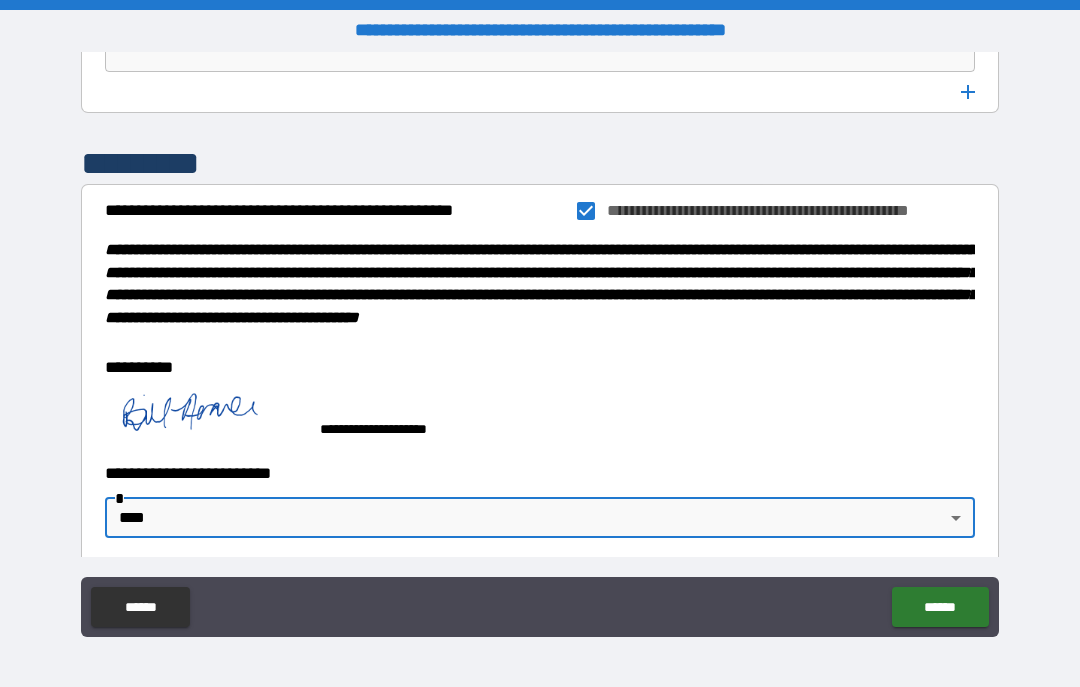 click on "******" at bounding box center [940, 607] 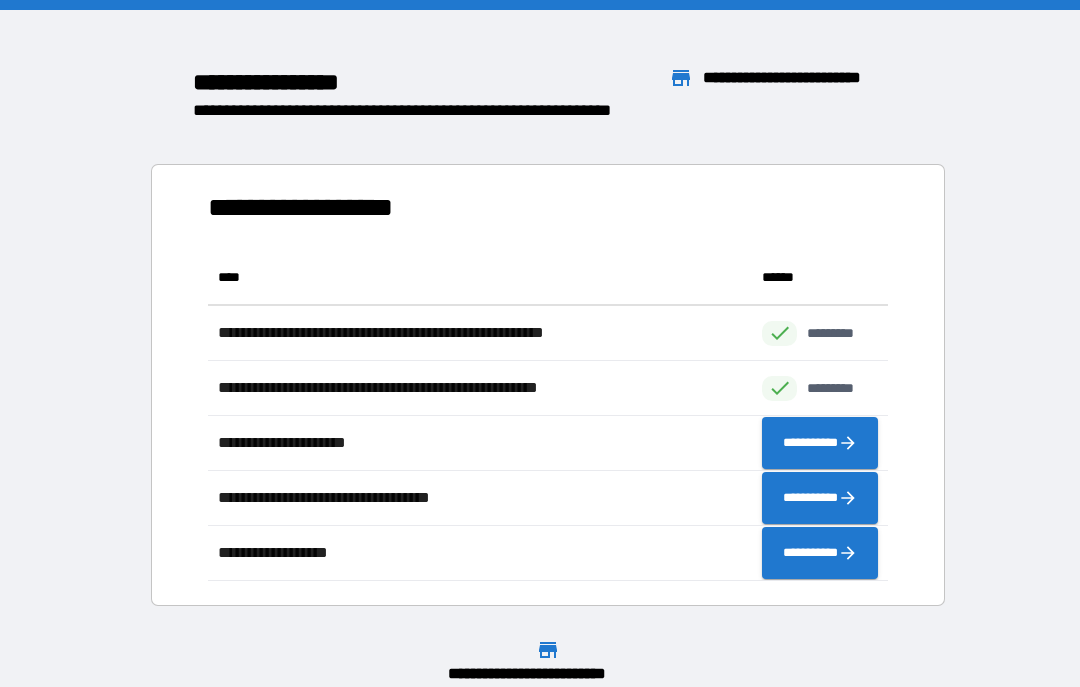 scroll, scrollTop: 1, scrollLeft: 1, axis: both 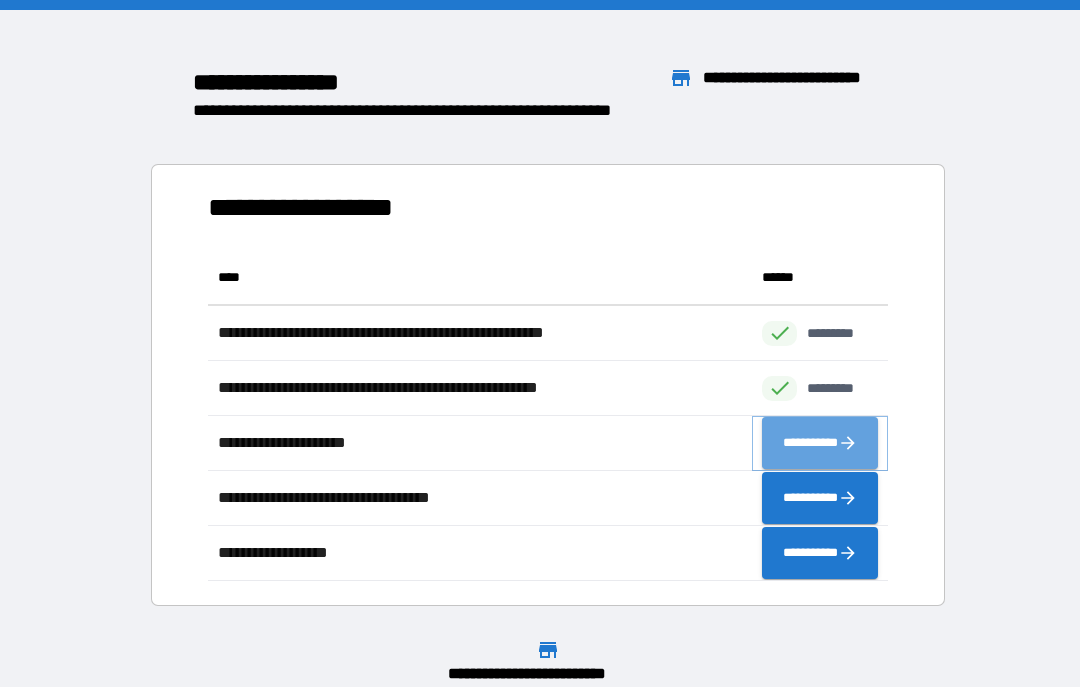 click on "**********" at bounding box center [820, 443] 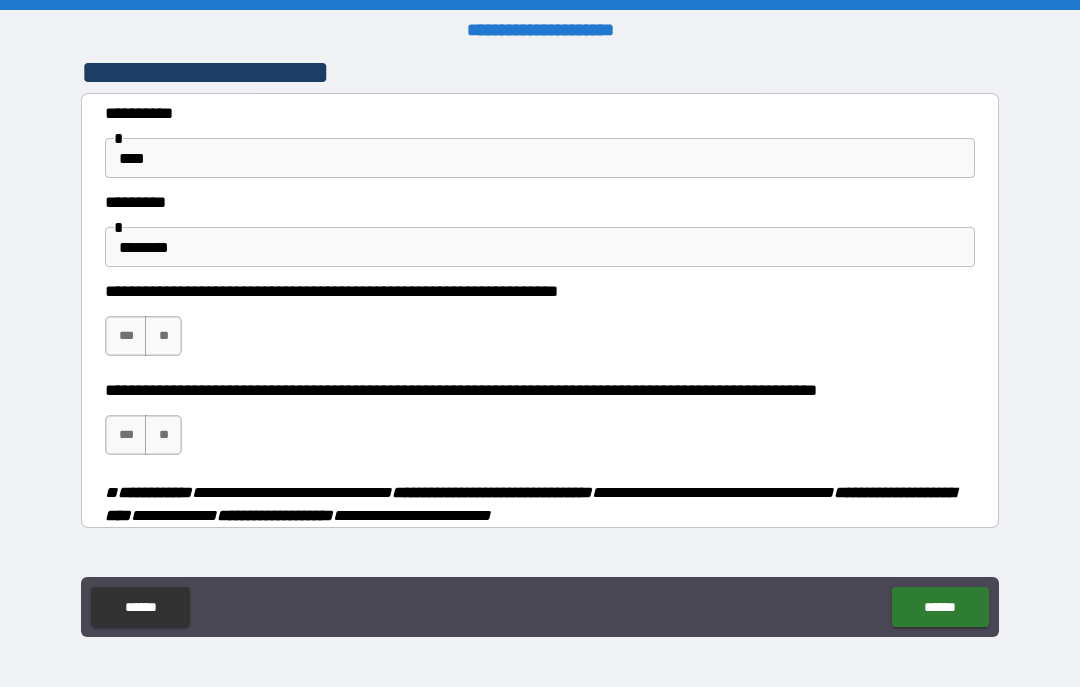 click on "***" at bounding box center [126, 336] 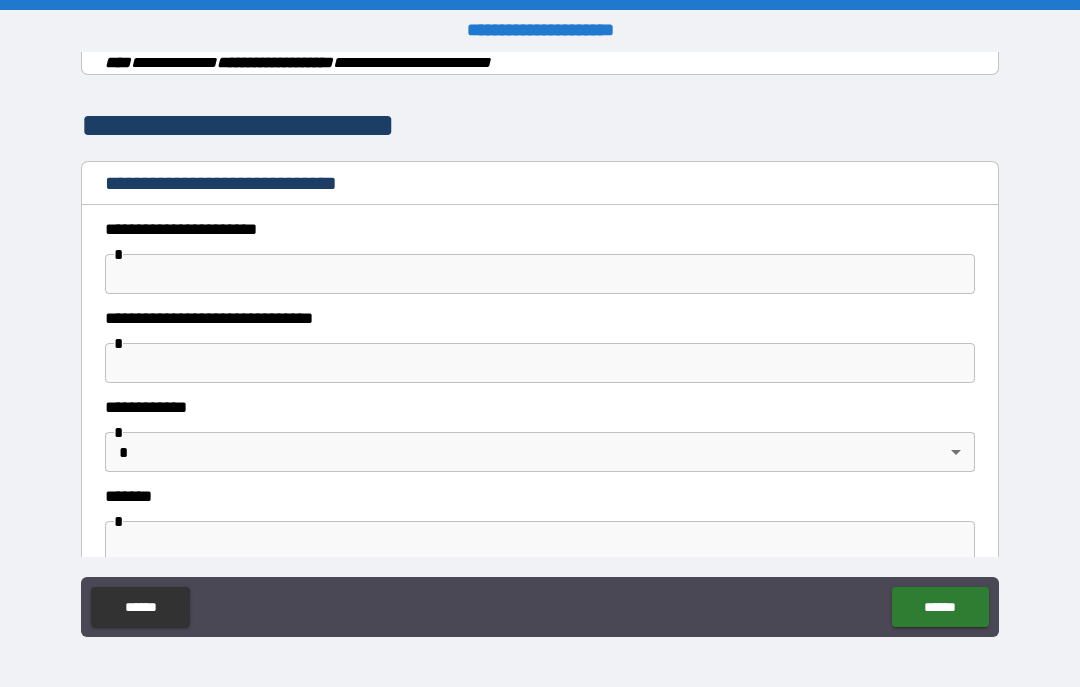scroll, scrollTop: 454, scrollLeft: 0, axis: vertical 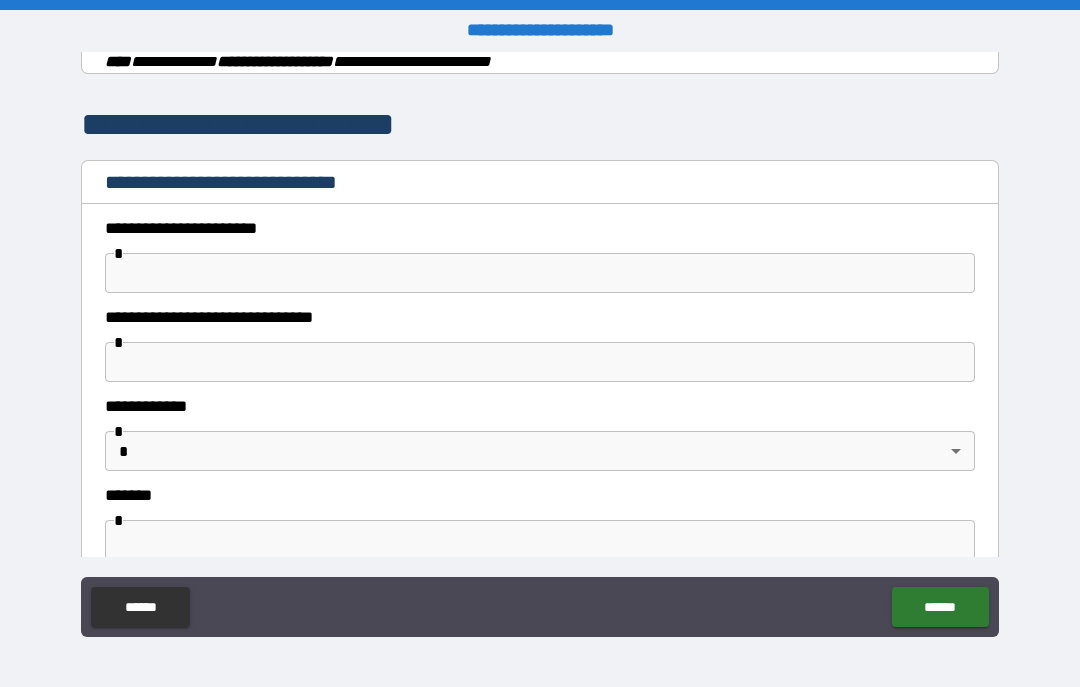 click at bounding box center [540, 273] 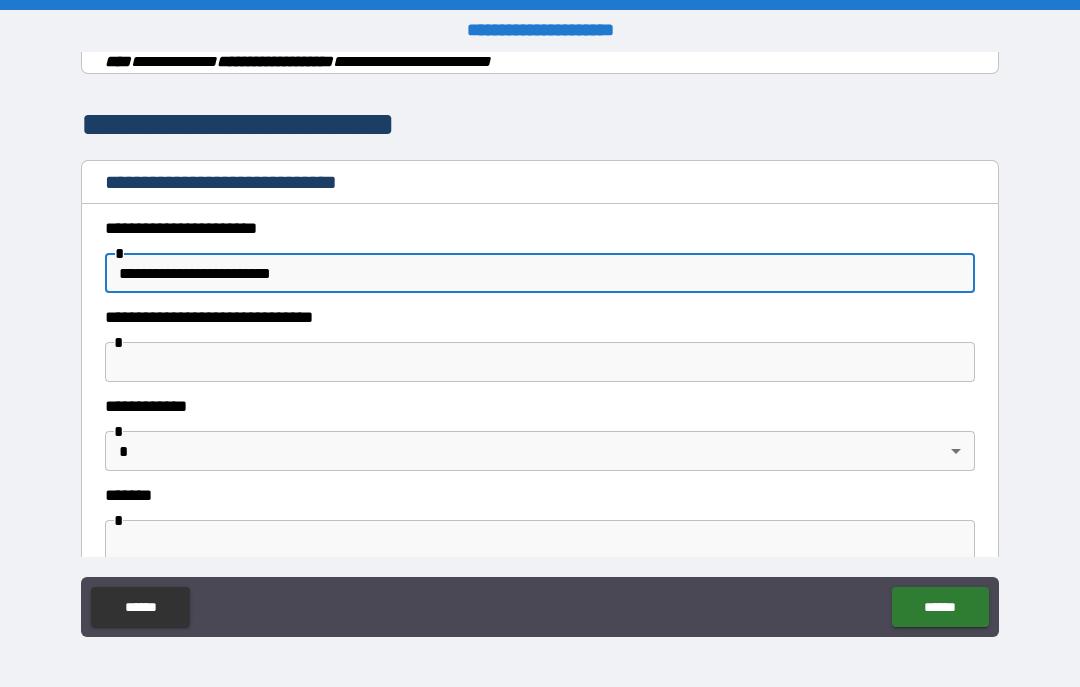 type on "**********" 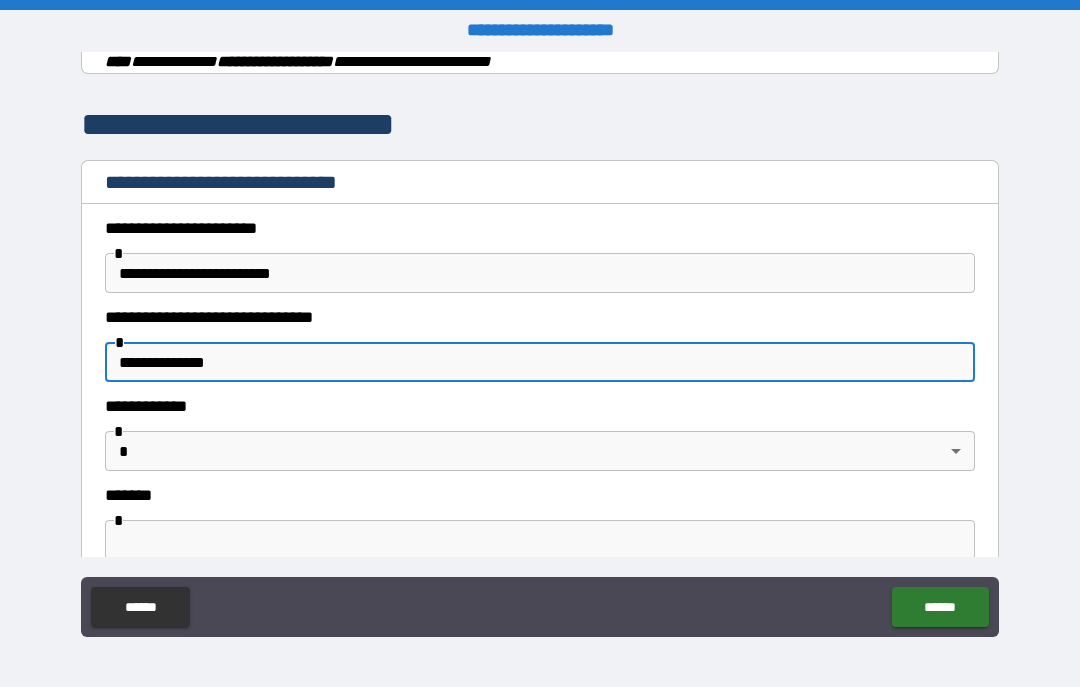 type on "**********" 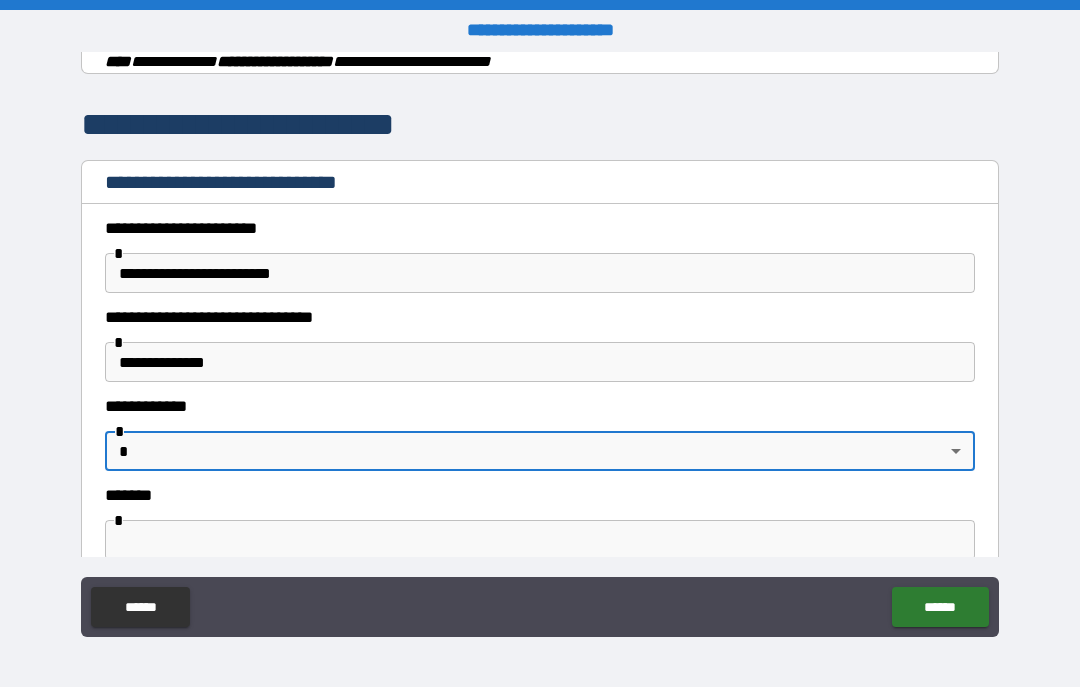 click on "**********" at bounding box center (540, 343) 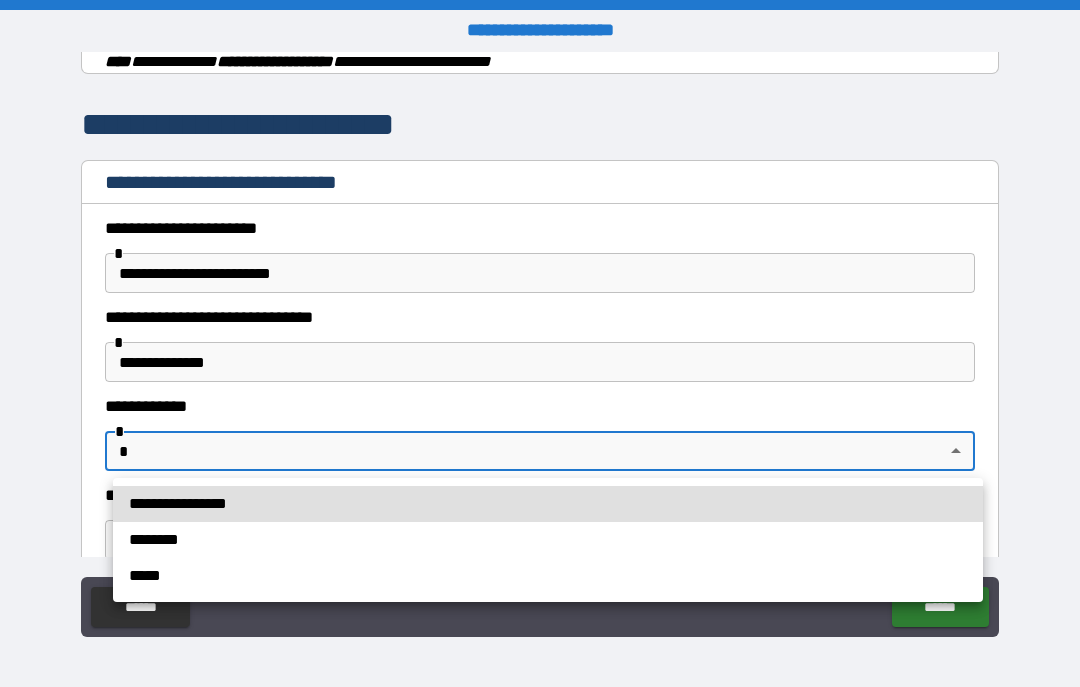 click on "*****" at bounding box center (548, 576) 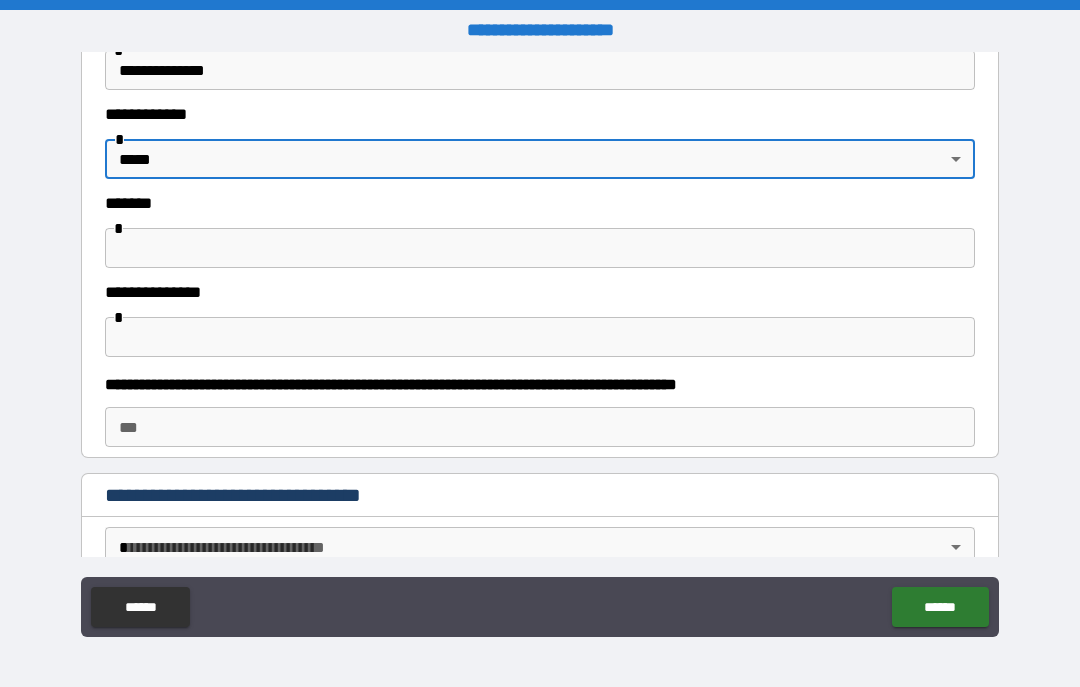 scroll, scrollTop: 745, scrollLeft: 0, axis: vertical 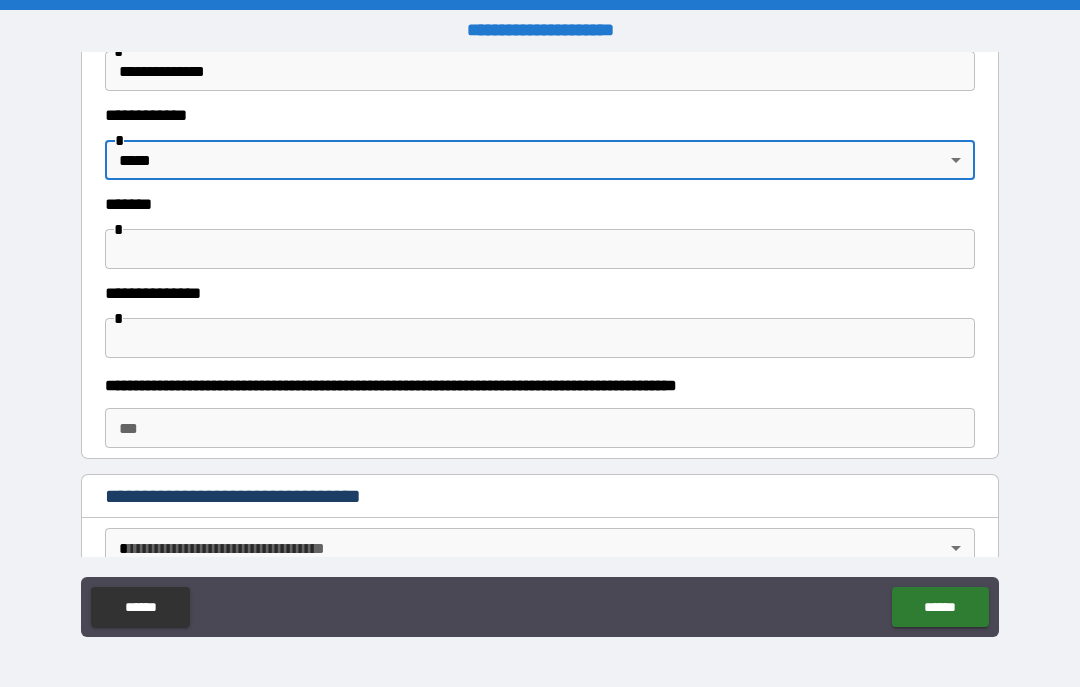 click at bounding box center [540, 249] 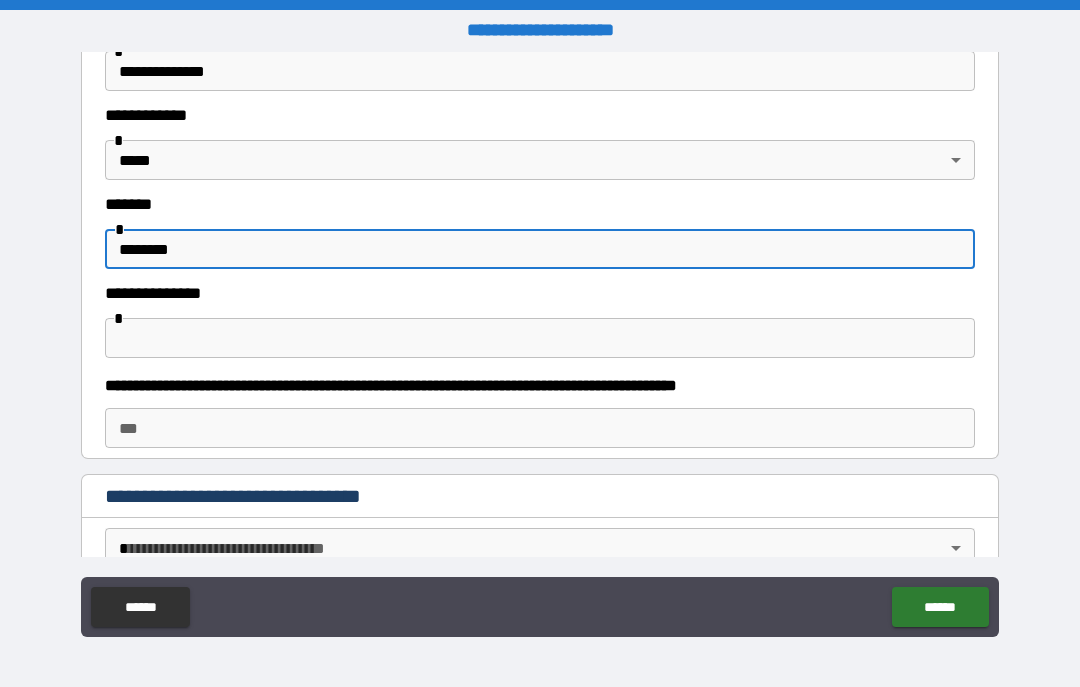type on "********" 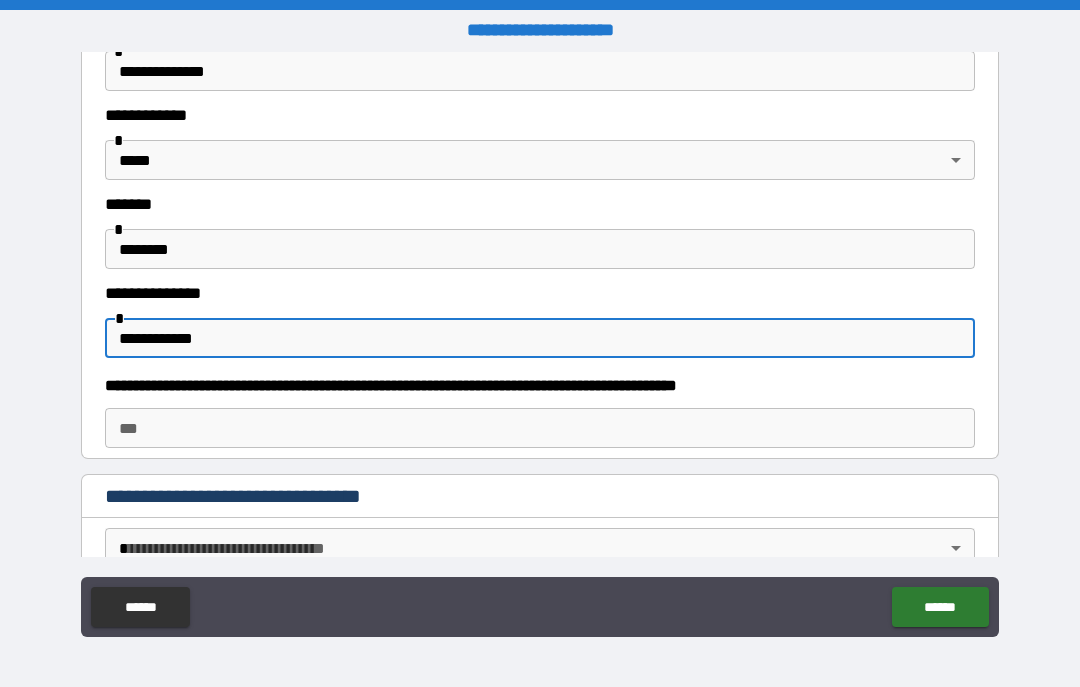 type on "**********" 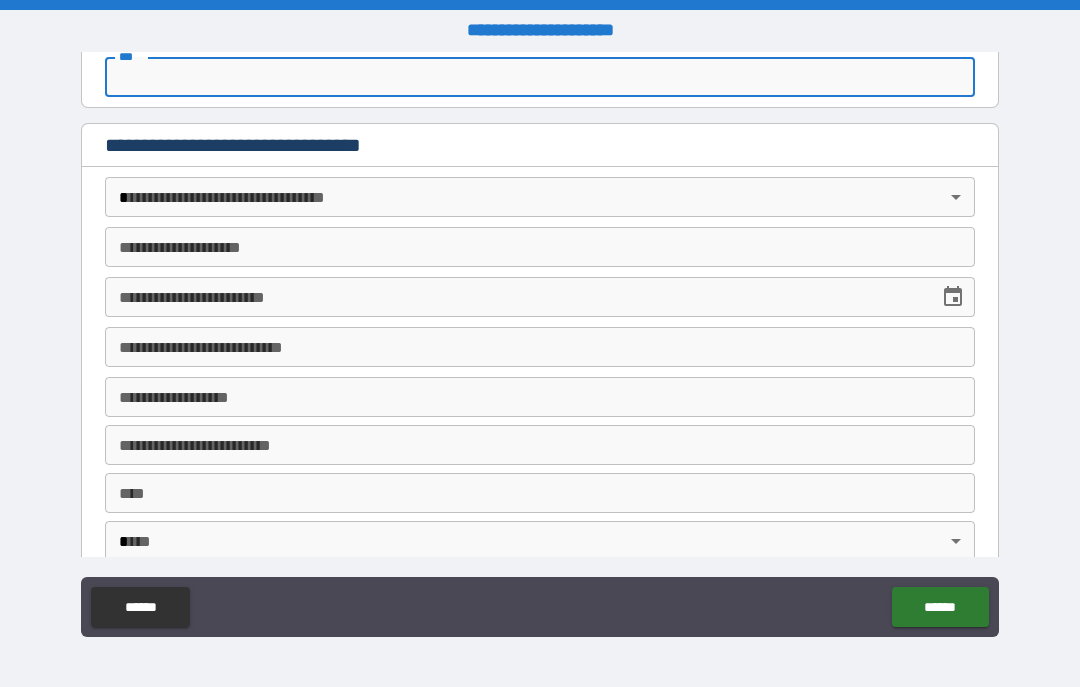 scroll, scrollTop: 1097, scrollLeft: 0, axis: vertical 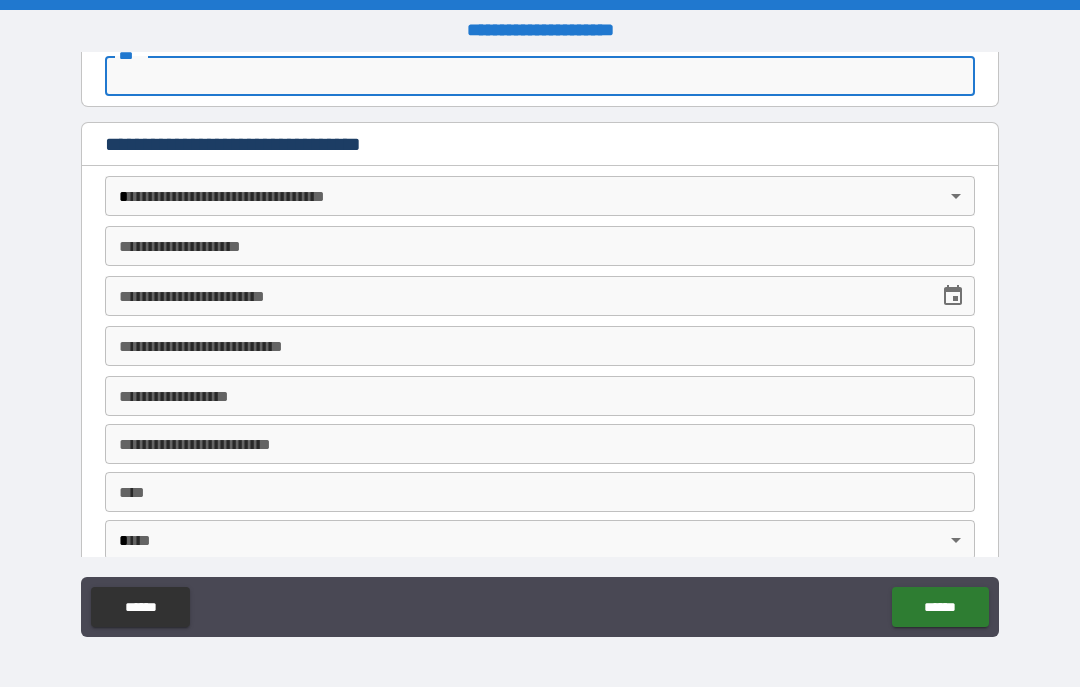 click on "**********" at bounding box center [540, 343] 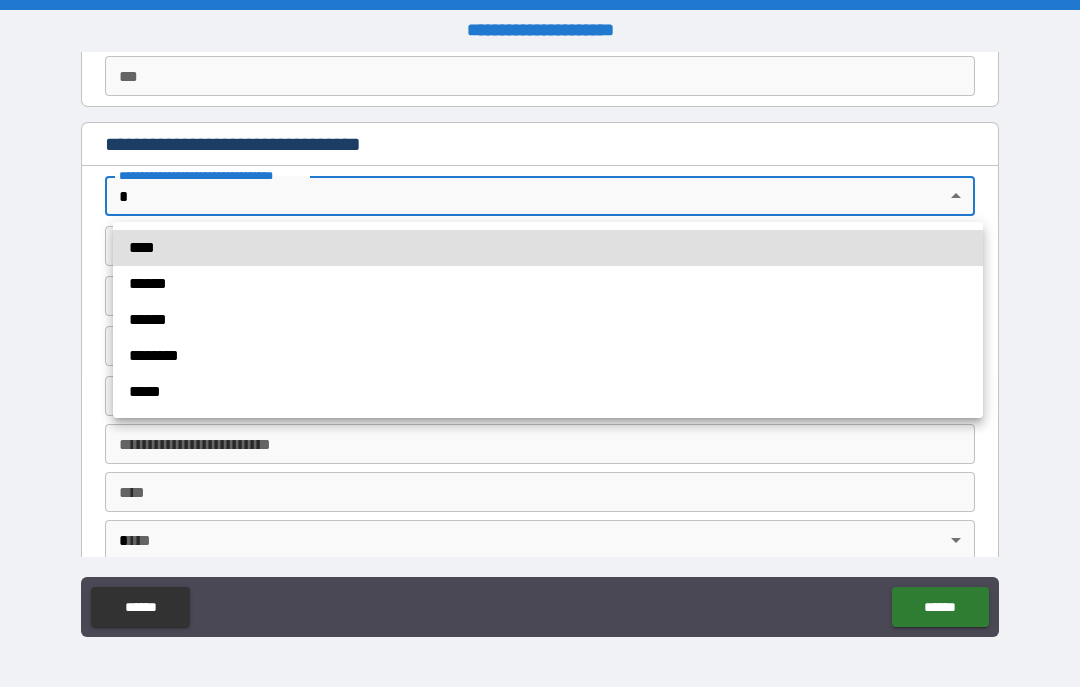 click on "****" at bounding box center (548, 248) 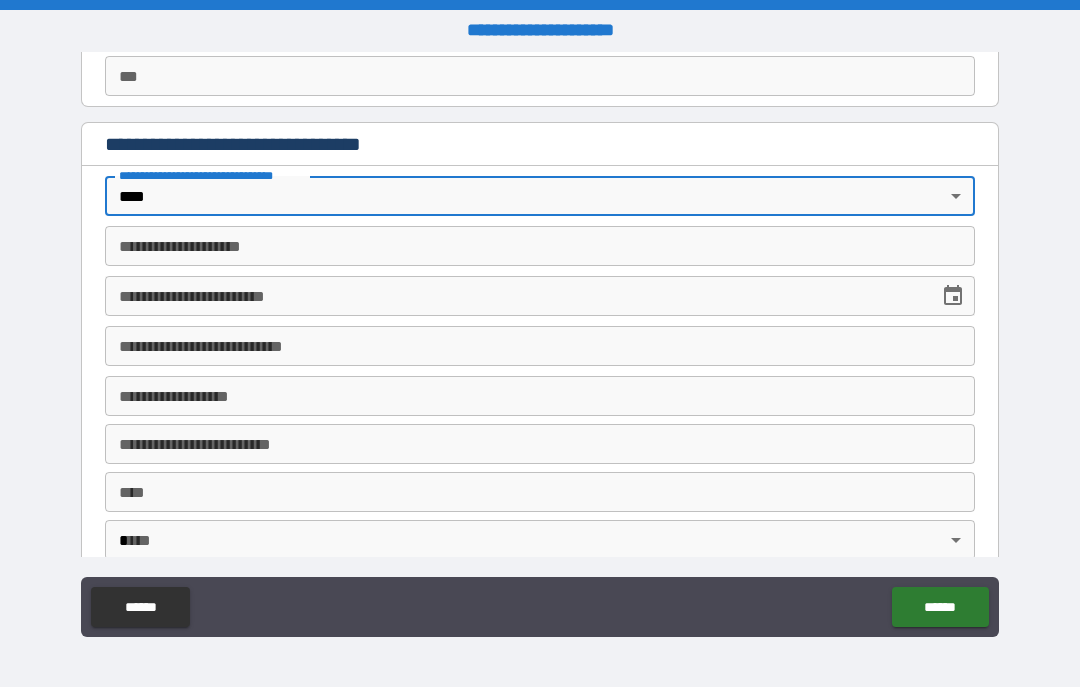 type on "*" 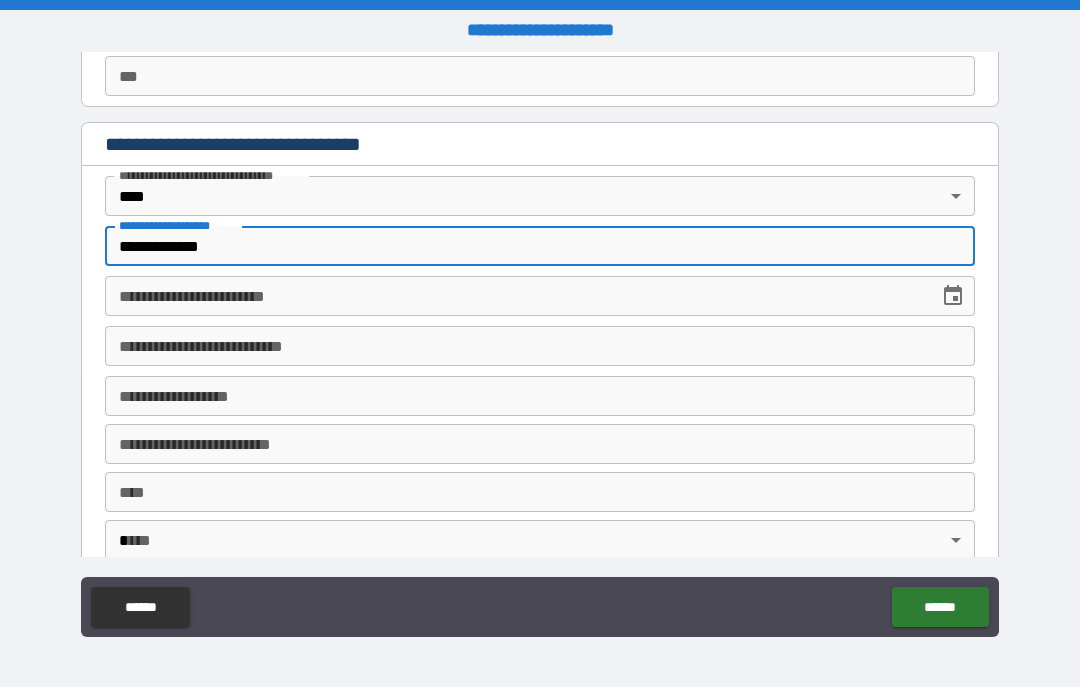 type on "**********" 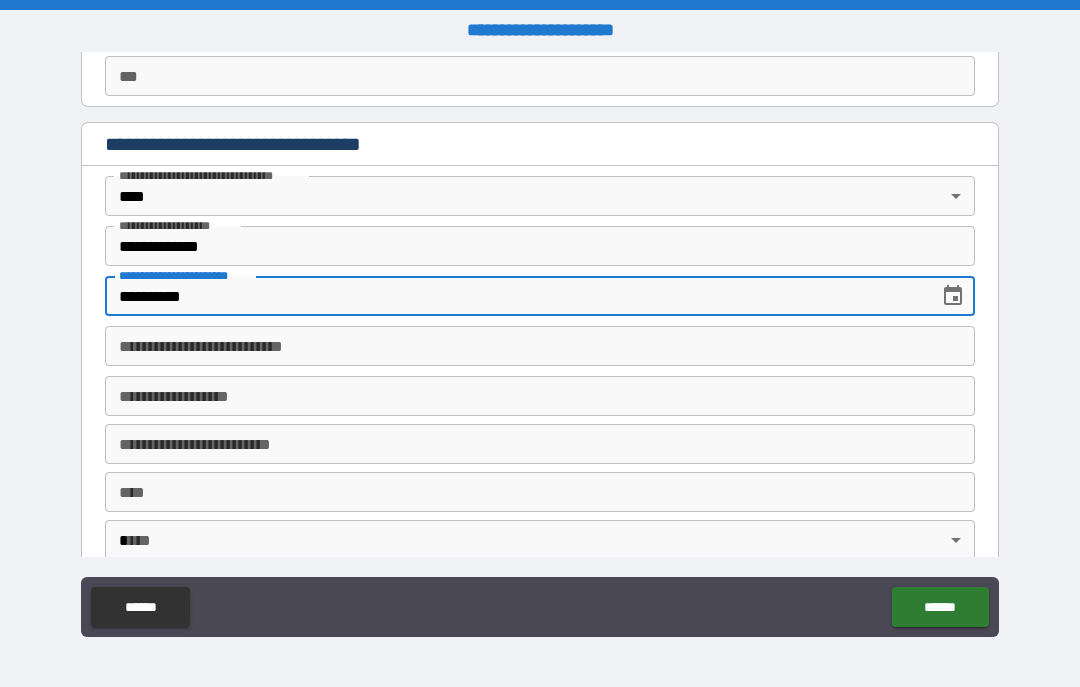 type on "**********" 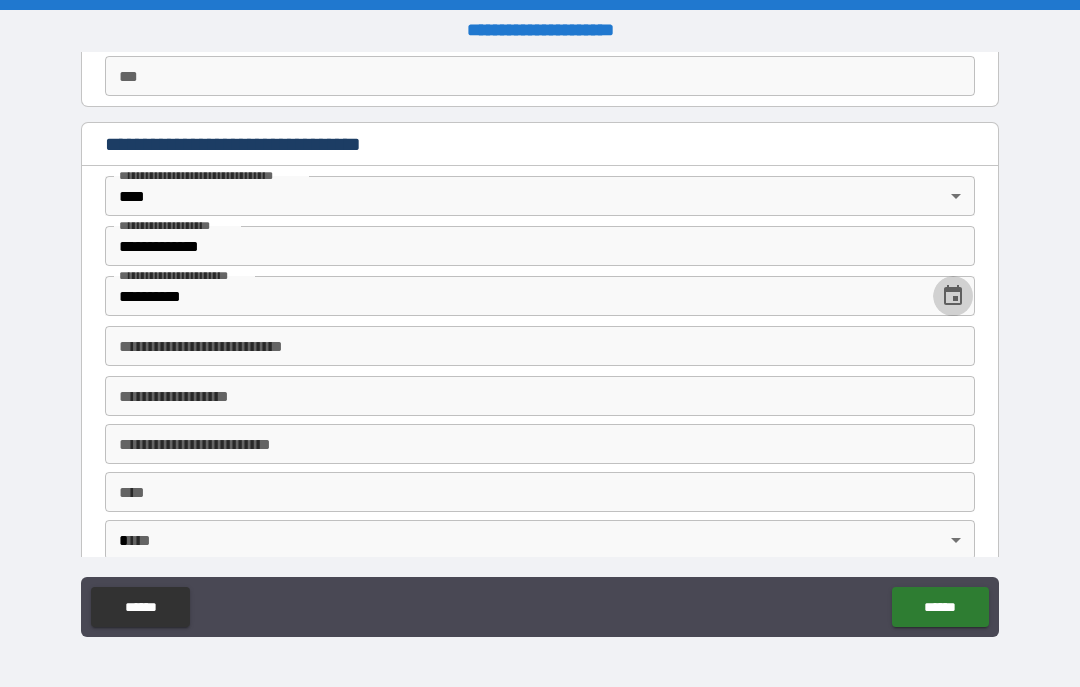 type 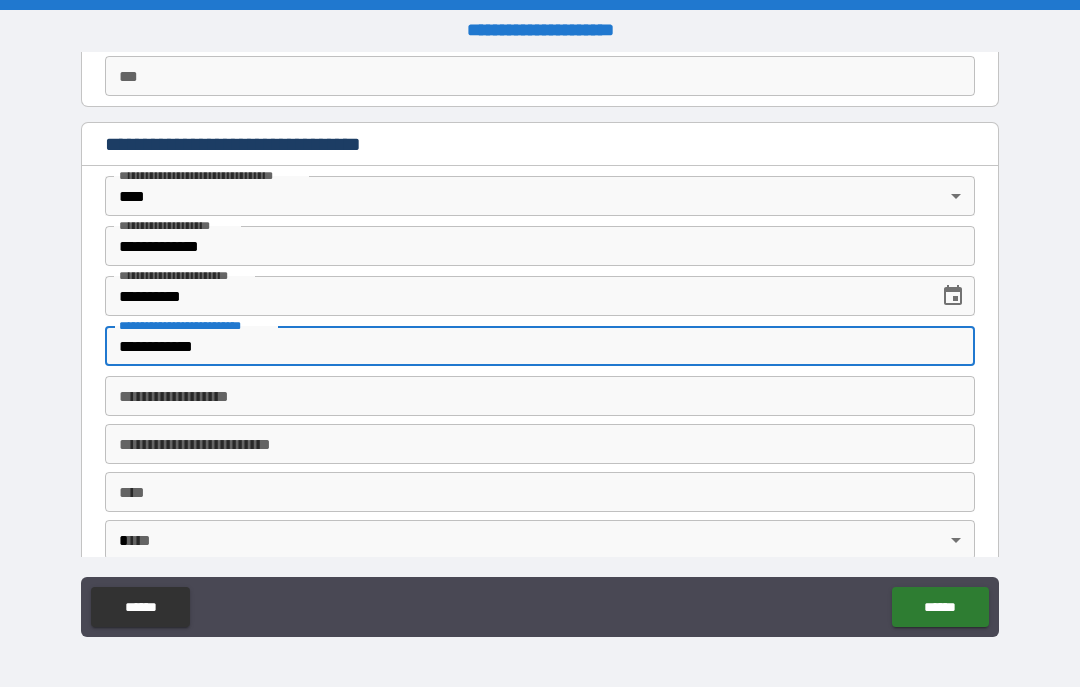 type on "**********" 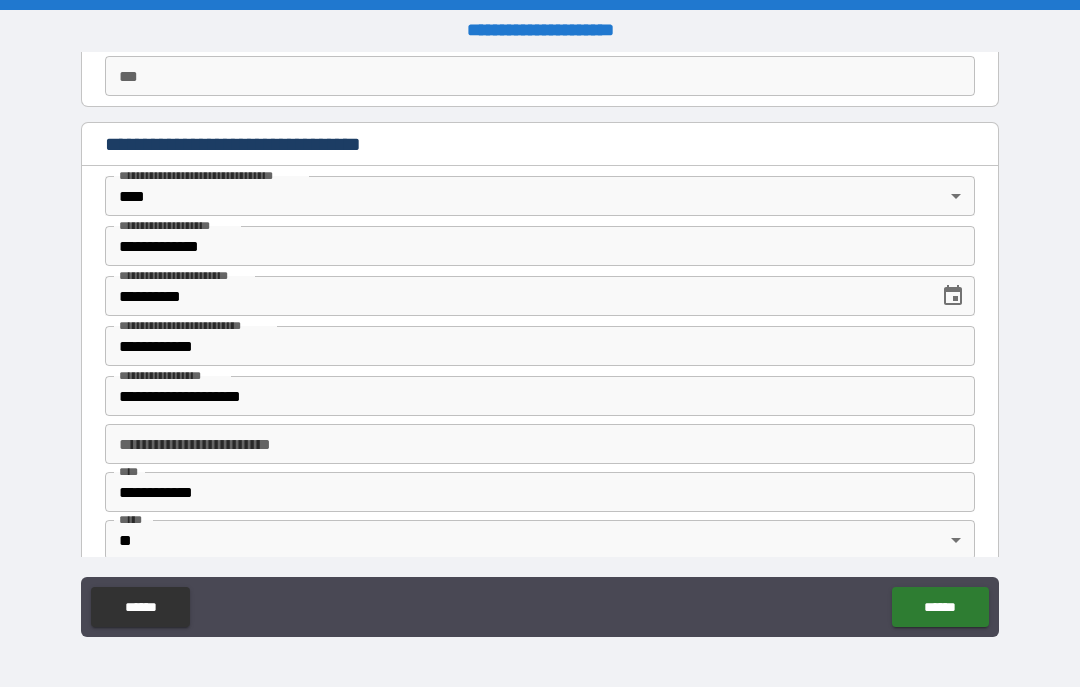 type on "**********" 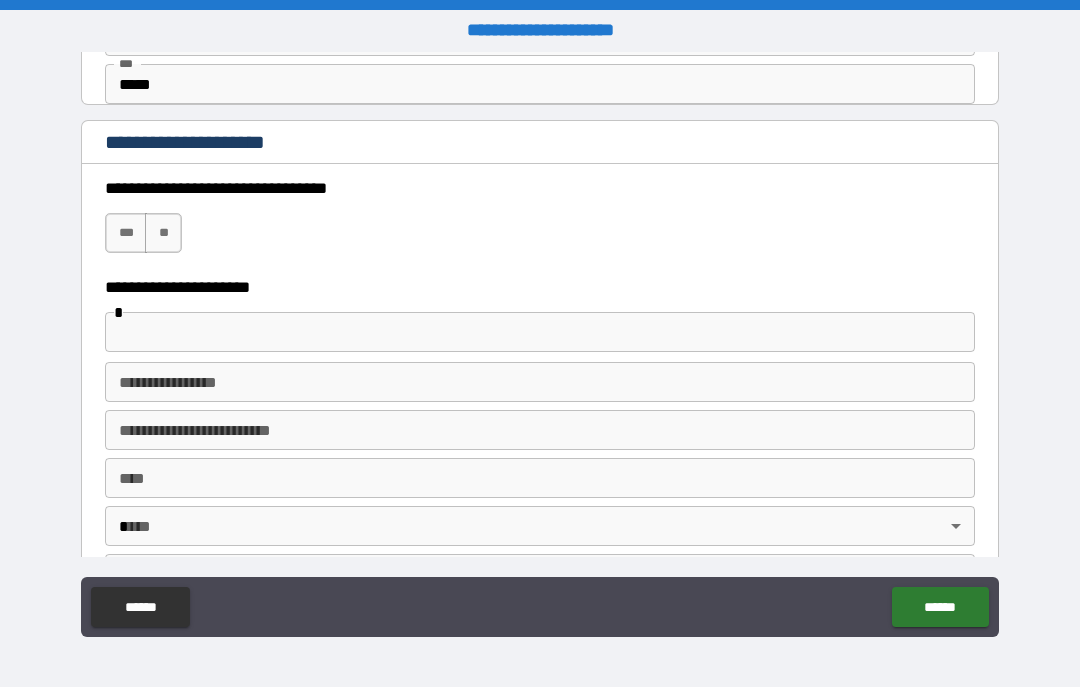 scroll, scrollTop: 1603, scrollLeft: 0, axis: vertical 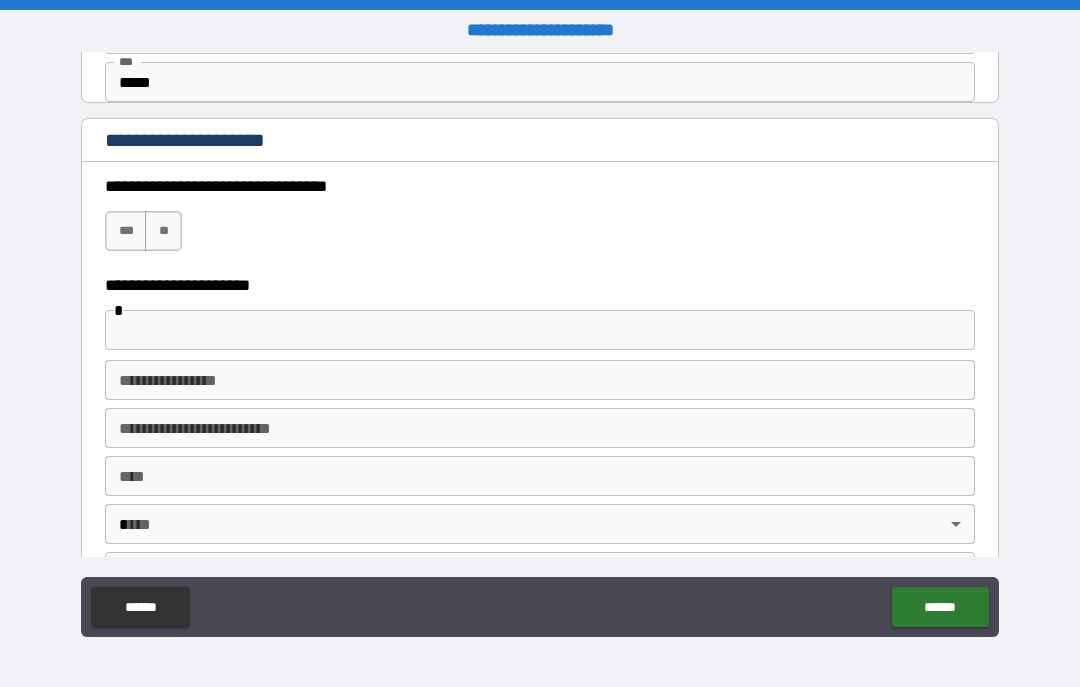 click on "**" at bounding box center (163, 231) 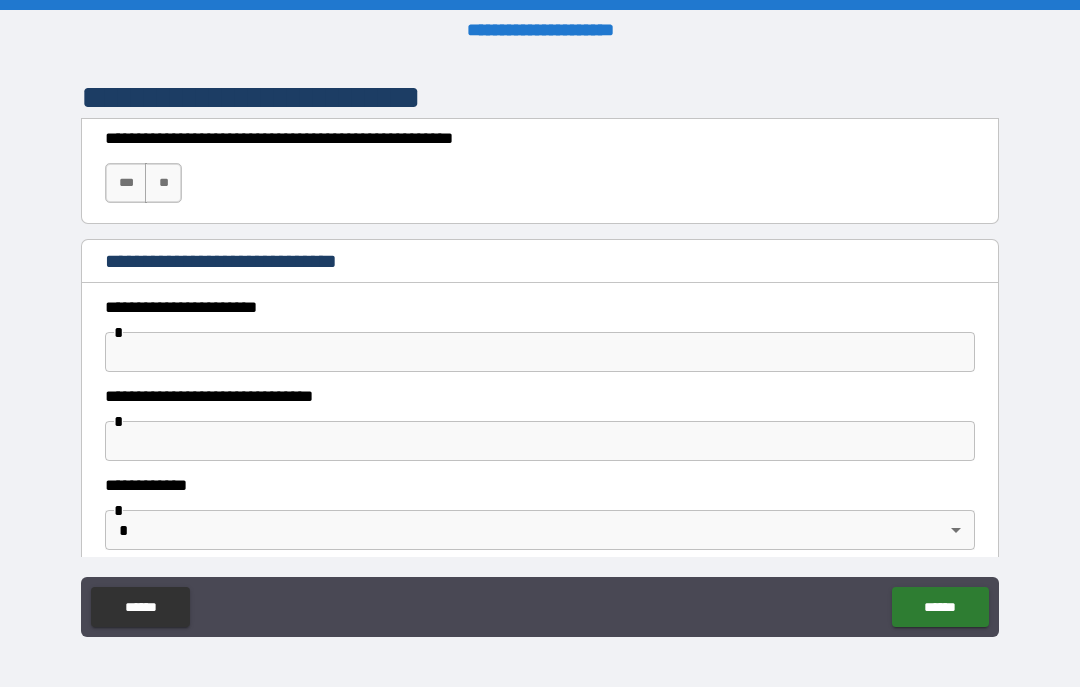 scroll, scrollTop: 2156, scrollLeft: 0, axis: vertical 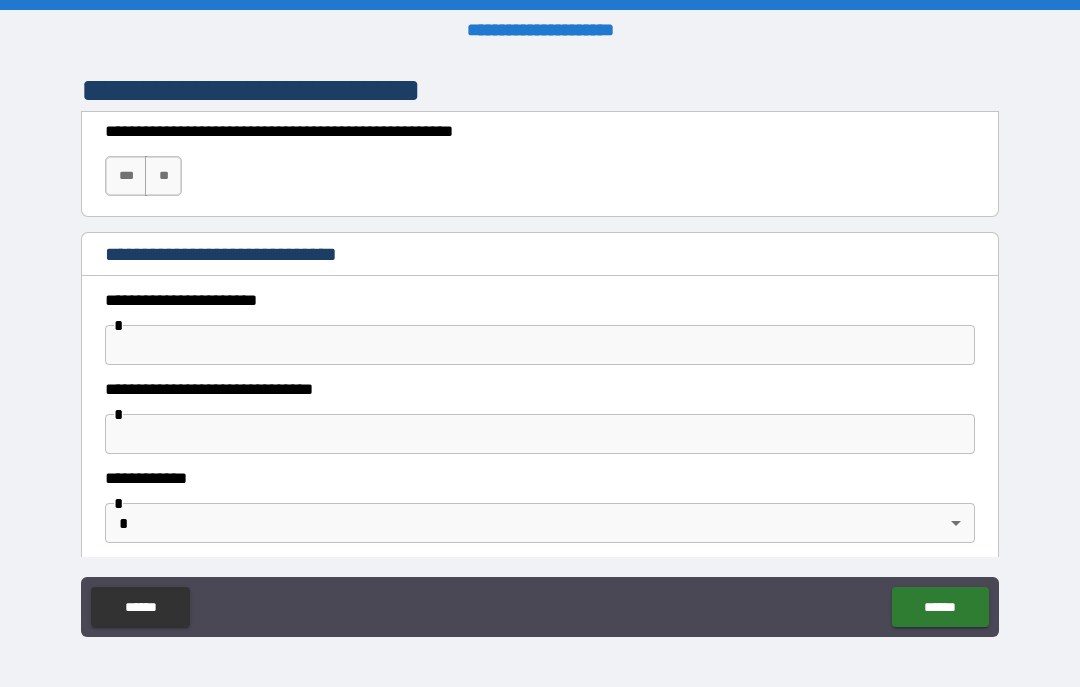 click on "**" at bounding box center (163, 176) 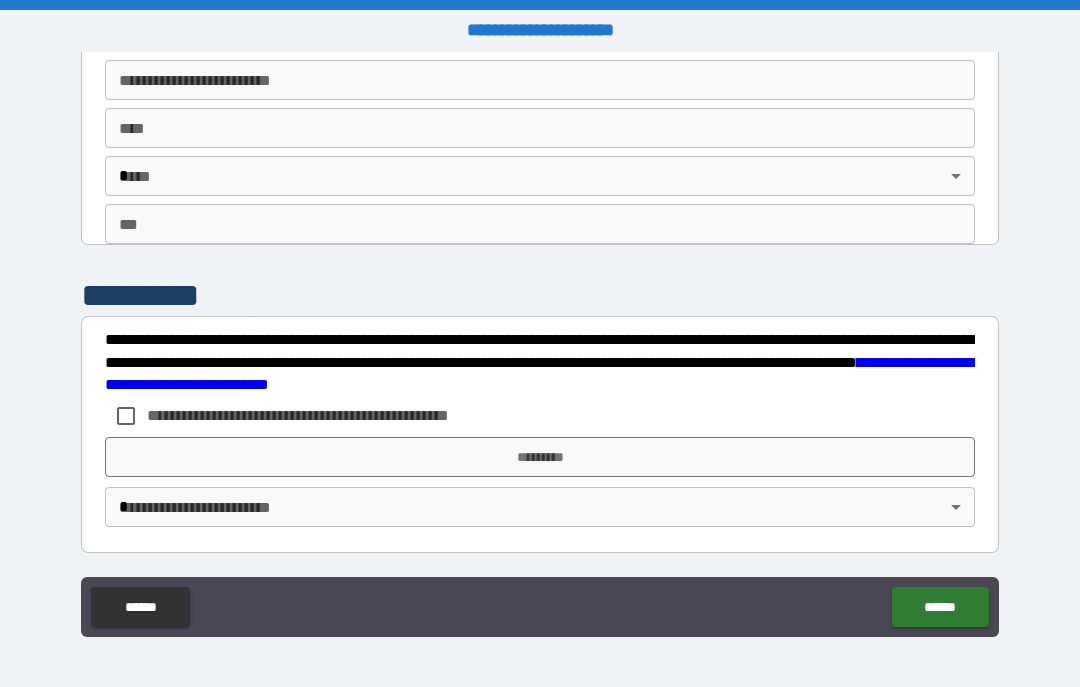 scroll, scrollTop: 3723, scrollLeft: 0, axis: vertical 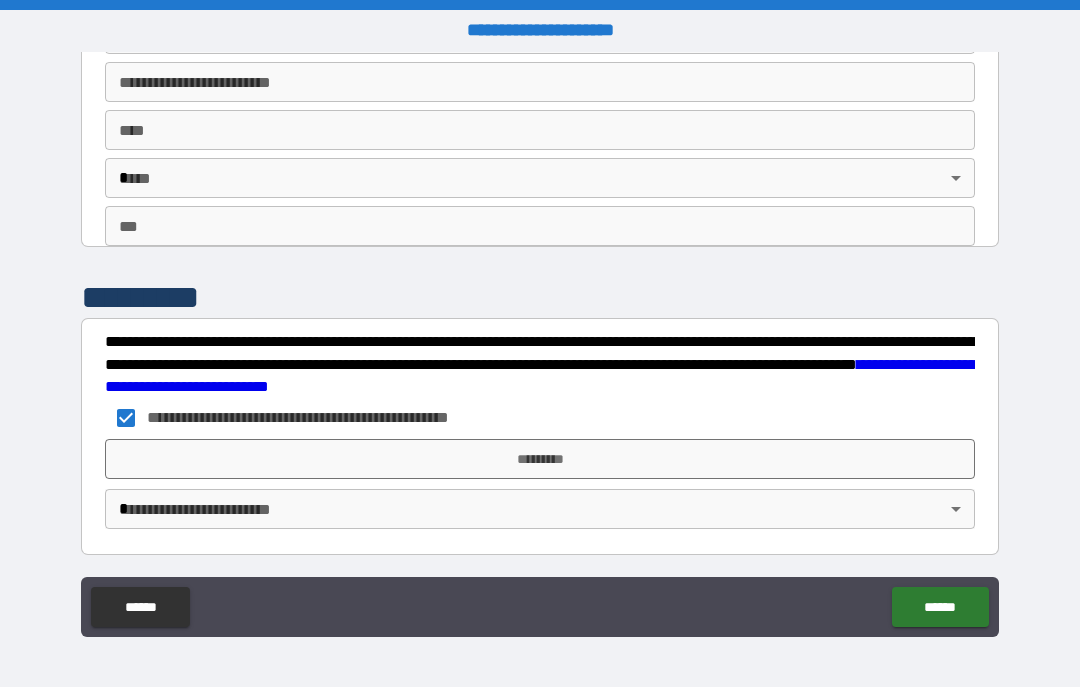 click on "*********" at bounding box center (540, 459) 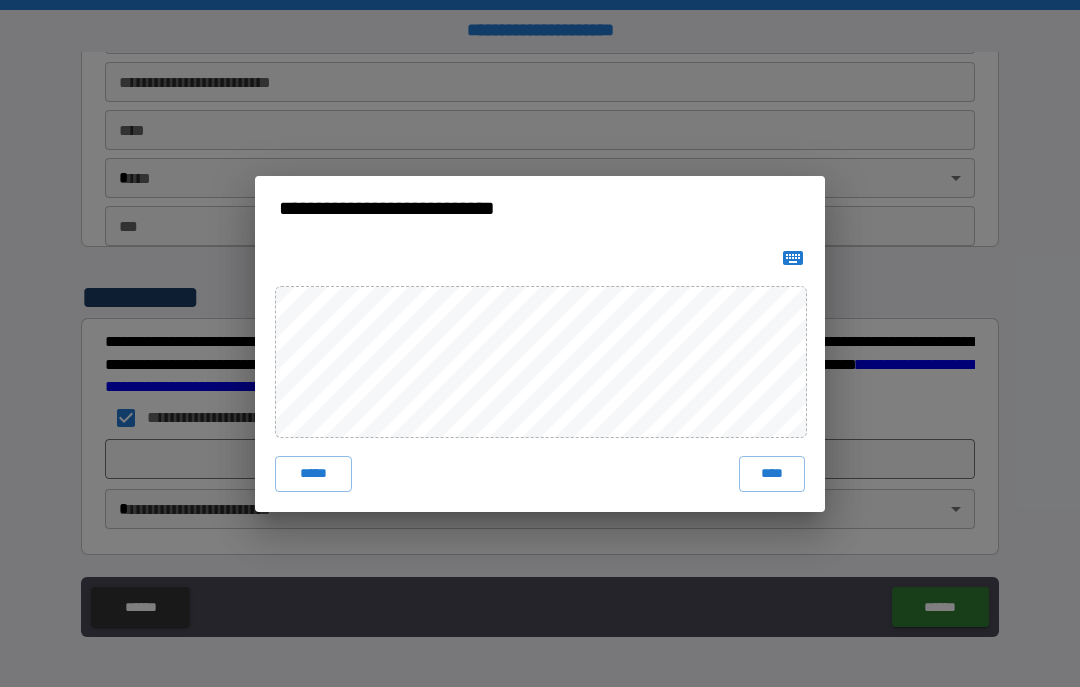 click on "*****" at bounding box center [313, 474] 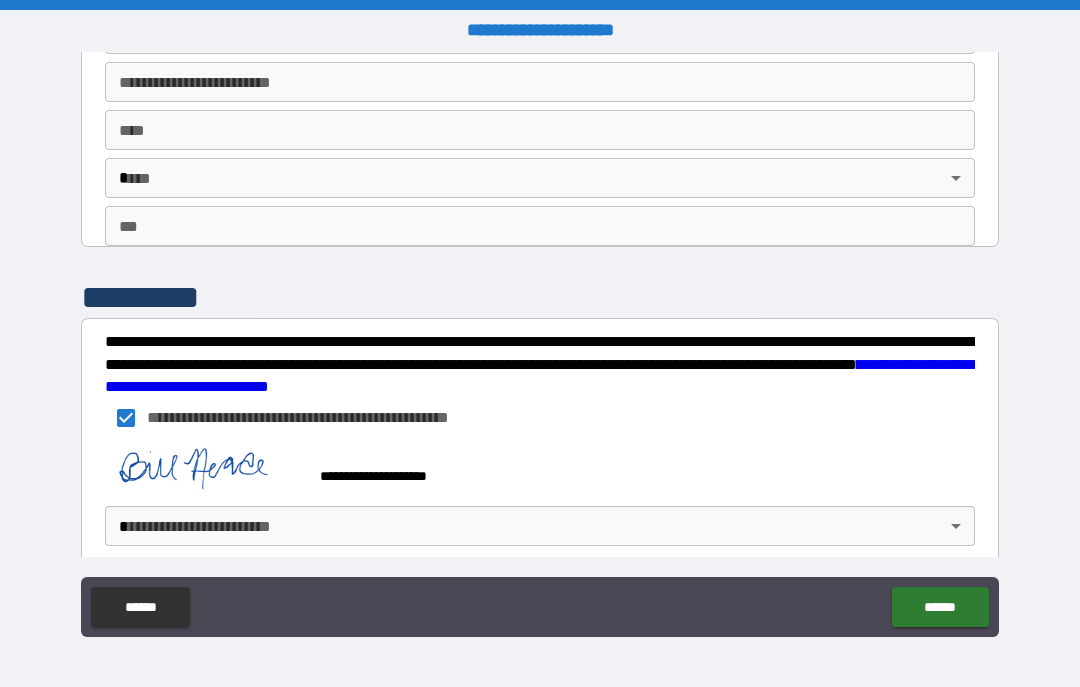 click on "**********" at bounding box center [540, 343] 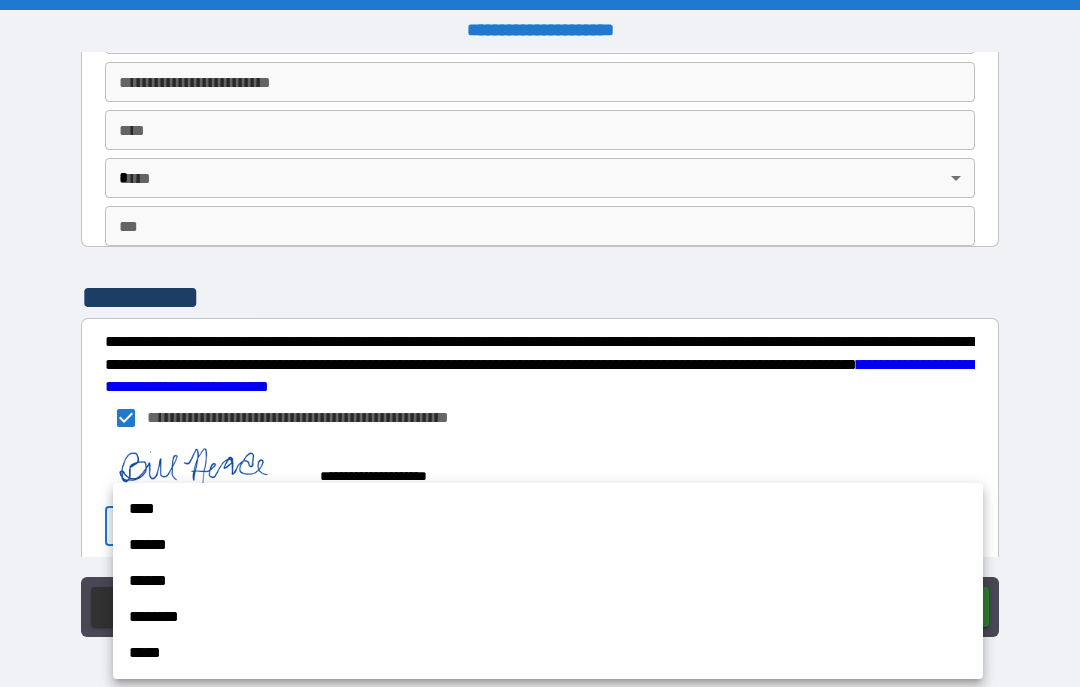 click on "****" at bounding box center (548, 509) 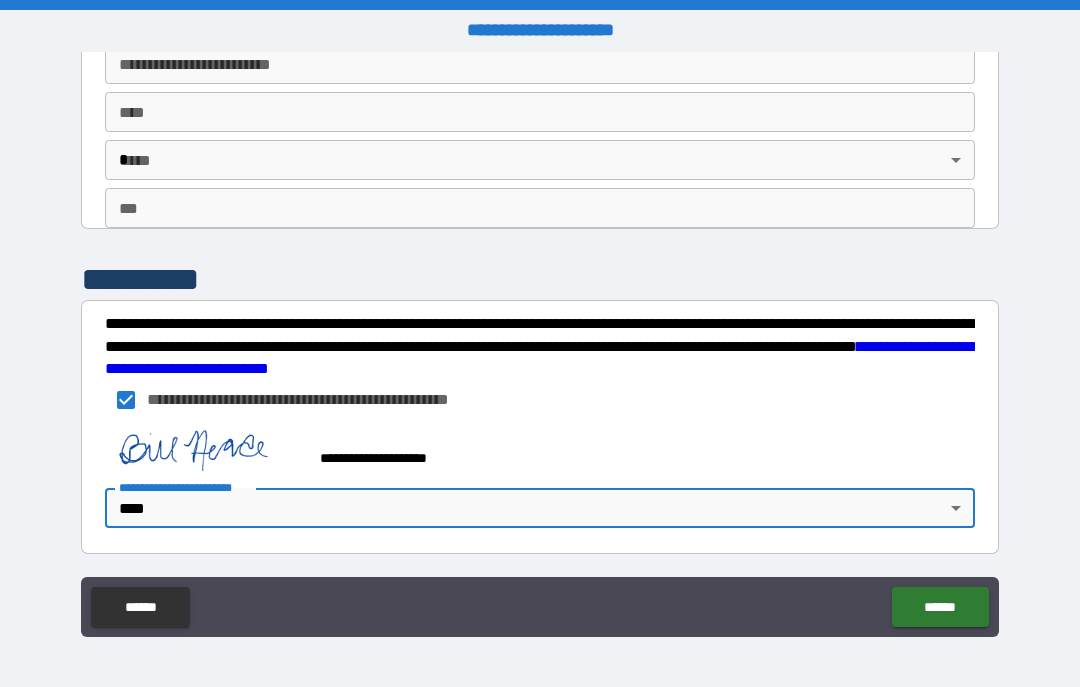 scroll, scrollTop: 3740, scrollLeft: 0, axis: vertical 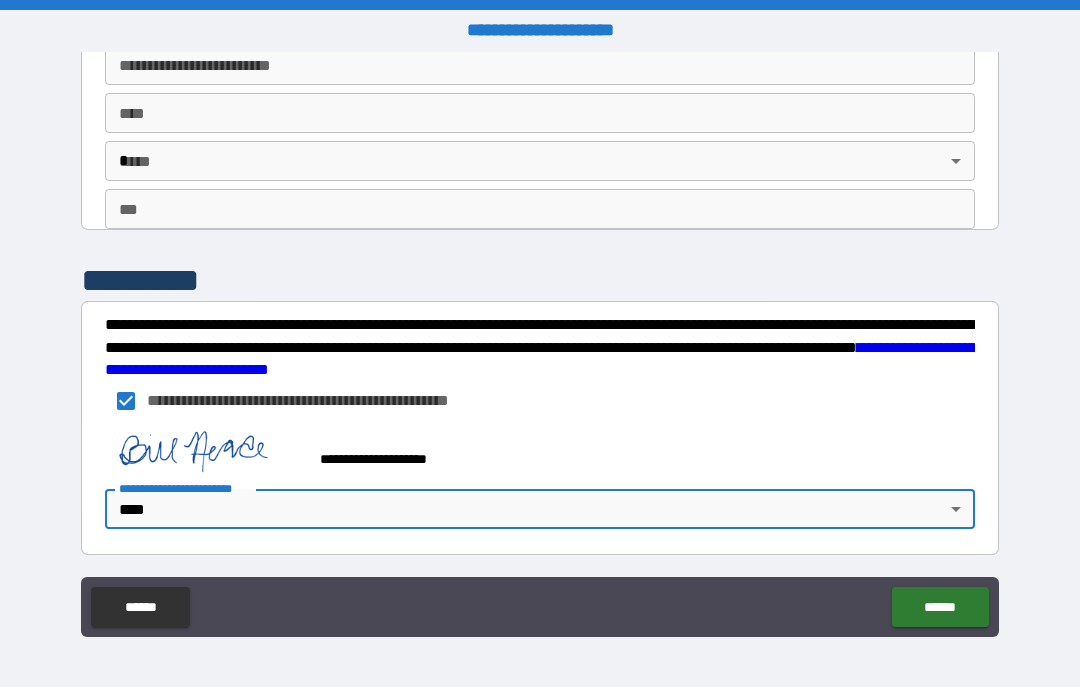 click on "******" at bounding box center [940, 607] 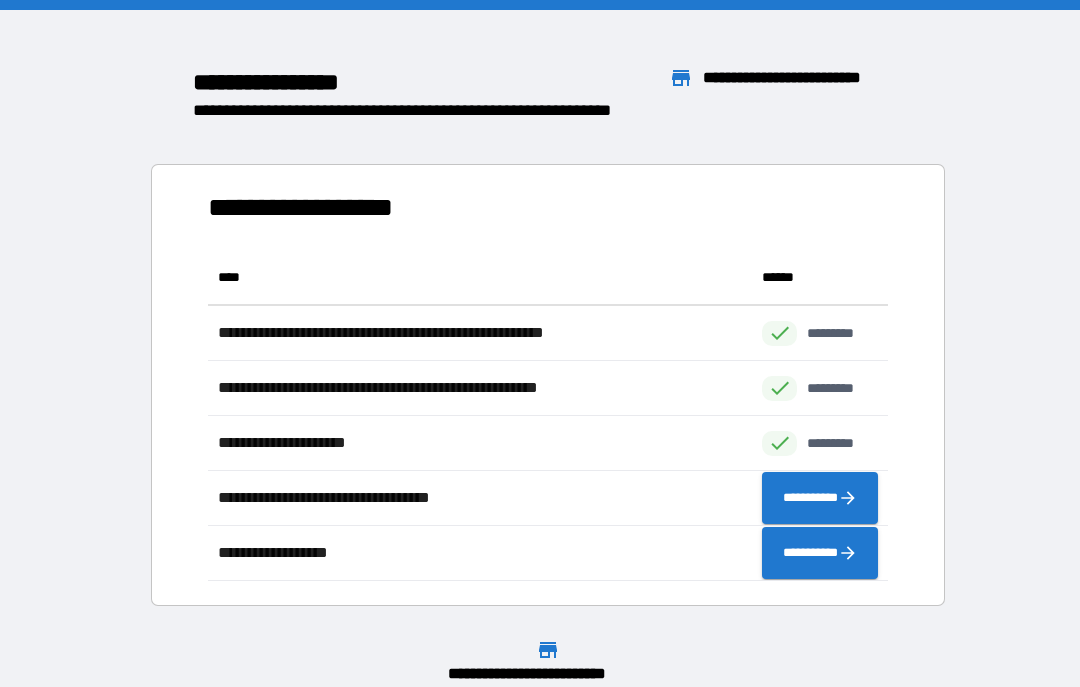 scroll, scrollTop: 1, scrollLeft: 1, axis: both 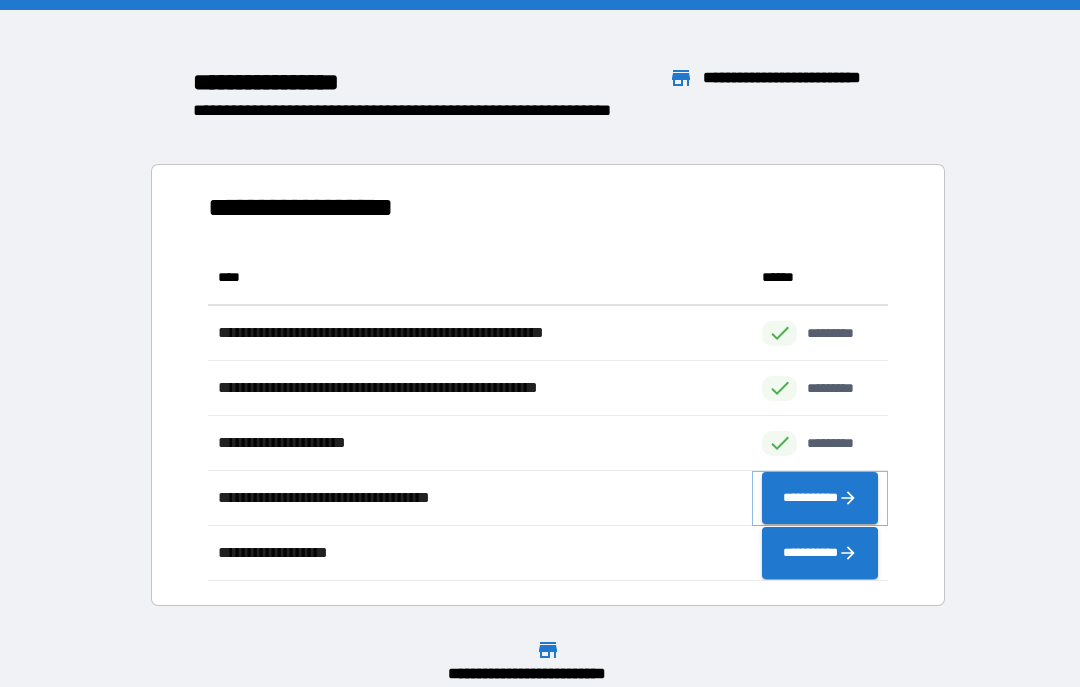 click on "**********" at bounding box center (820, 498) 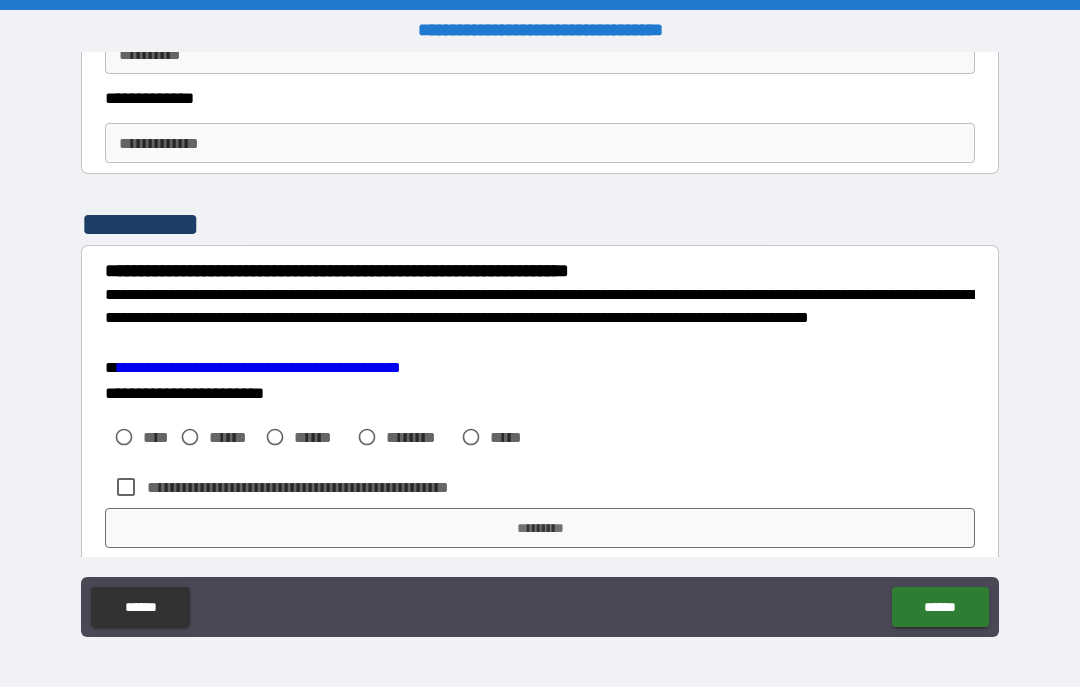scroll, scrollTop: 2992, scrollLeft: 0, axis: vertical 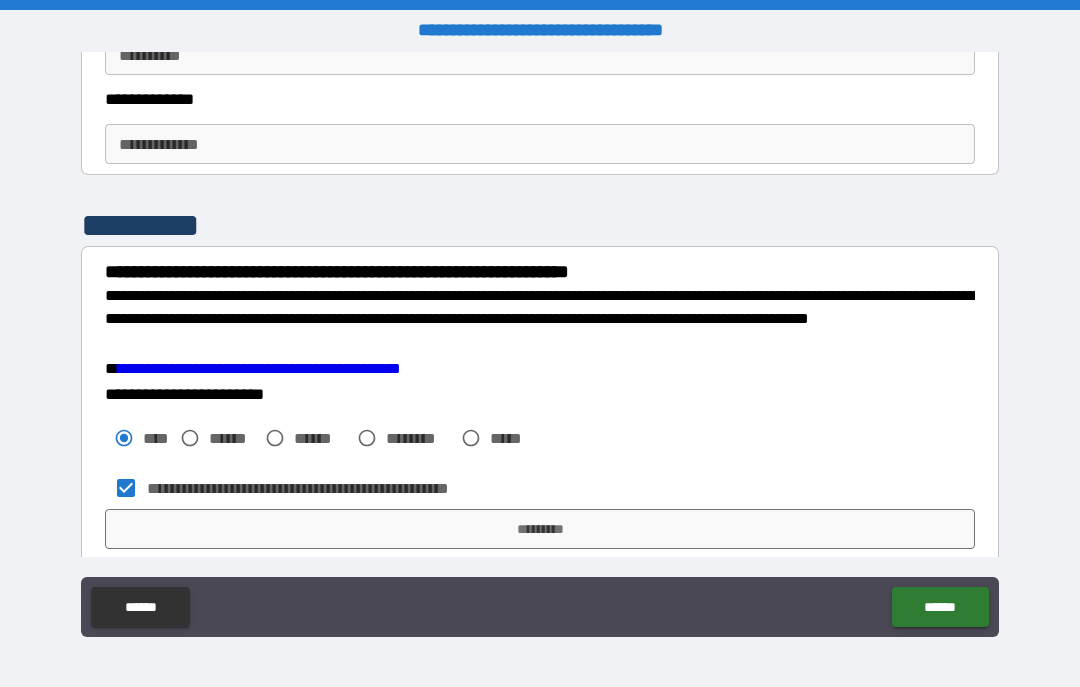 click on "*********" at bounding box center [540, 529] 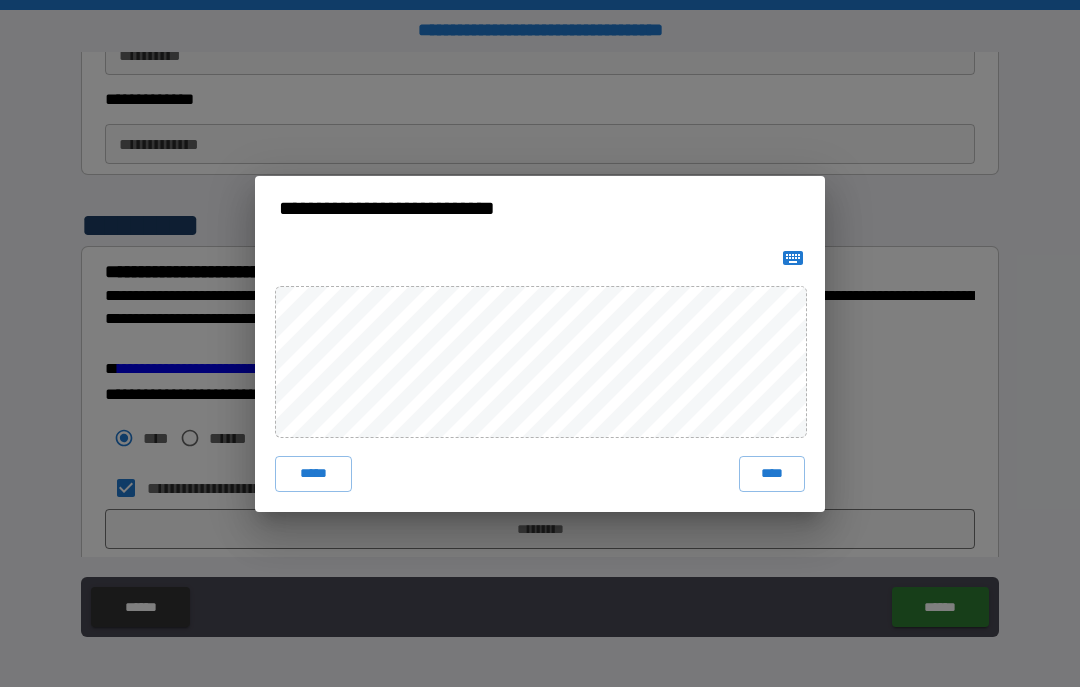 click on "****" at bounding box center (772, 474) 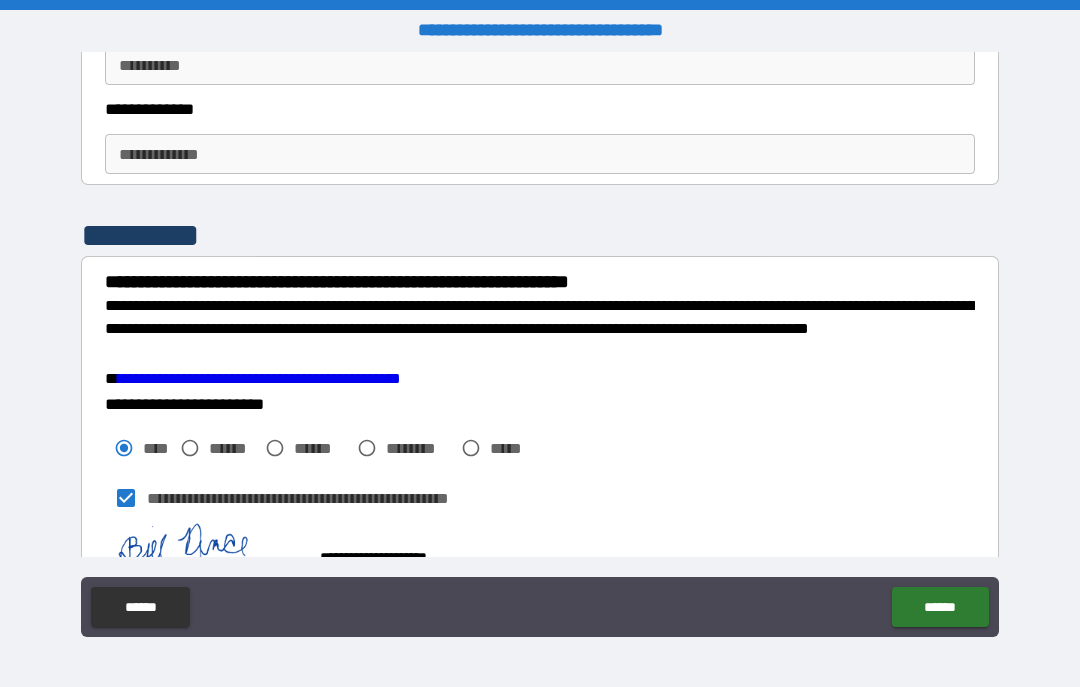 click on "******" at bounding box center (940, 607) 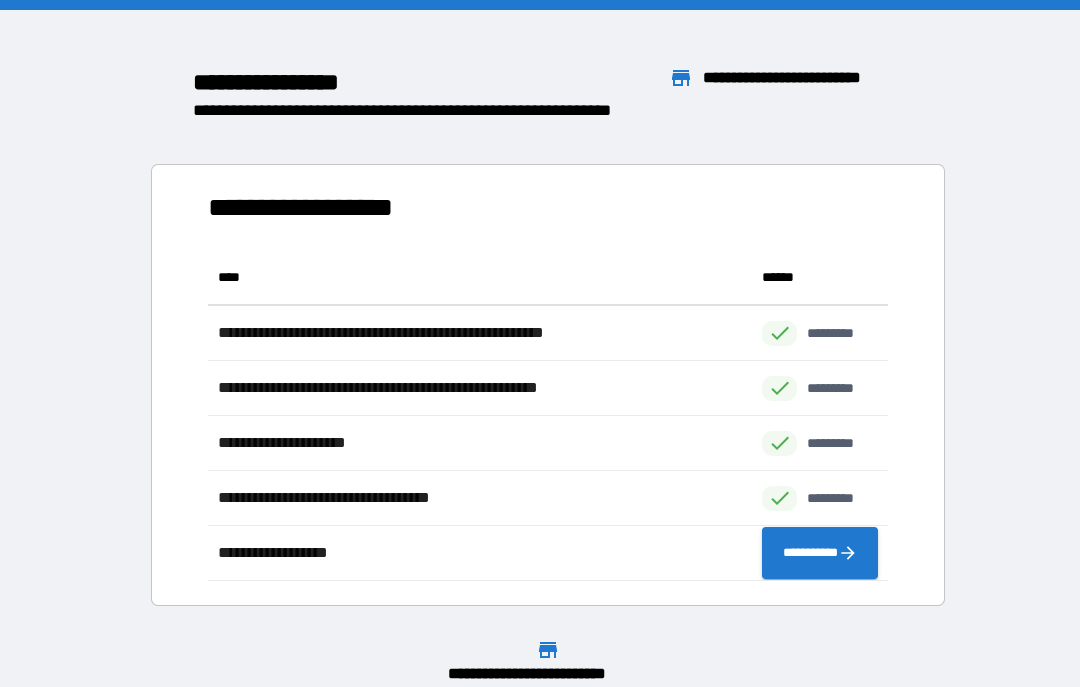 scroll, scrollTop: 331, scrollLeft: 680, axis: both 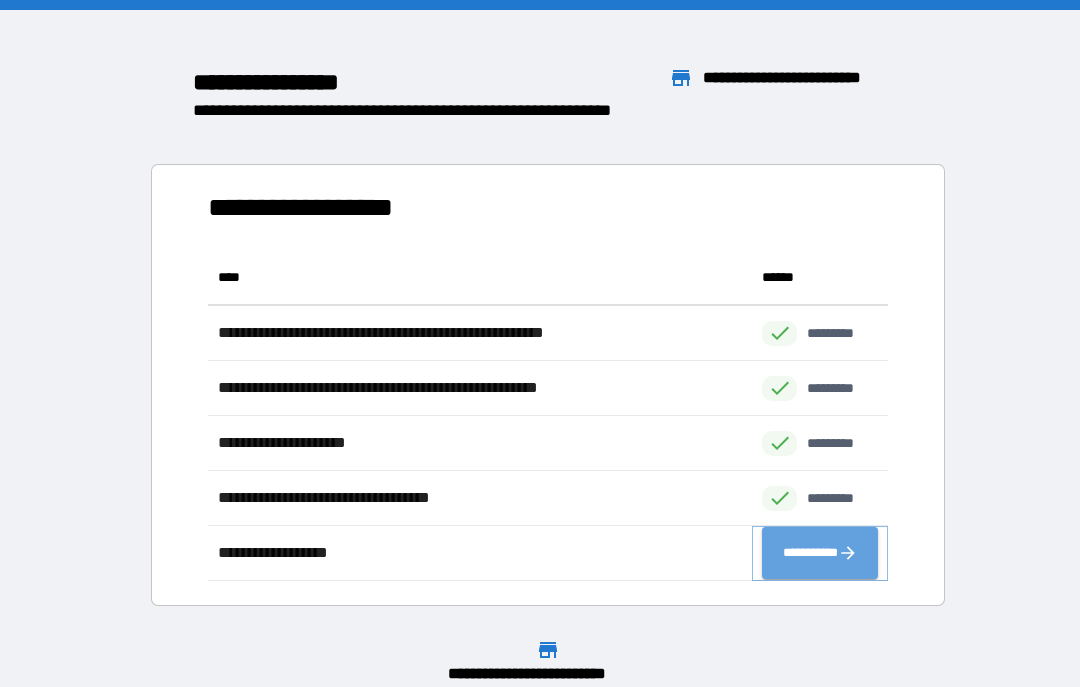 click on "**********" at bounding box center [820, 553] 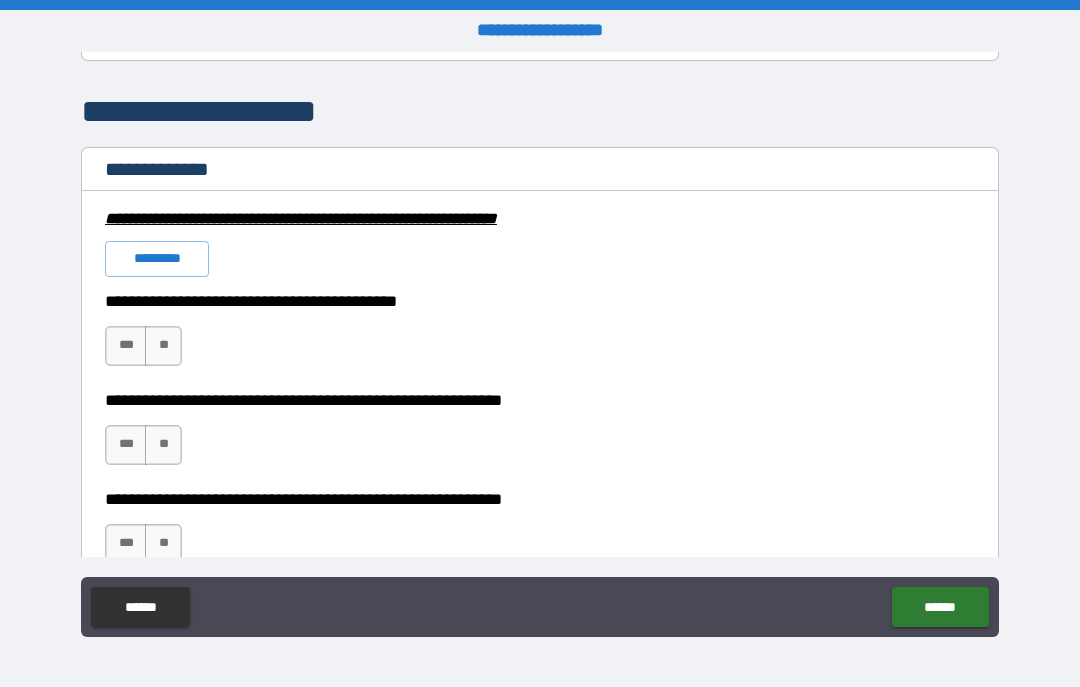 scroll, scrollTop: 375, scrollLeft: 0, axis: vertical 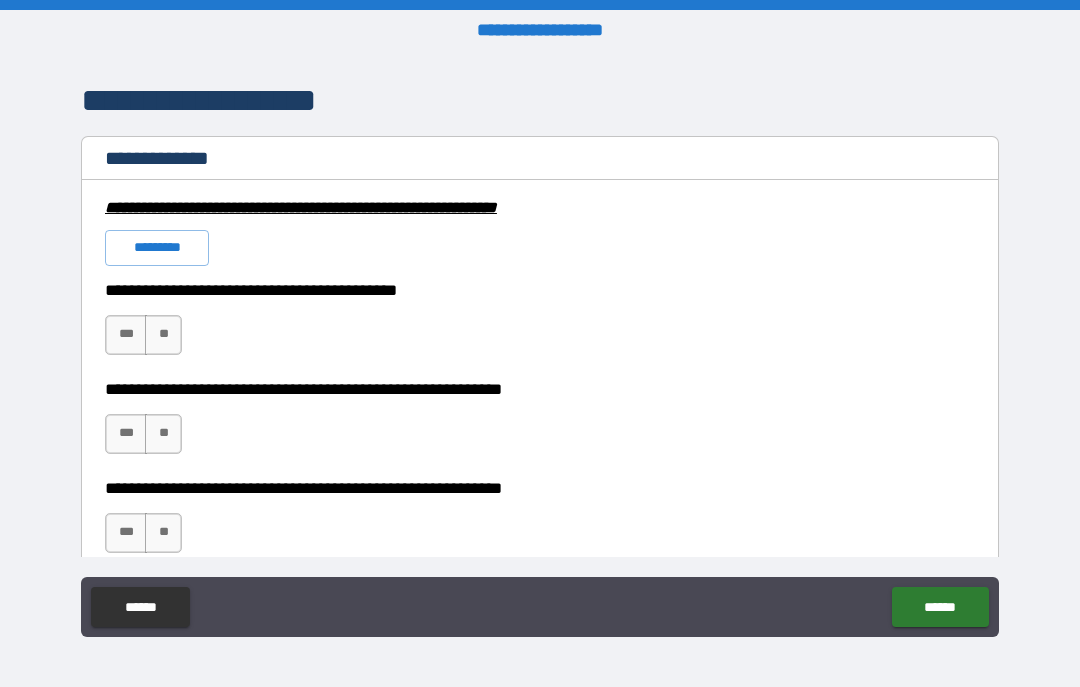 click on "***" at bounding box center (126, 335) 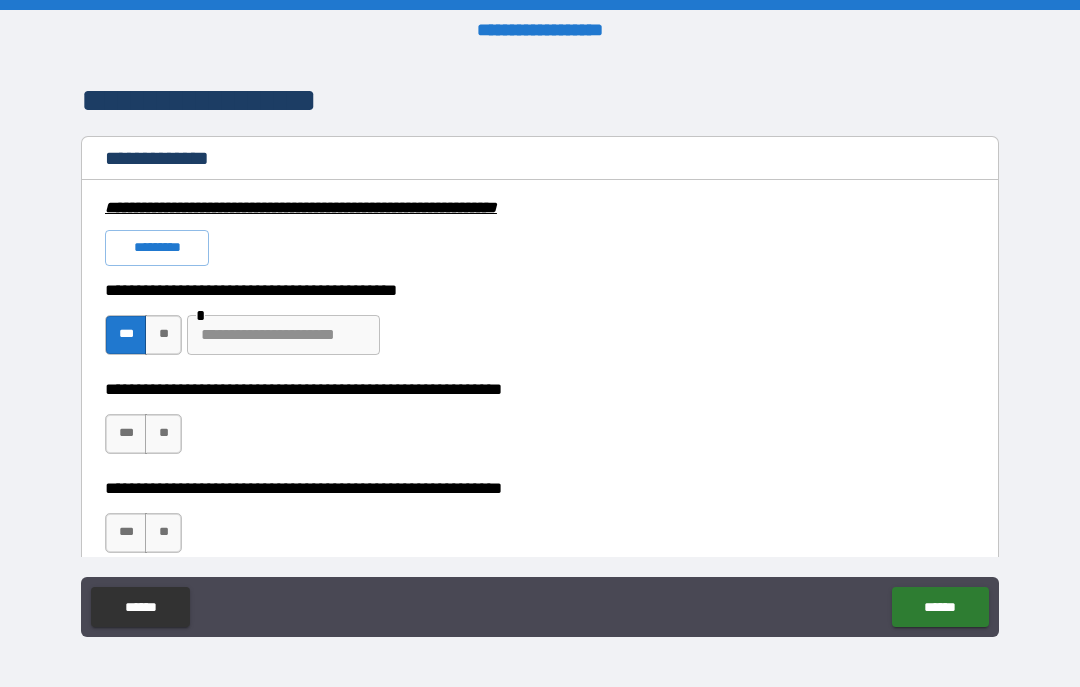 click on "***" at bounding box center [126, 434] 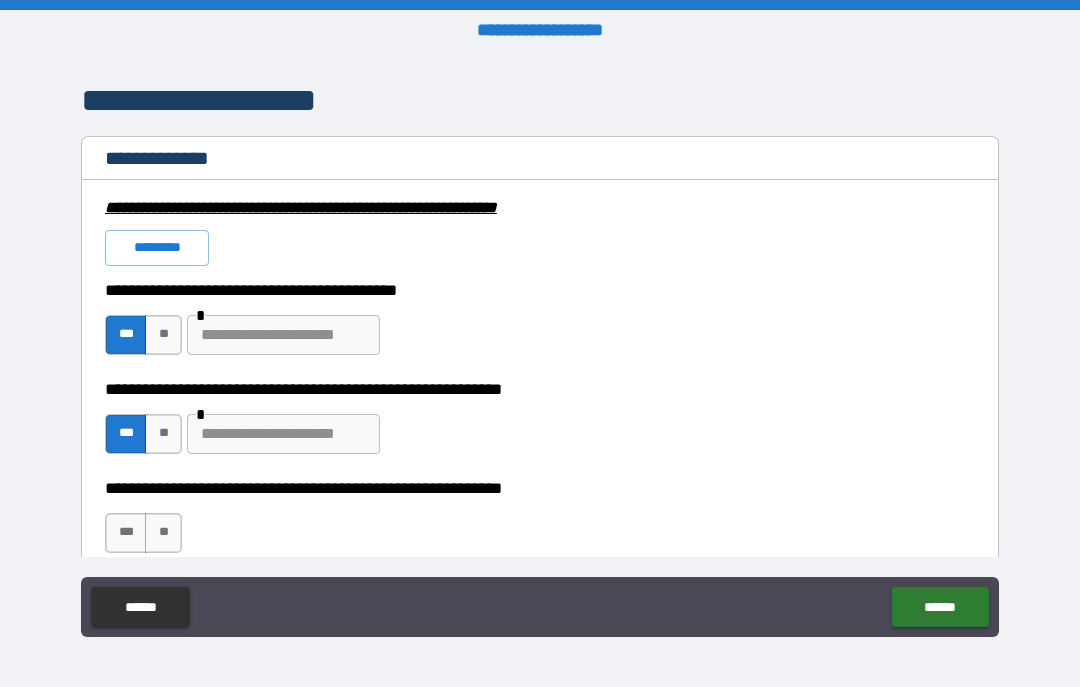 click on "**" at bounding box center [163, 533] 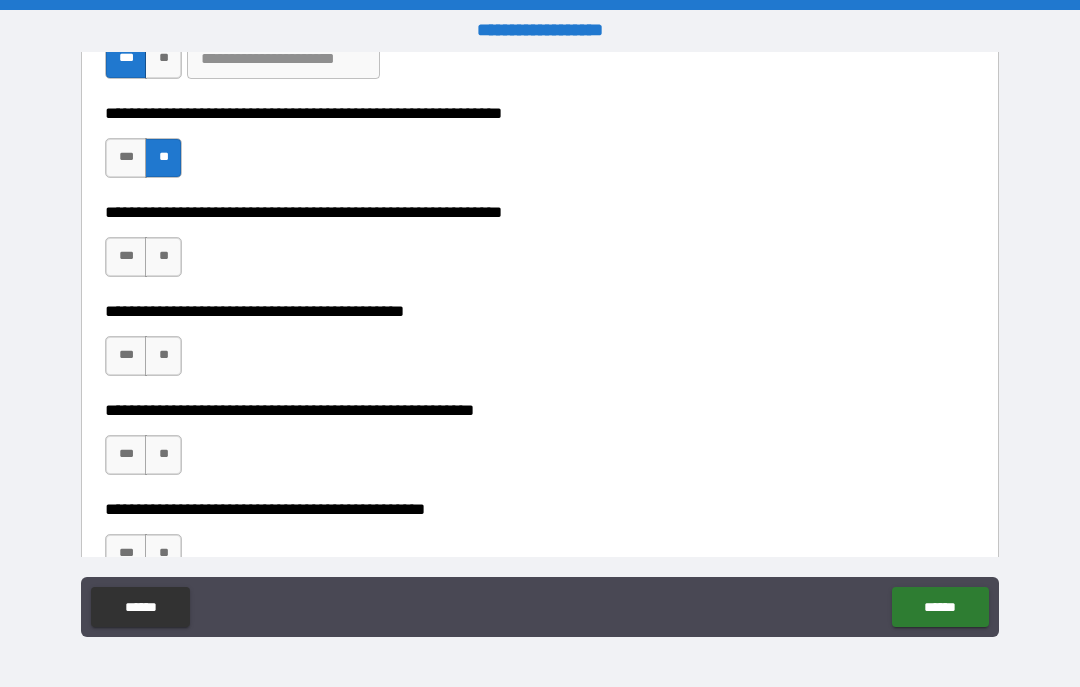 scroll, scrollTop: 771, scrollLeft: 0, axis: vertical 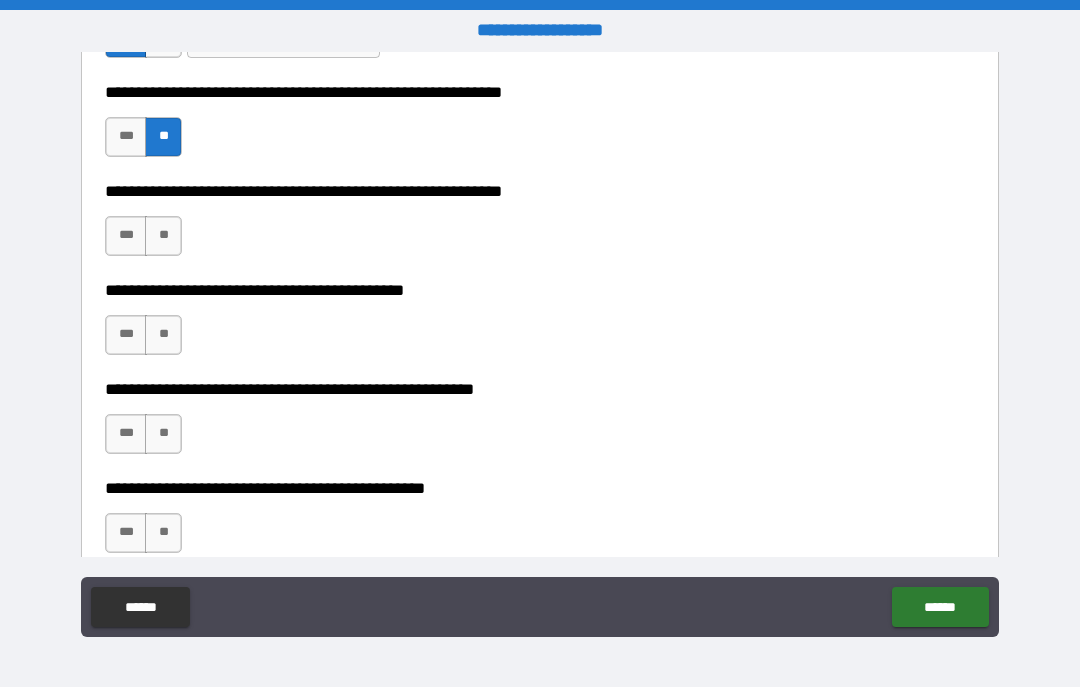 click on "**" at bounding box center (163, 236) 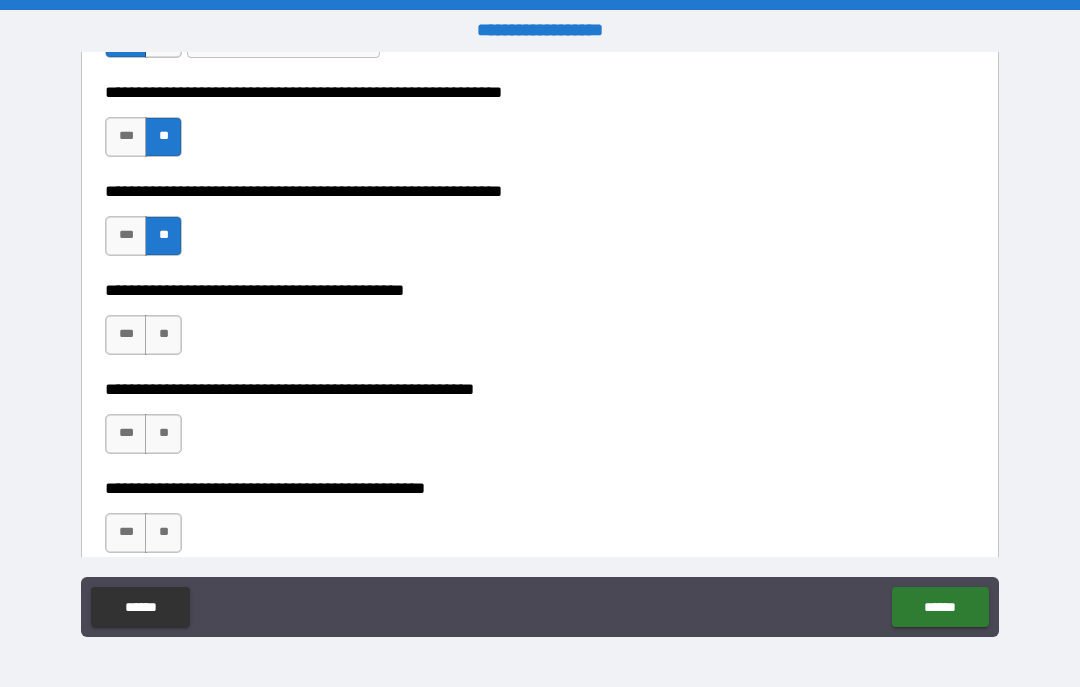 click on "***" at bounding box center [126, 335] 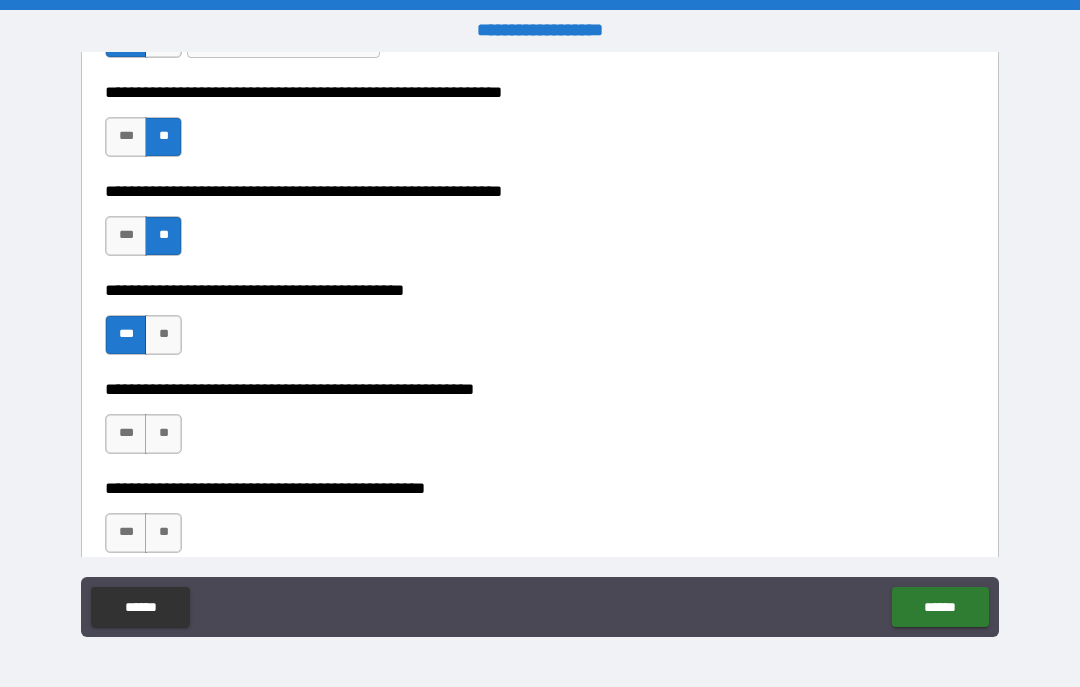 click on "**" at bounding box center [163, 434] 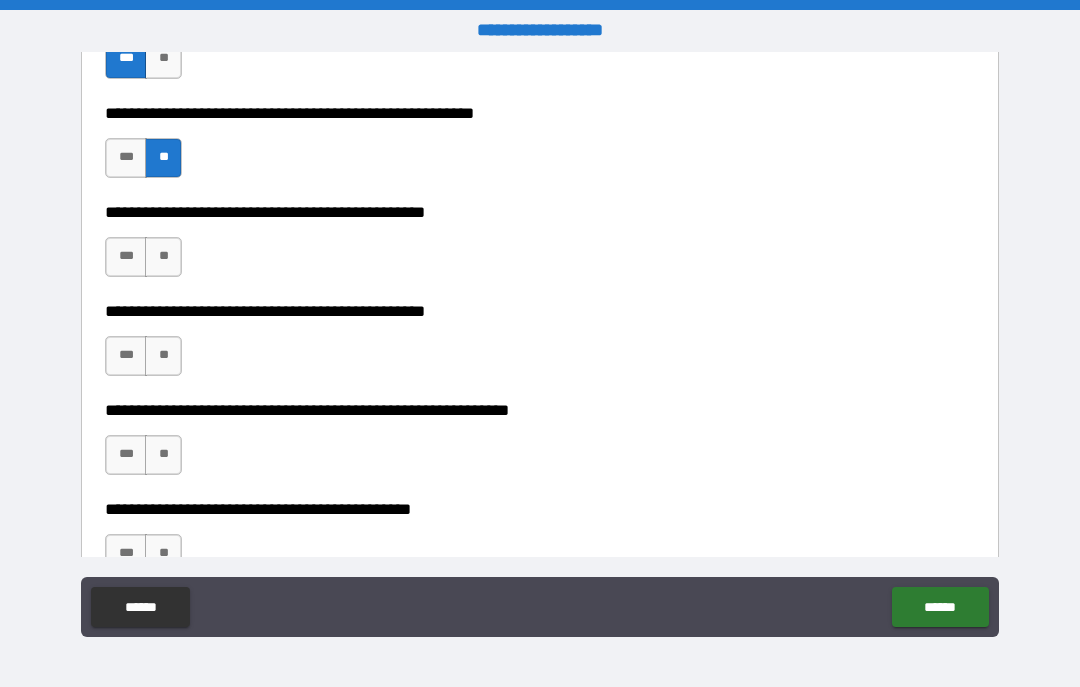 scroll, scrollTop: 1048, scrollLeft: 0, axis: vertical 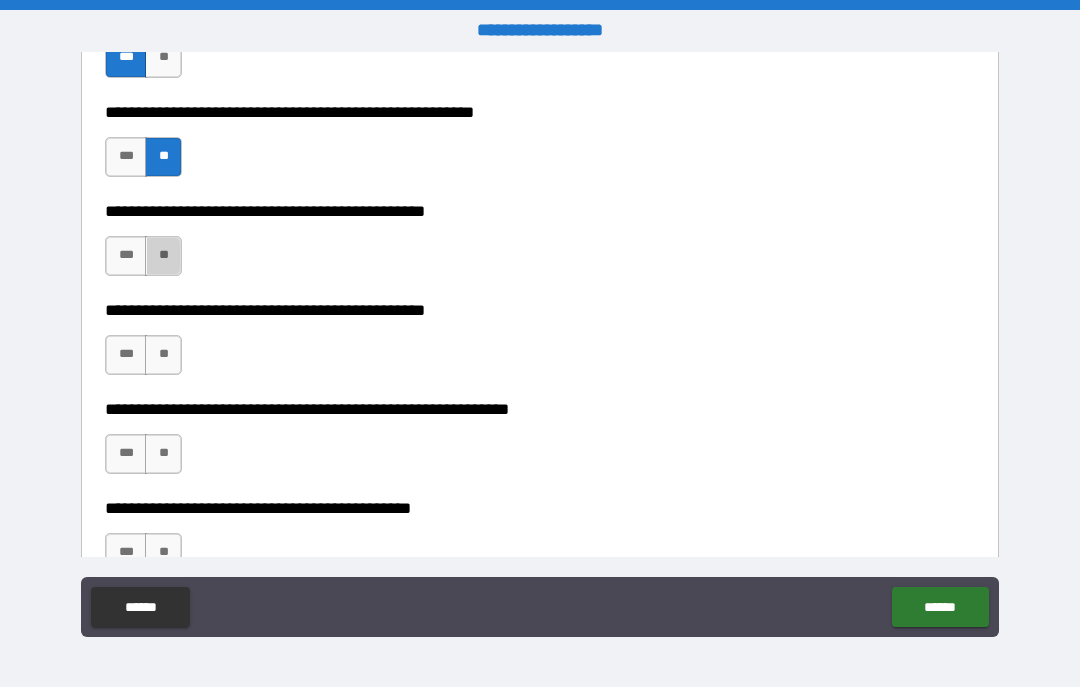 click on "**" at bounding box center (163, 256) 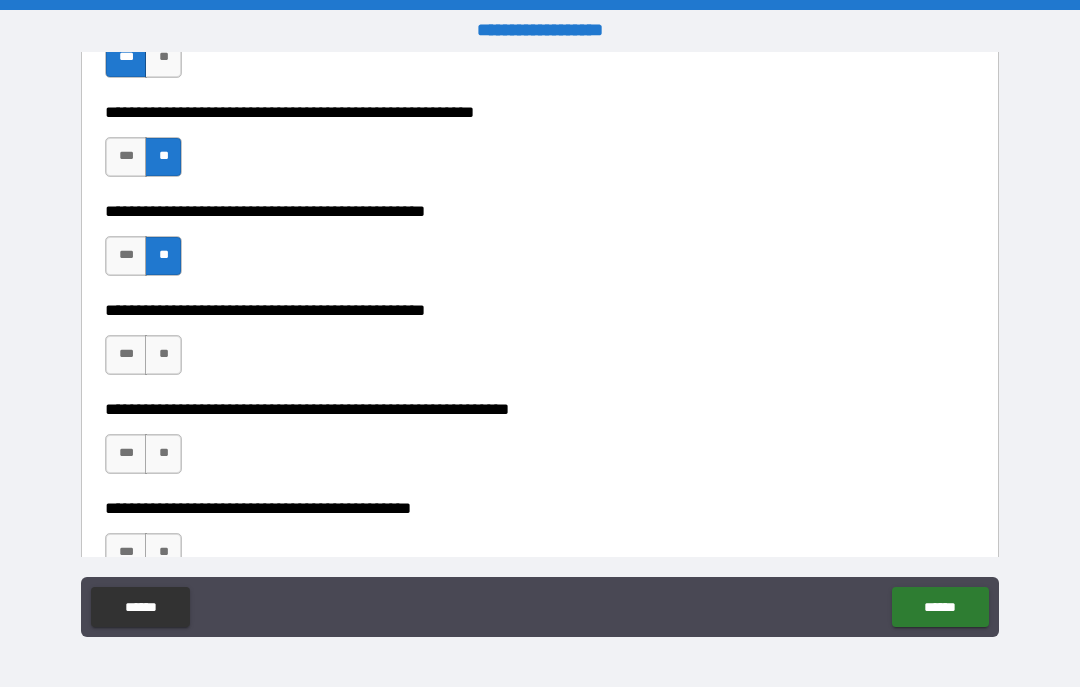 click on "***" at bounding box center (126, 355) 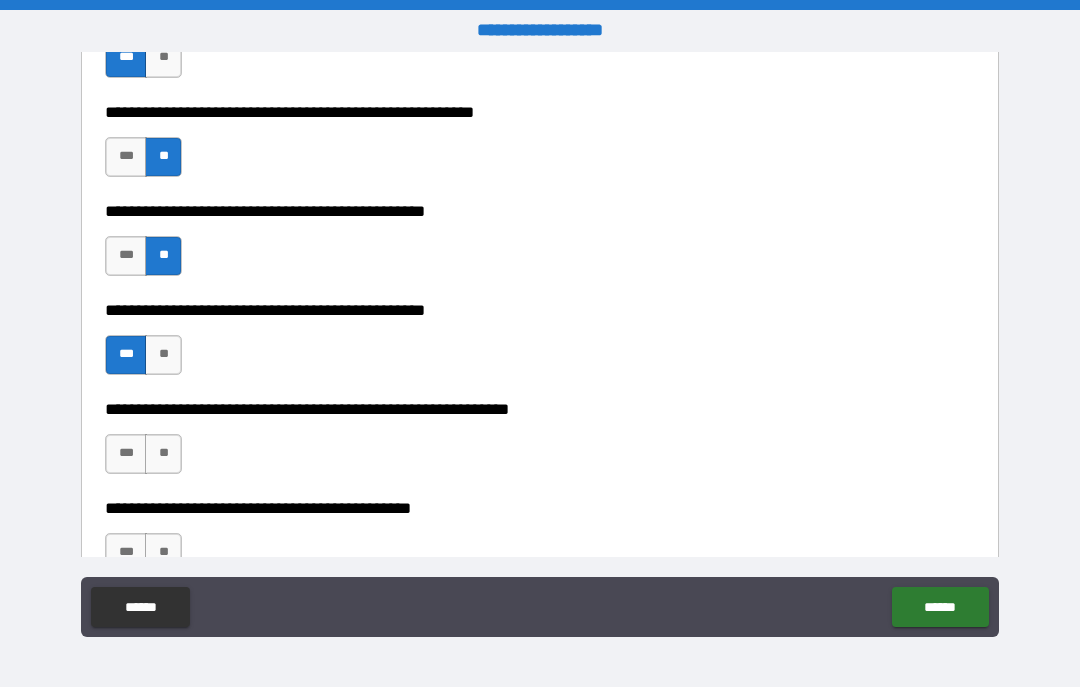 click on "***" at bounding box center [126, 454] 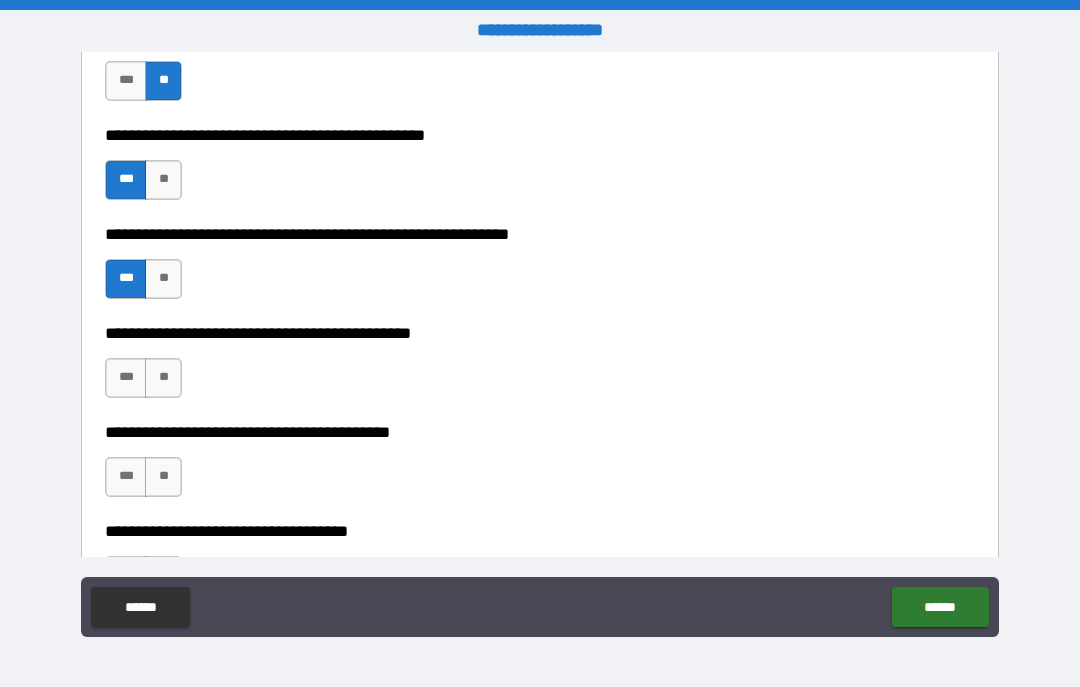 scroll, scrollTop: 1280, scrollLeft: 0, axis: vertical 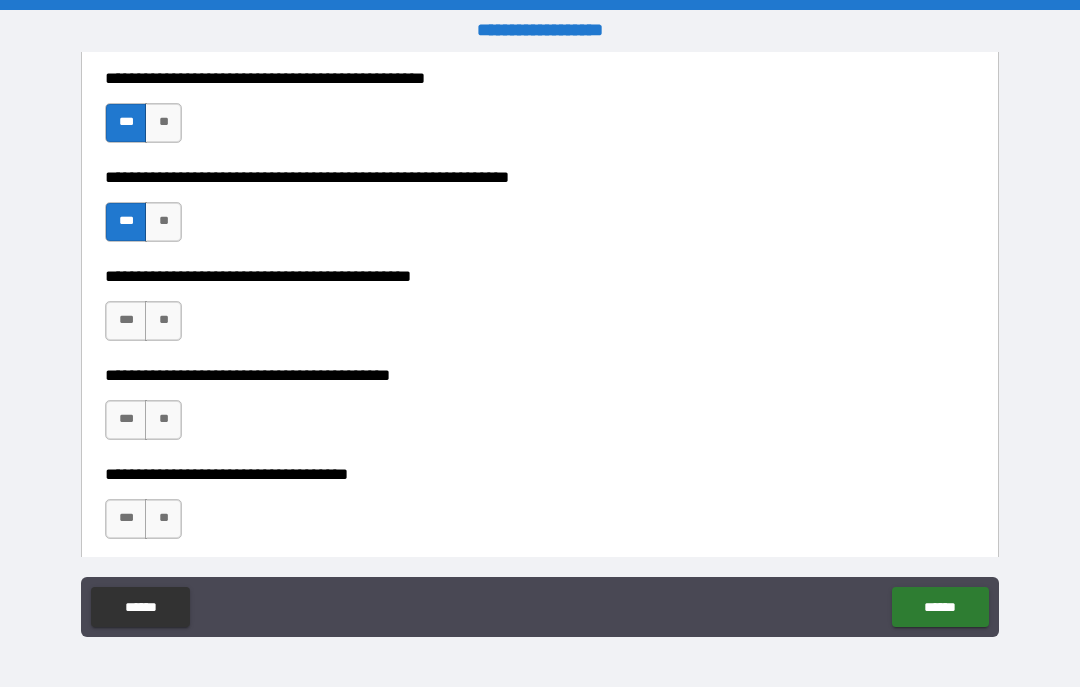 click on "**" at bounding box center [163, 321] 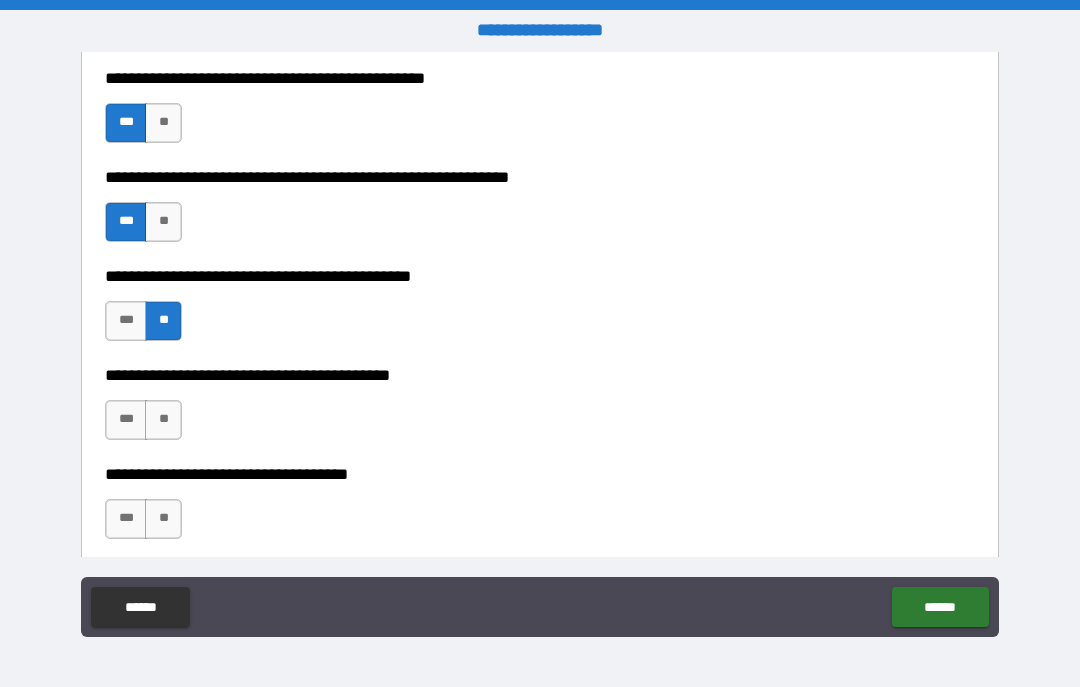 click on "***" at bounding box center (126, 420) 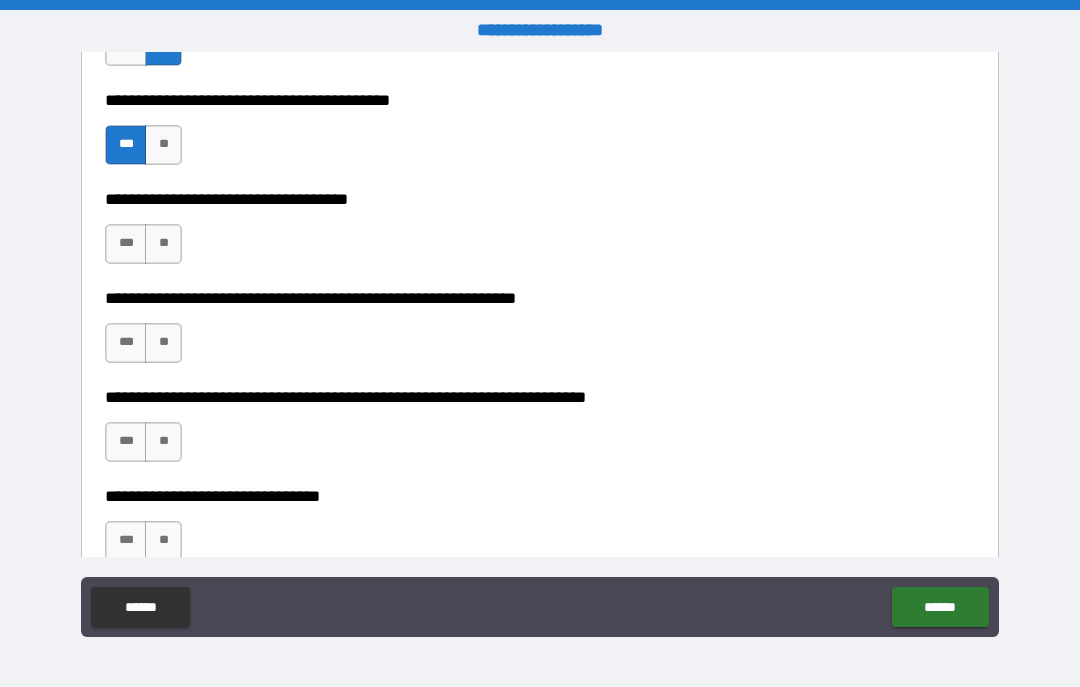 scroll, scrollTop: 1554, scrollLeft: 0, axis: vertical 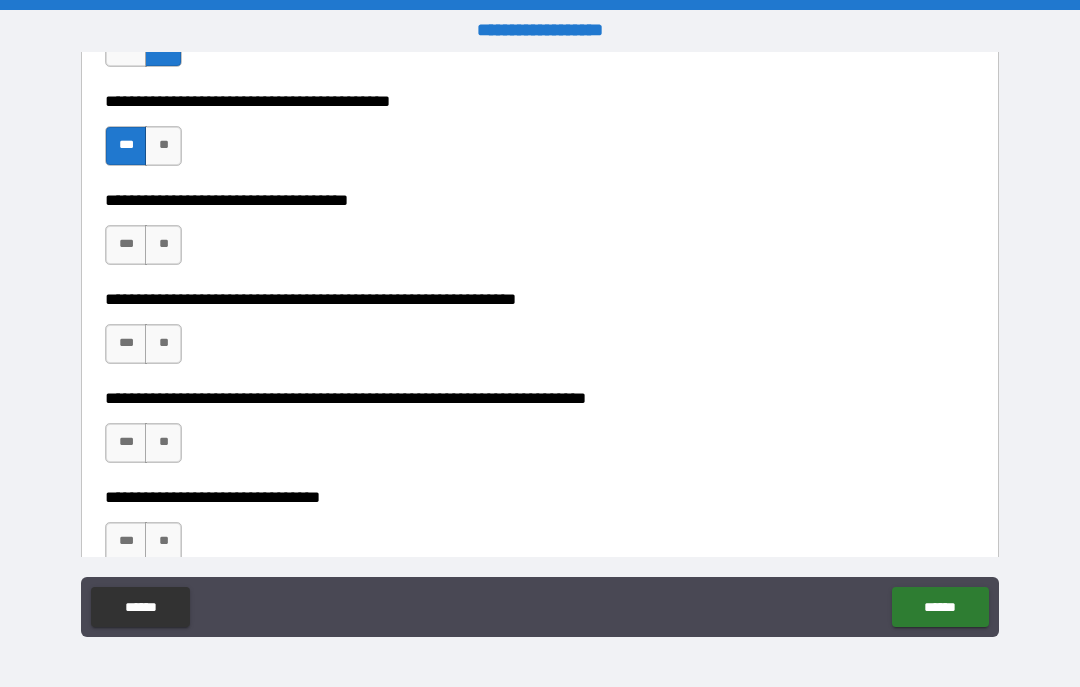 click on "***" at bounding box center (126, 245) 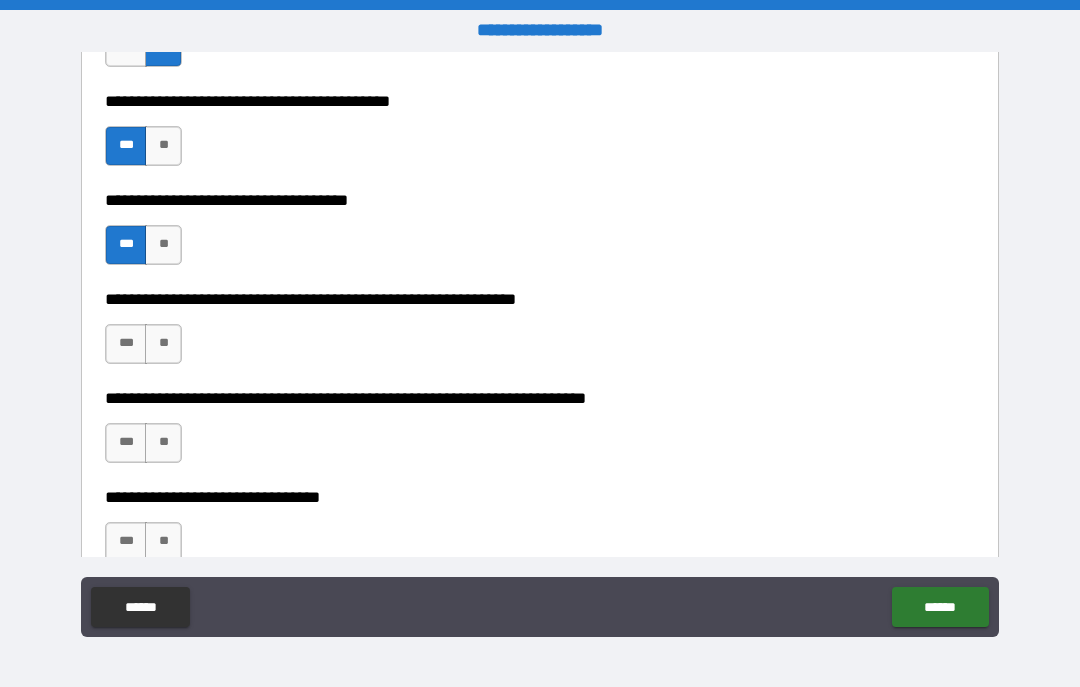click on "**" at bounding box center [163, 344] 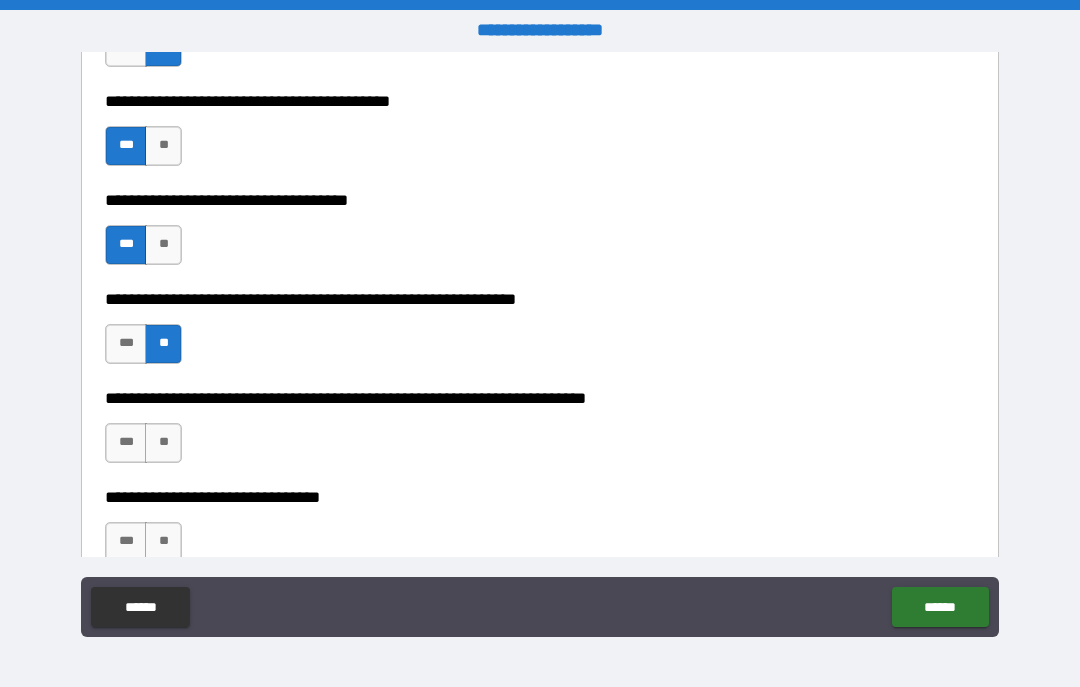 click on "***" at bounding box center [126, 443] 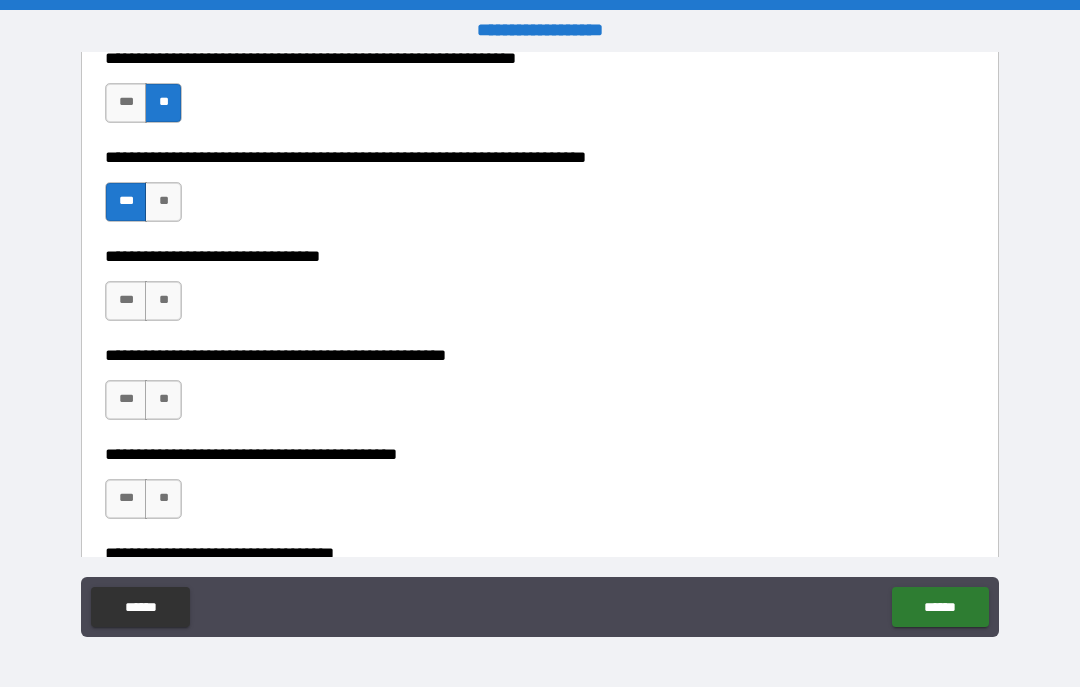 scroll, scrollTop: 1796, scrollLeft: 0, axis: vertical 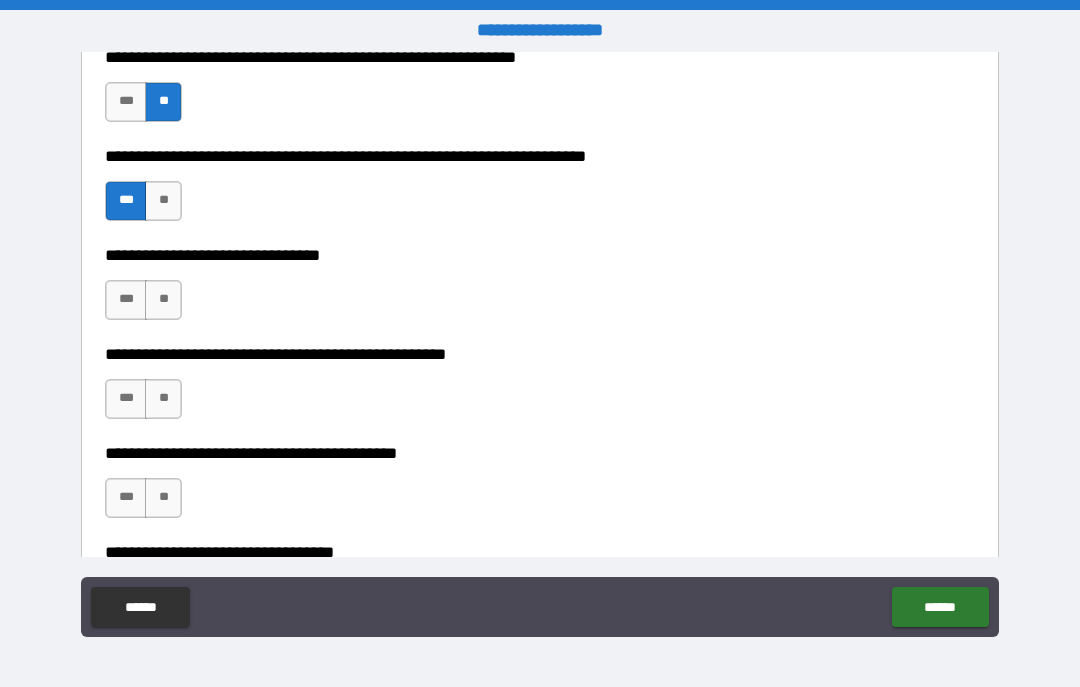 click on "**" at bounding box center [163, 300] 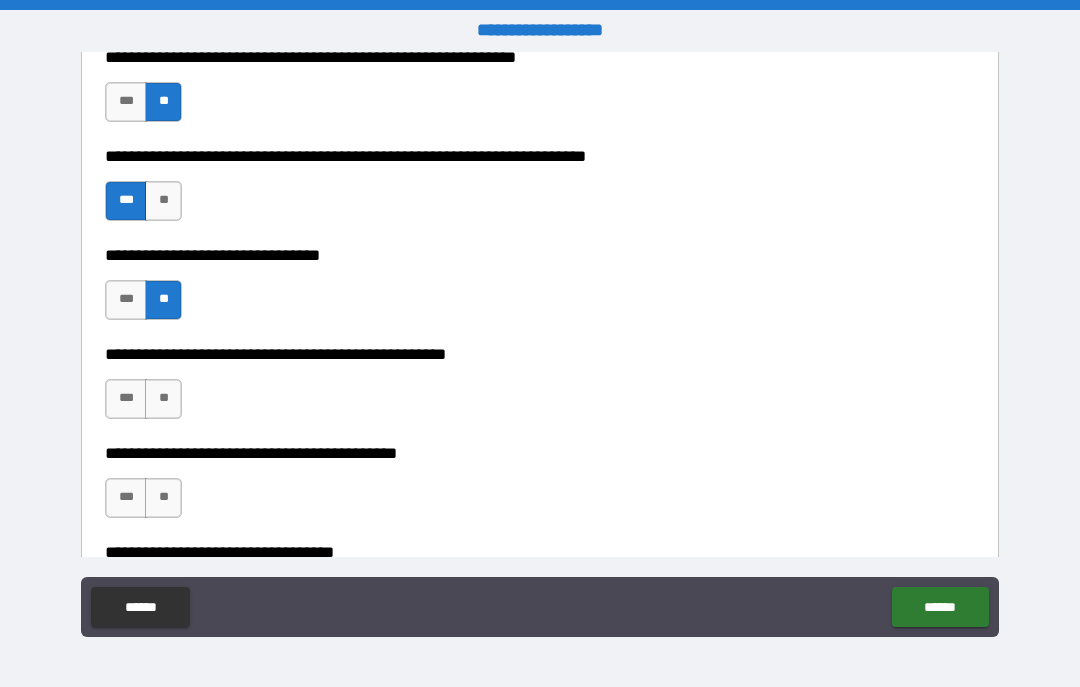 click on "**" at bounding box center (163, 399) 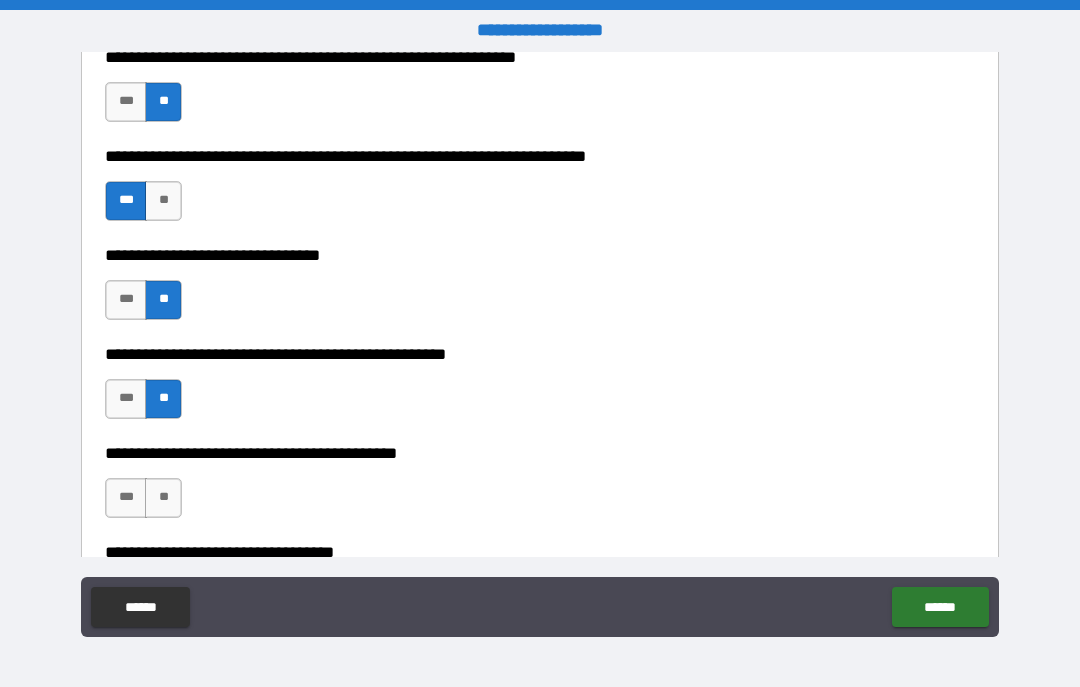 click on "**" at bounding box center [163, 498] 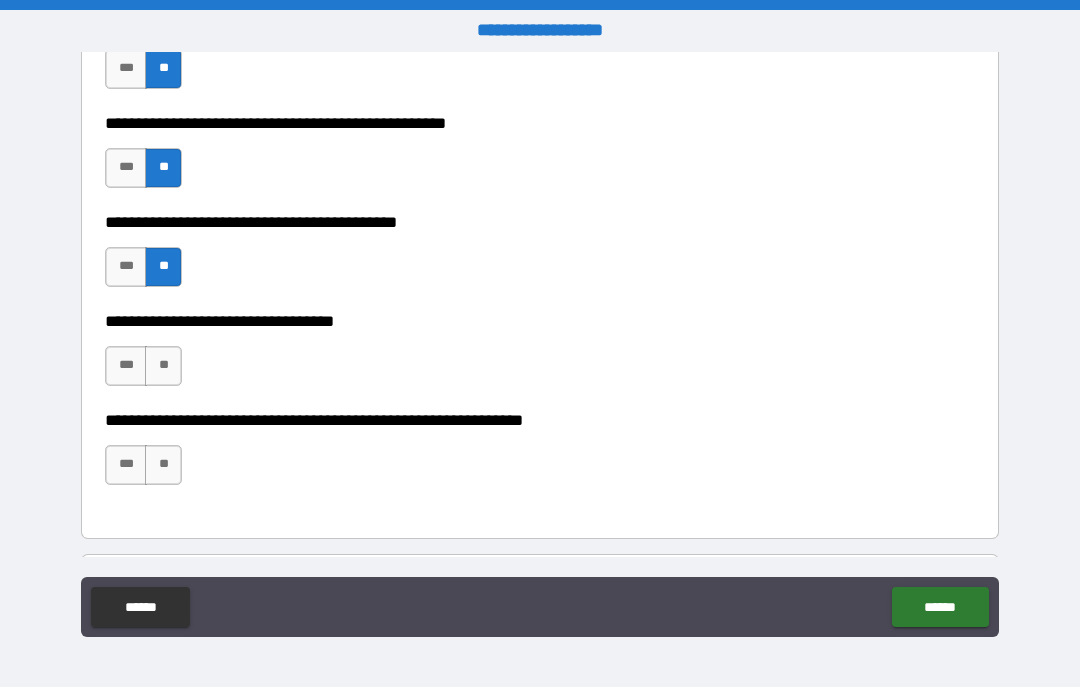 scroll, scrollTop: 2041, scrollLeft: 0, axis: vertical 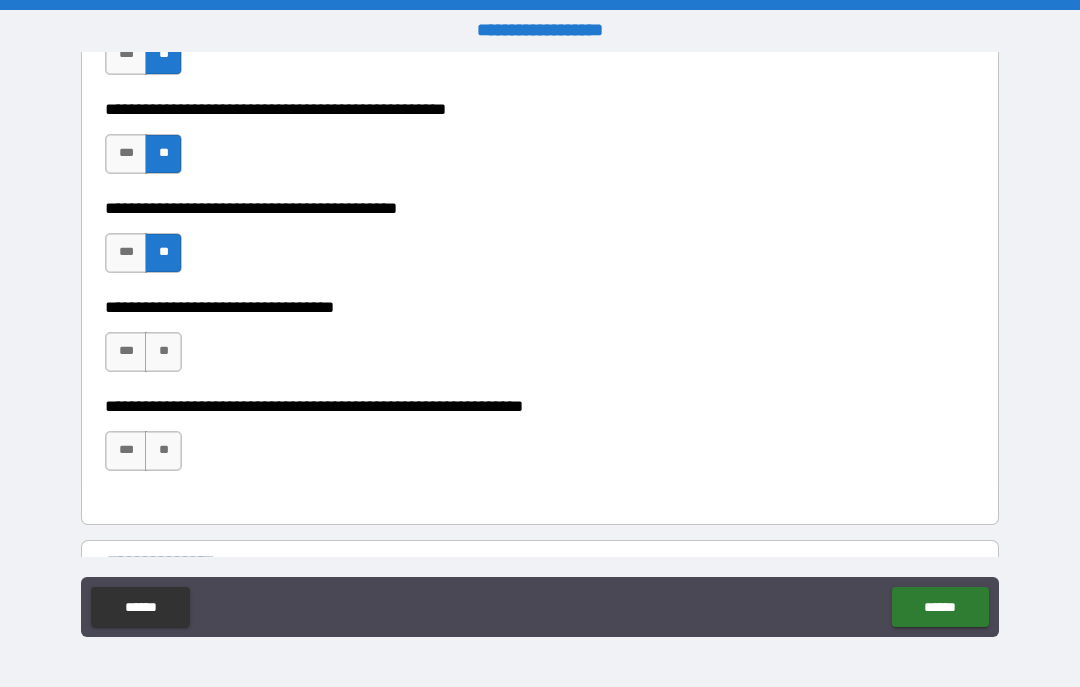 click on "**" at bounding box center (163, 352) 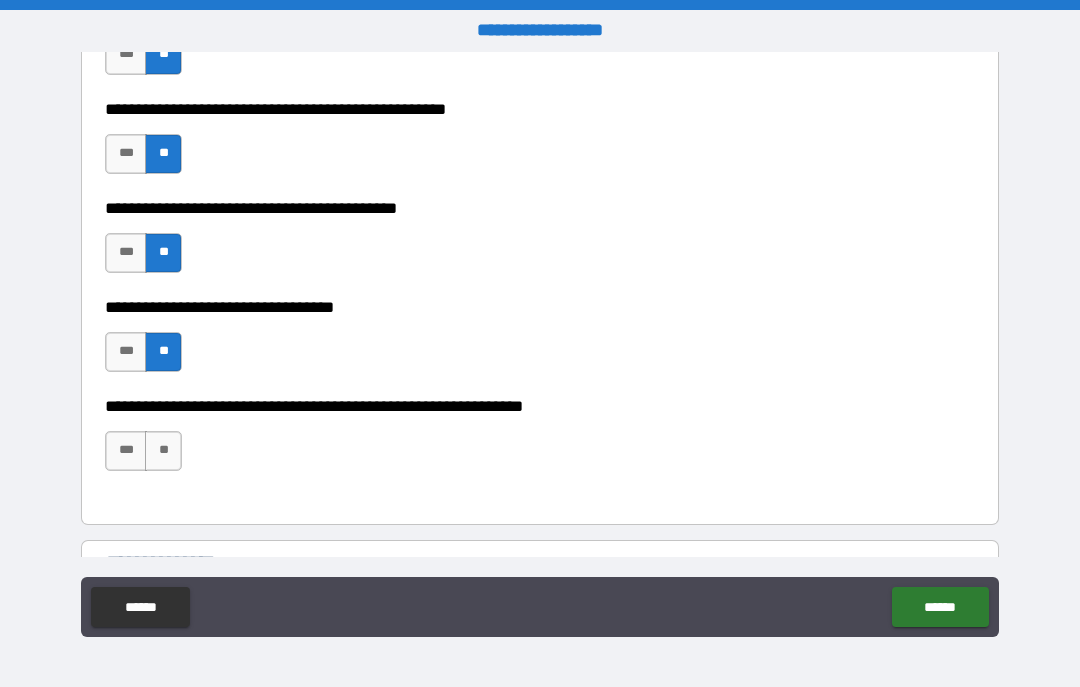 click on "***" at bounding box center [126, 451] 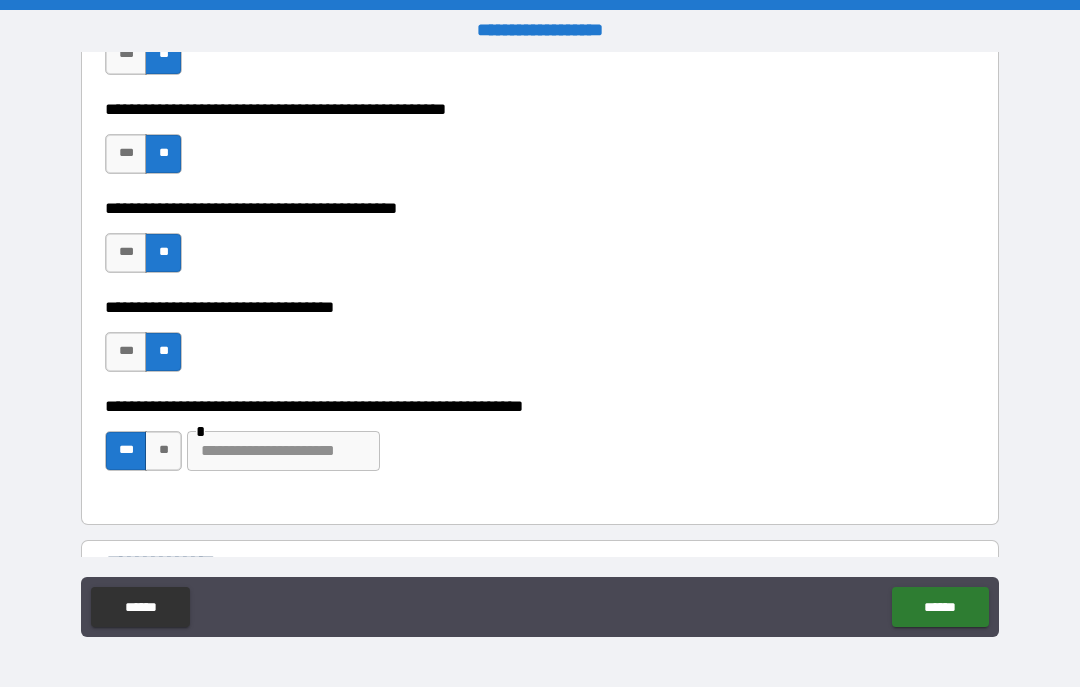 click at bounding box center (283, 451) 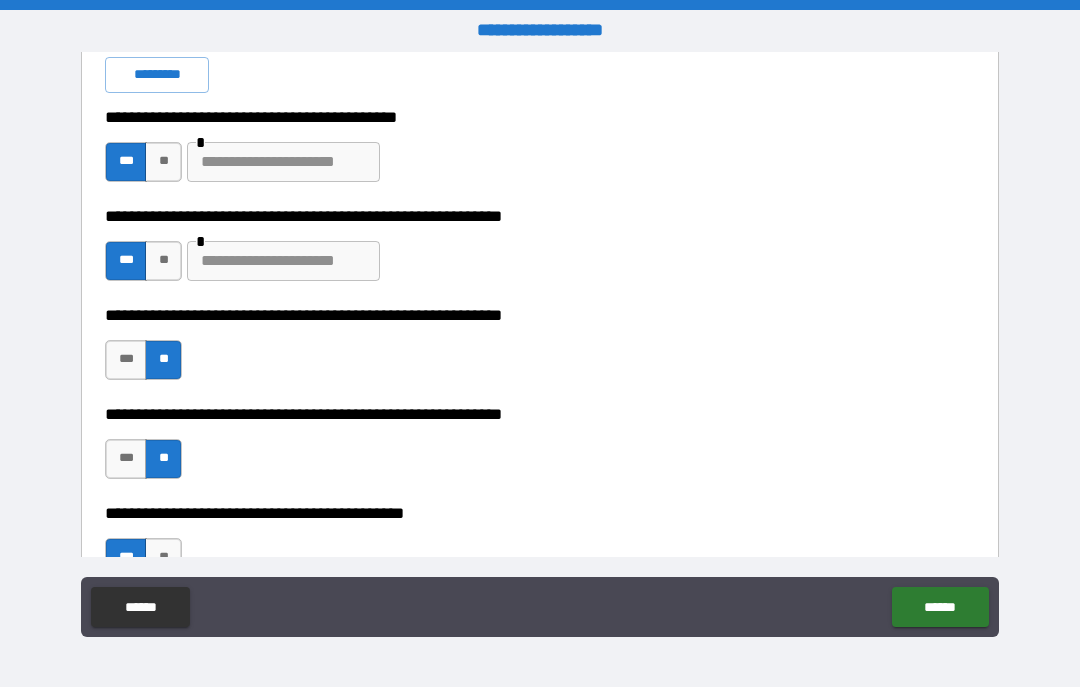 scroll, scrollTop: 546, scrollLeft: 0, axis: vertical 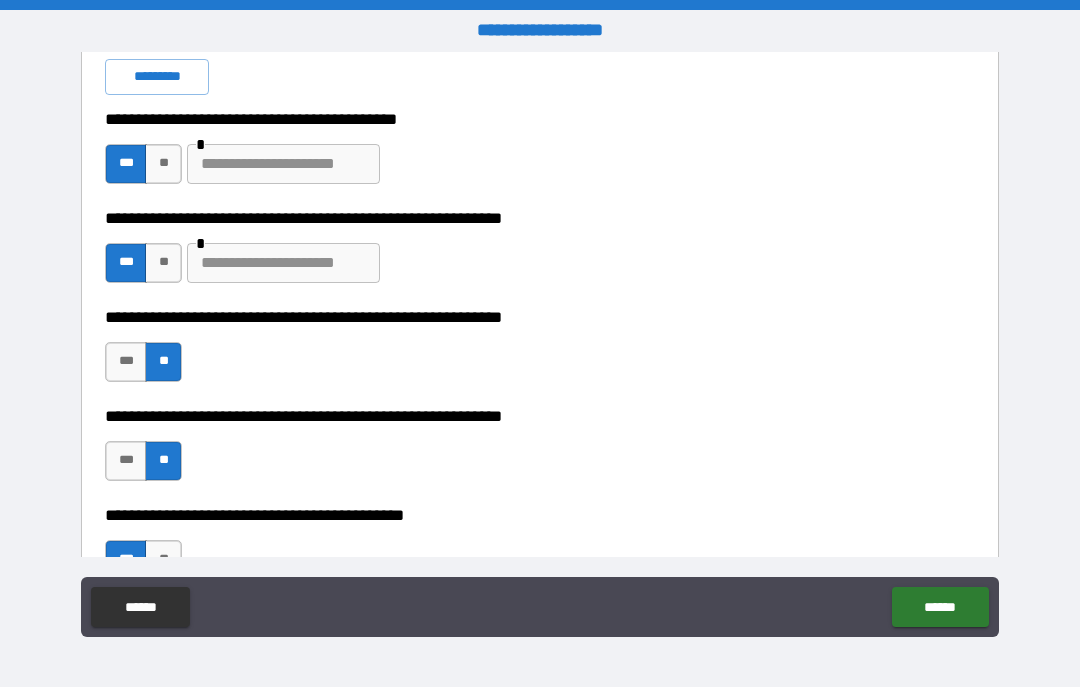 type on "**********" 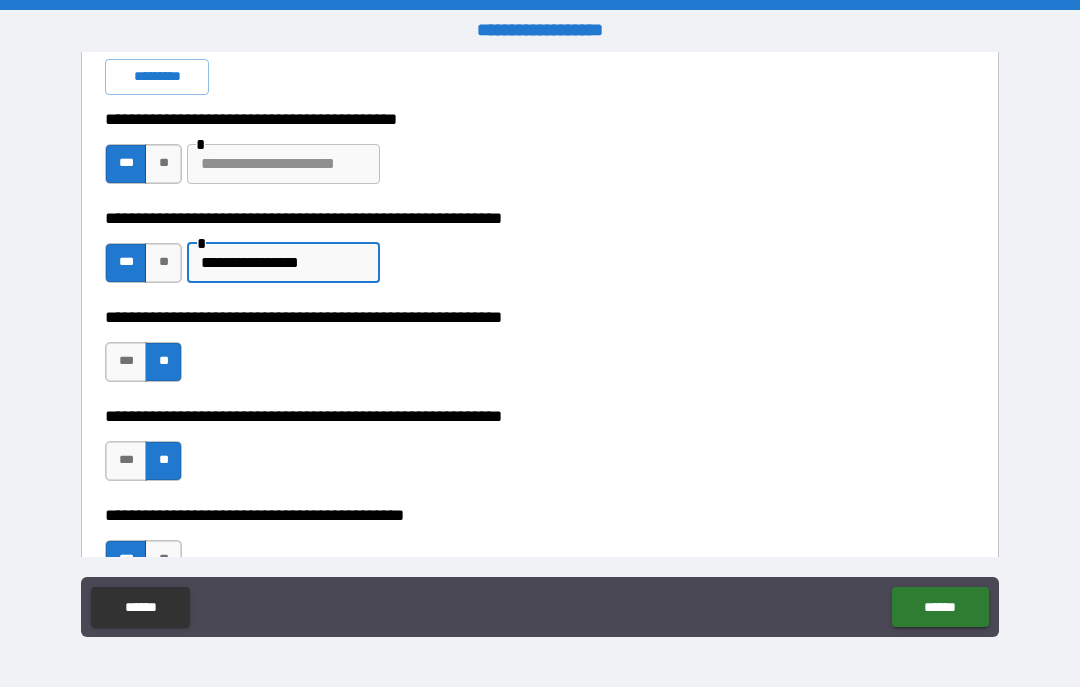 type on "**********" 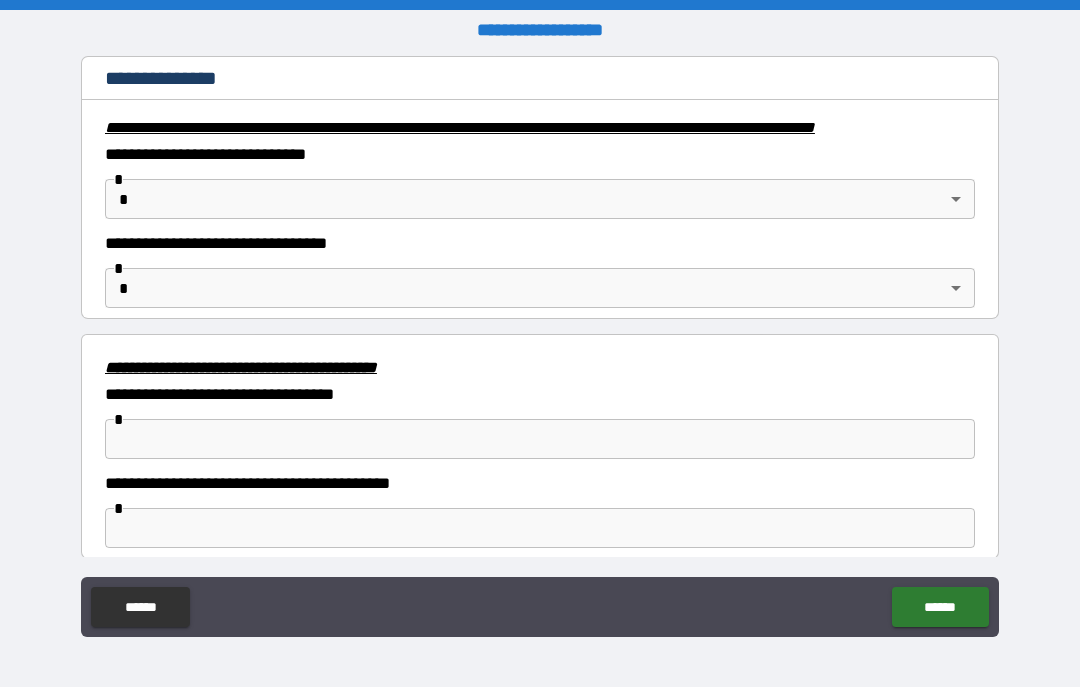 scroll, scrollTop: 2521, scrollLeft: 0, axis: vertical 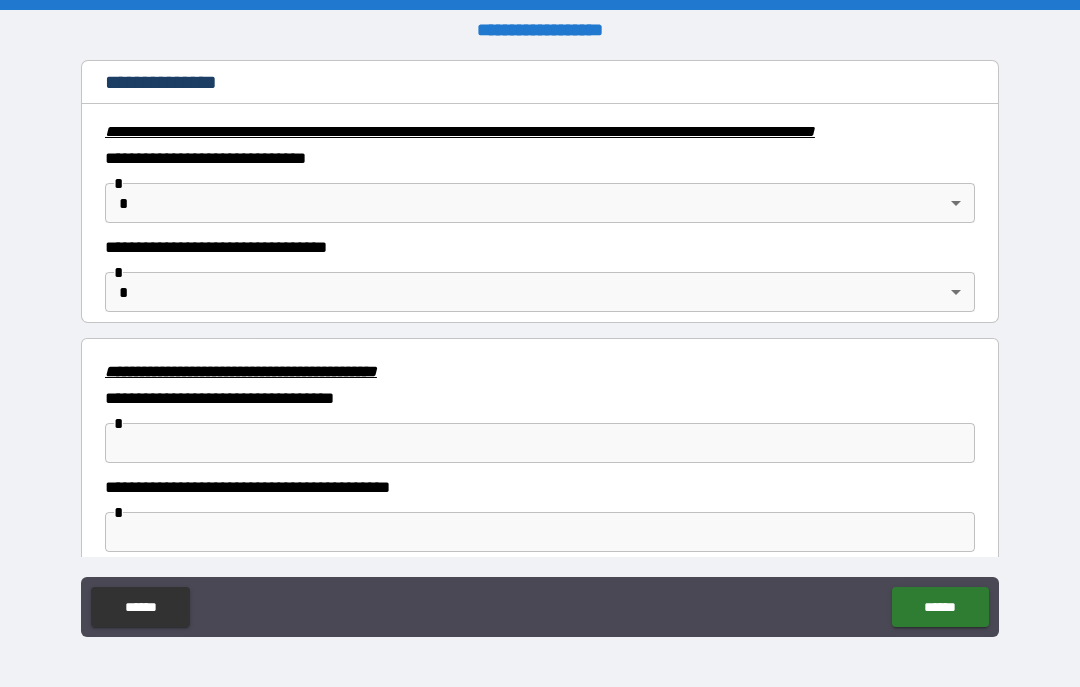 type on "**********" 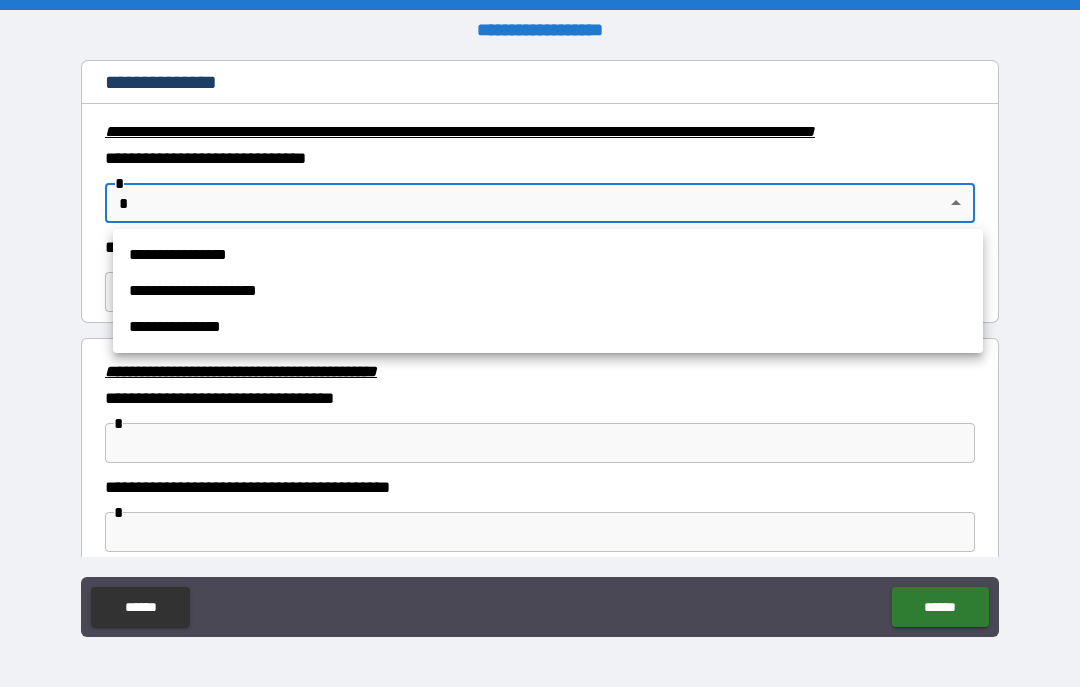 click on "**********" at bounding box center [548, 291] 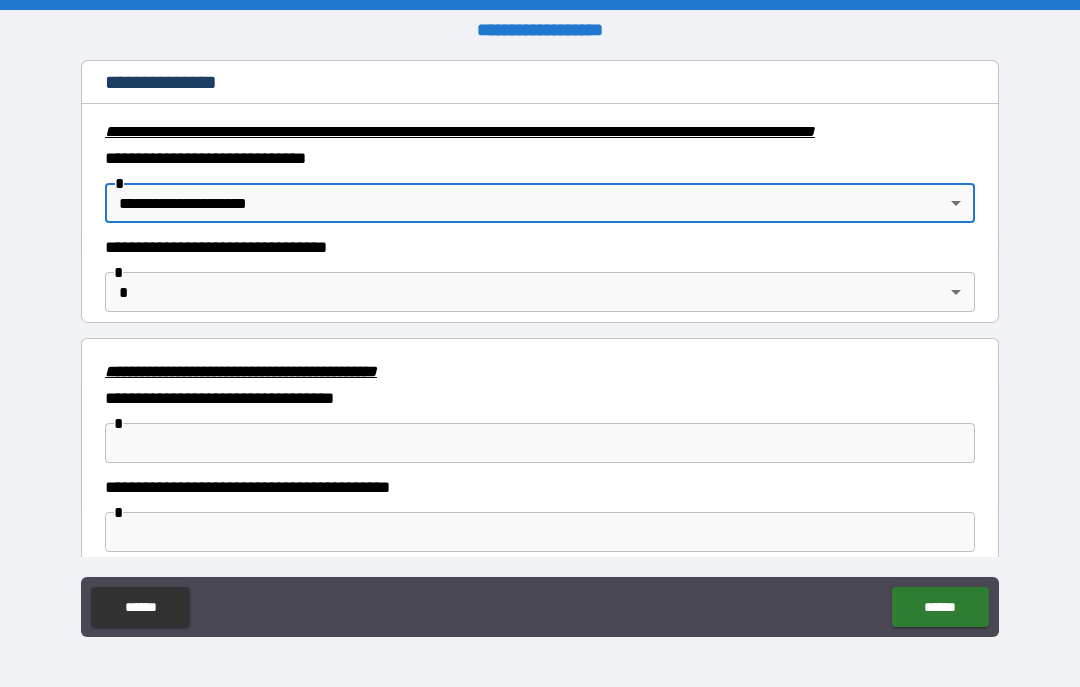 click on "**********" at bounding box center (540, 343) 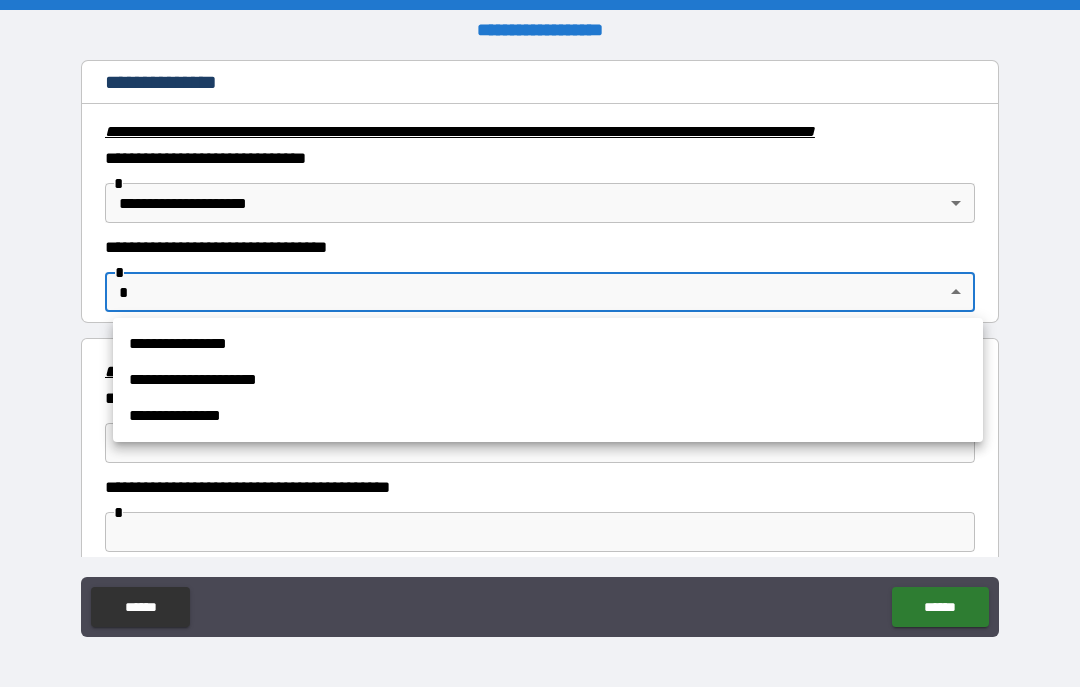 click on "**********" at bounding box center [548, 380] 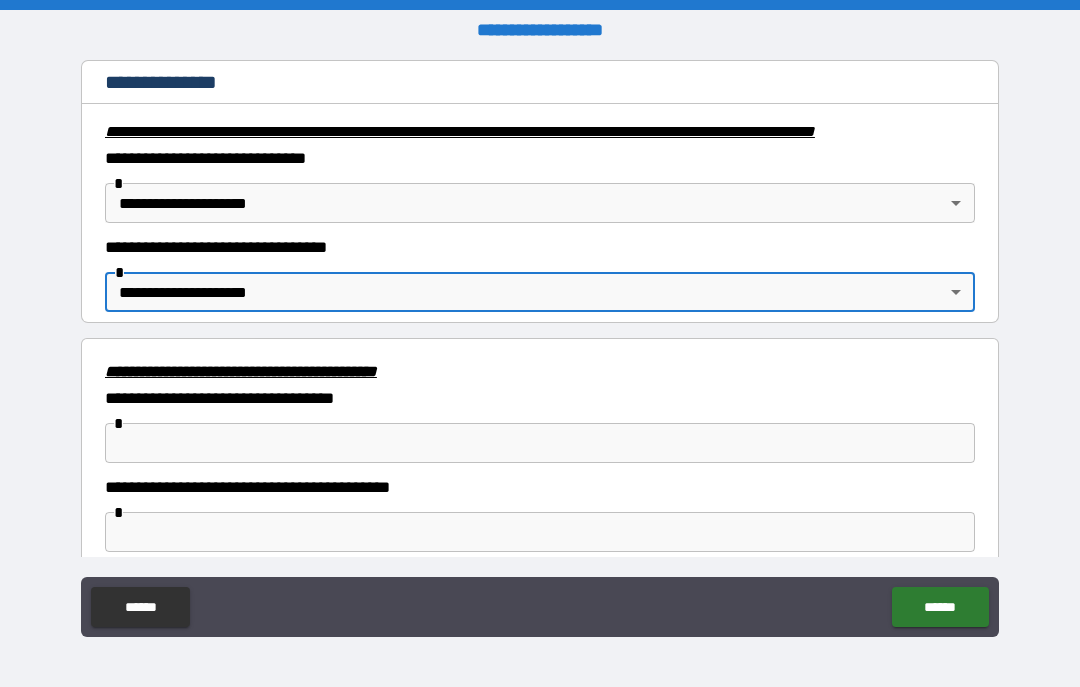 type on "**********" 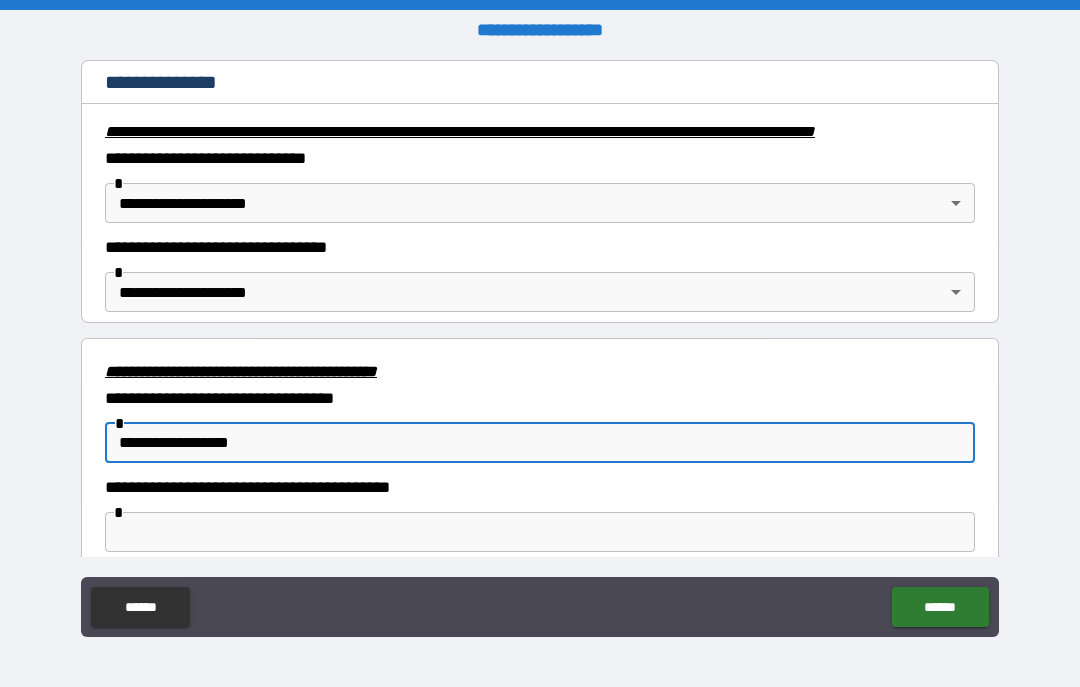 type on "**********" 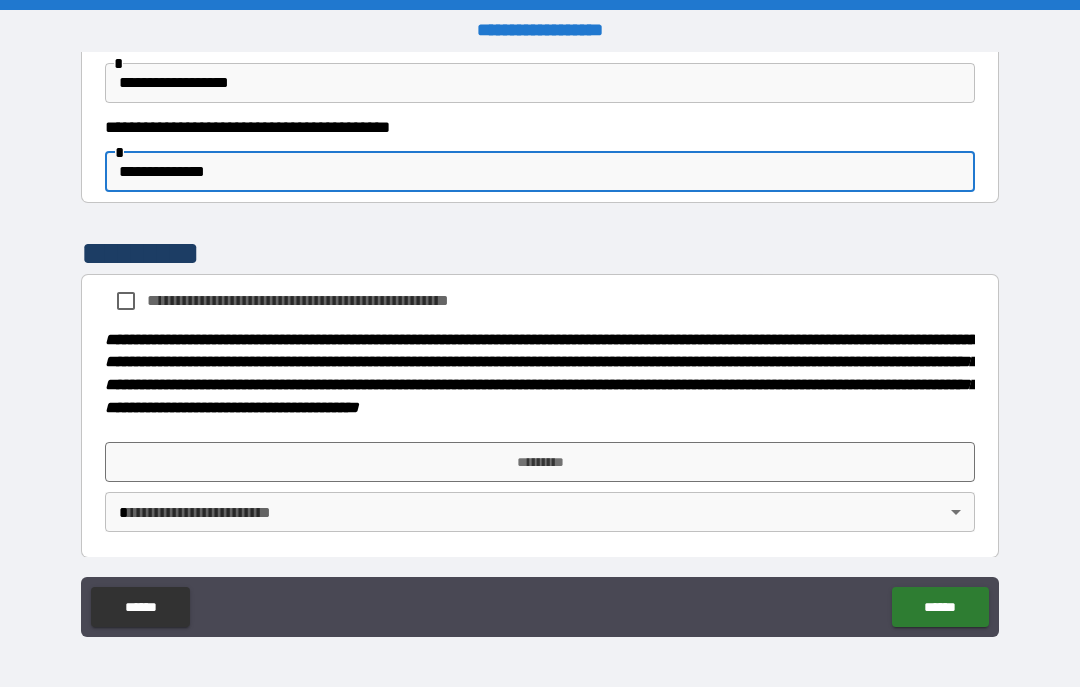 scroll, scrollTop: 2881, scrollLeft: 0, axis: vertical 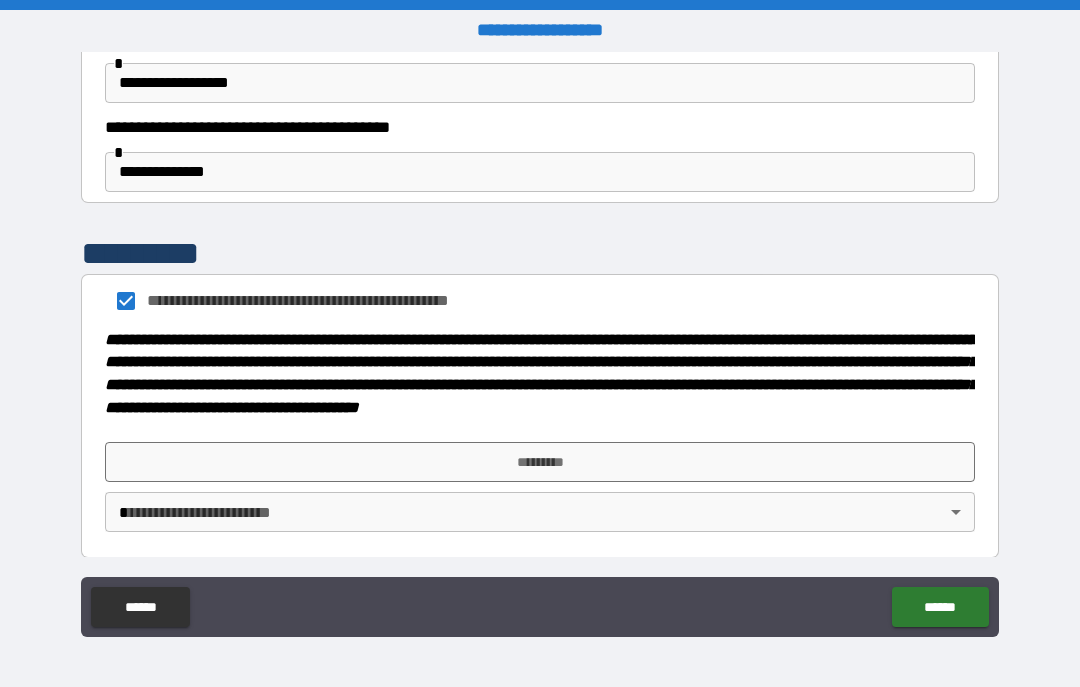 click on "*********" at bounding box center [540, 462] 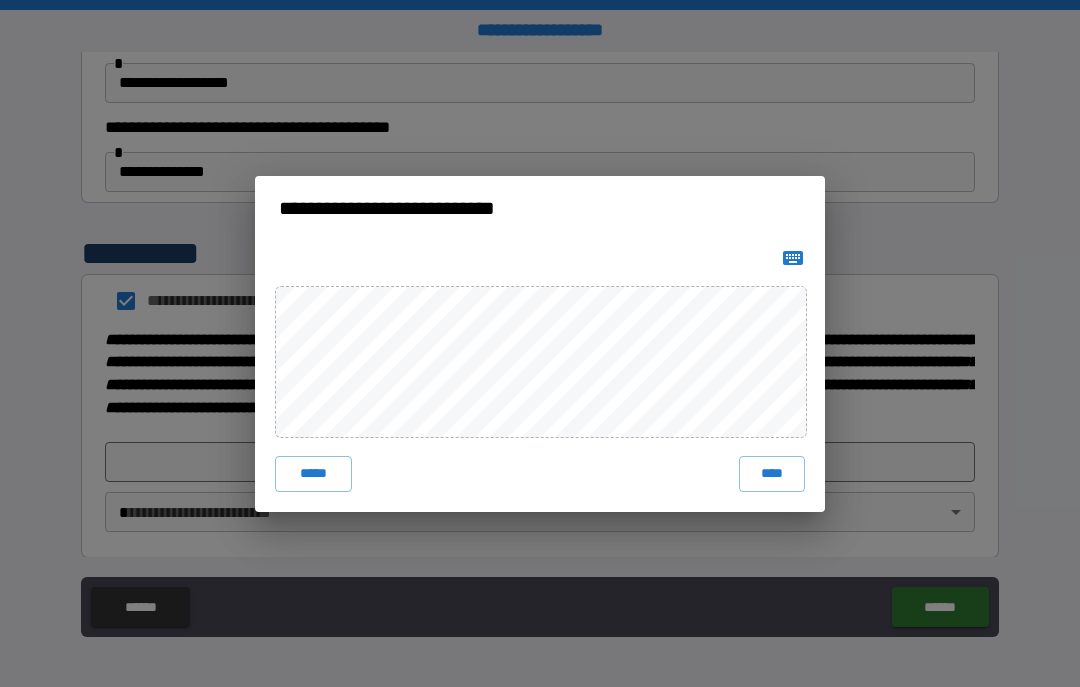 click on "****" at bounding box center [772, 474] 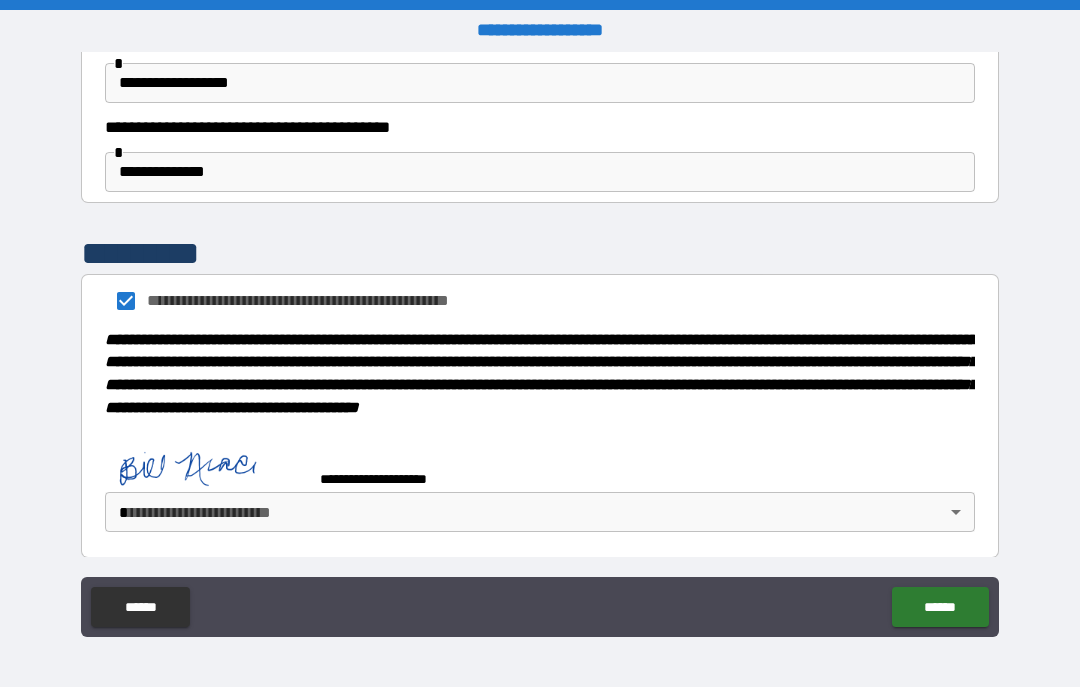 scroll, scrollTop: 2871, scrollLeft: 0, axis: vertical 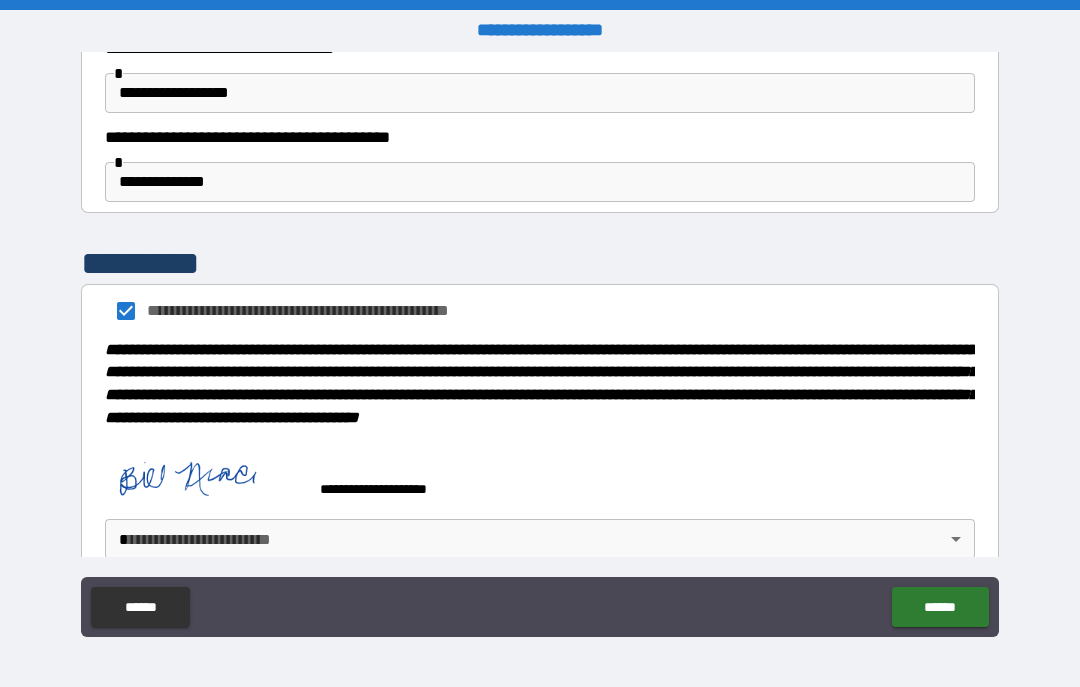 click on "**********" at bounding box center [540, 343] 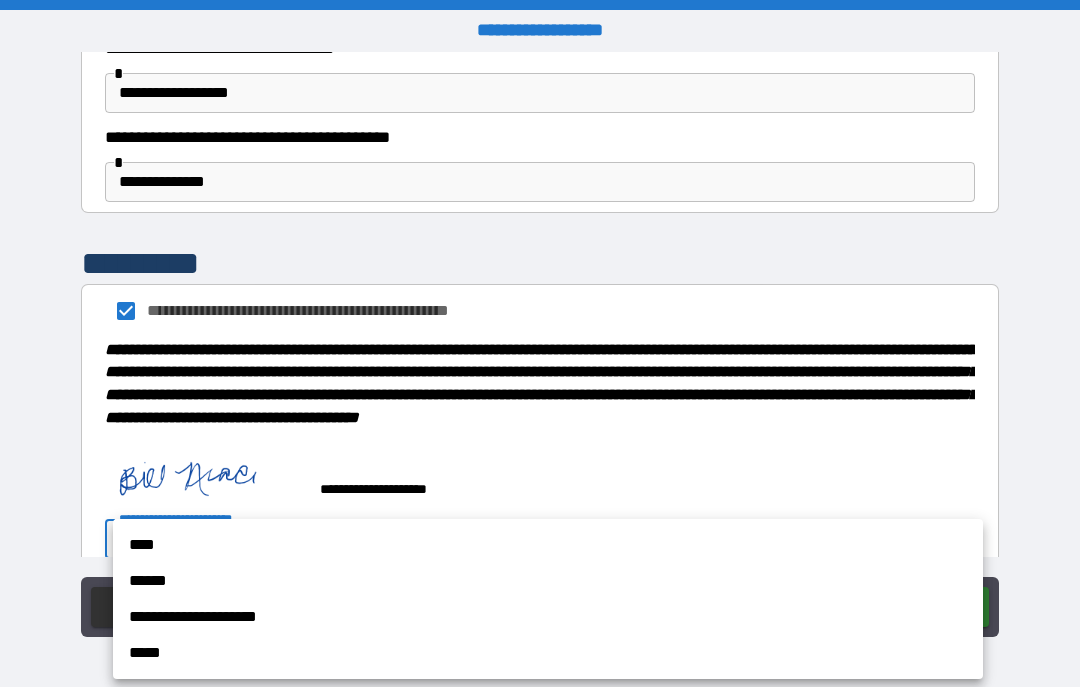 click on "****" at bounding box center (548, 545) 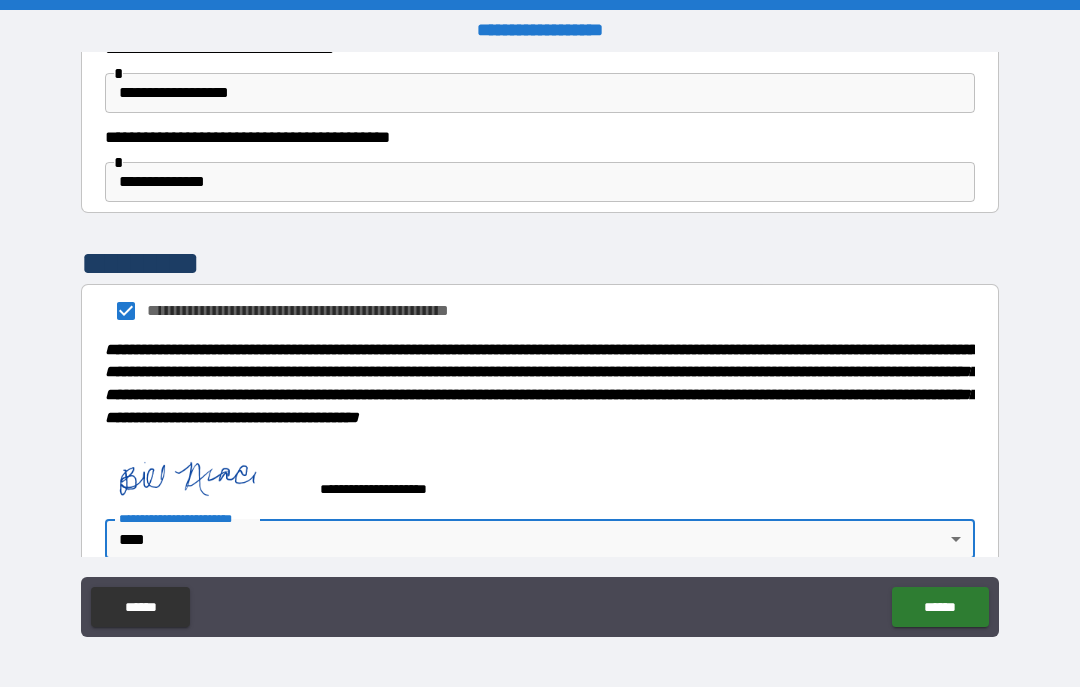 click on "******" at bounding box center [940, 607] 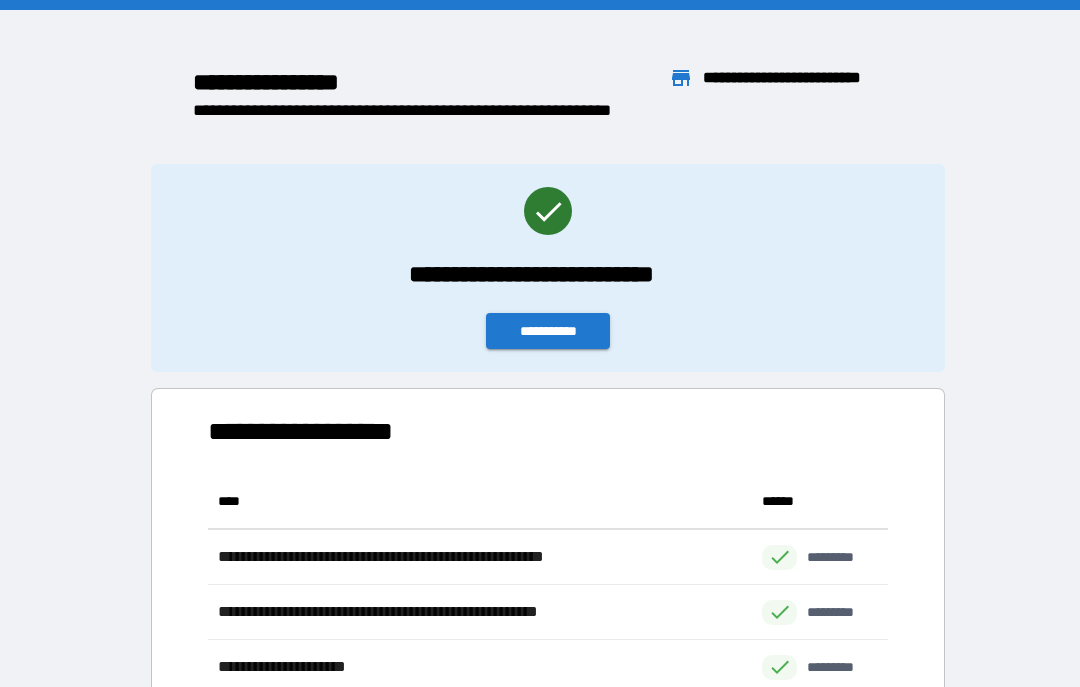 scroll, scrollTop: 331, scrollLeft: 680, axis: both 